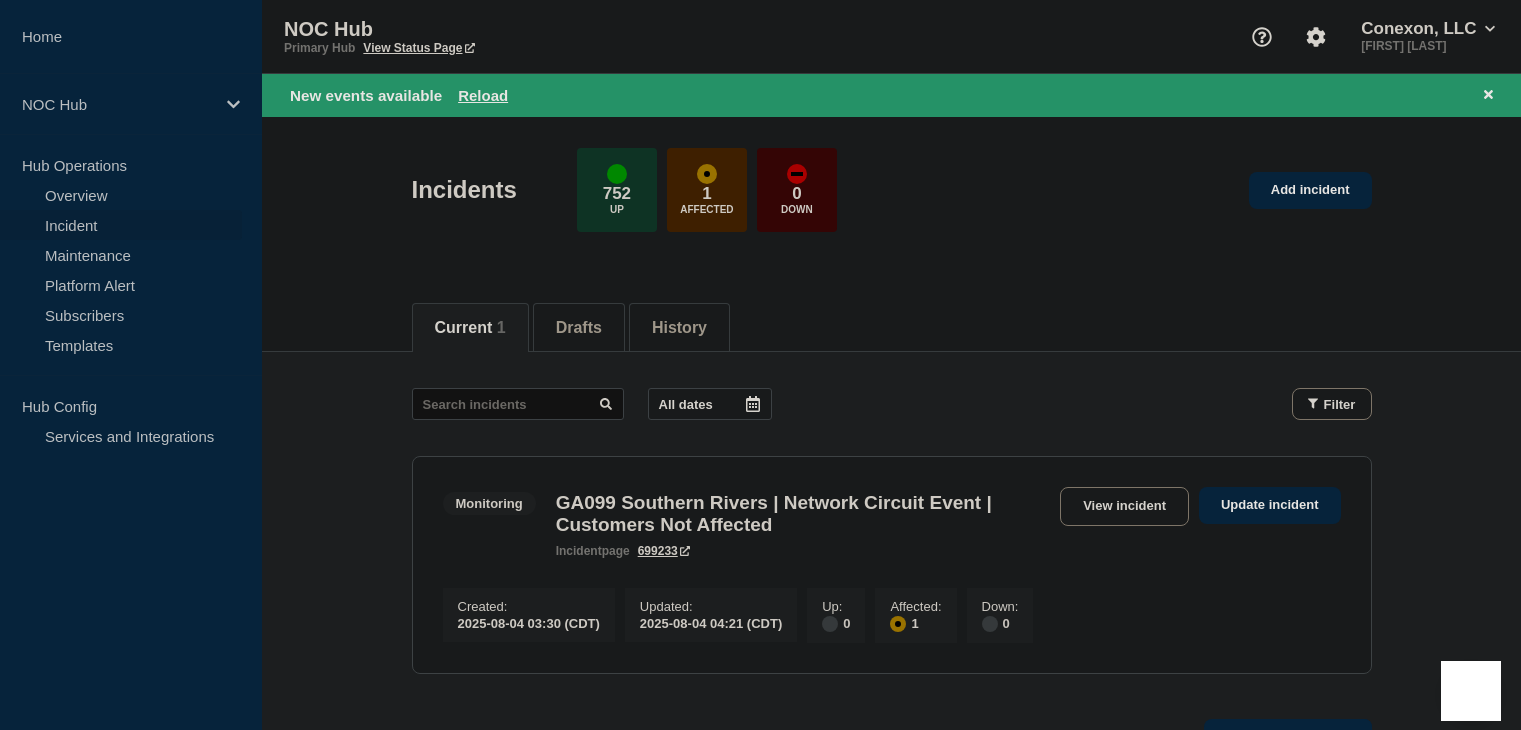 scroll, scrollTop: 0, scrollLeft: 0, axis: both 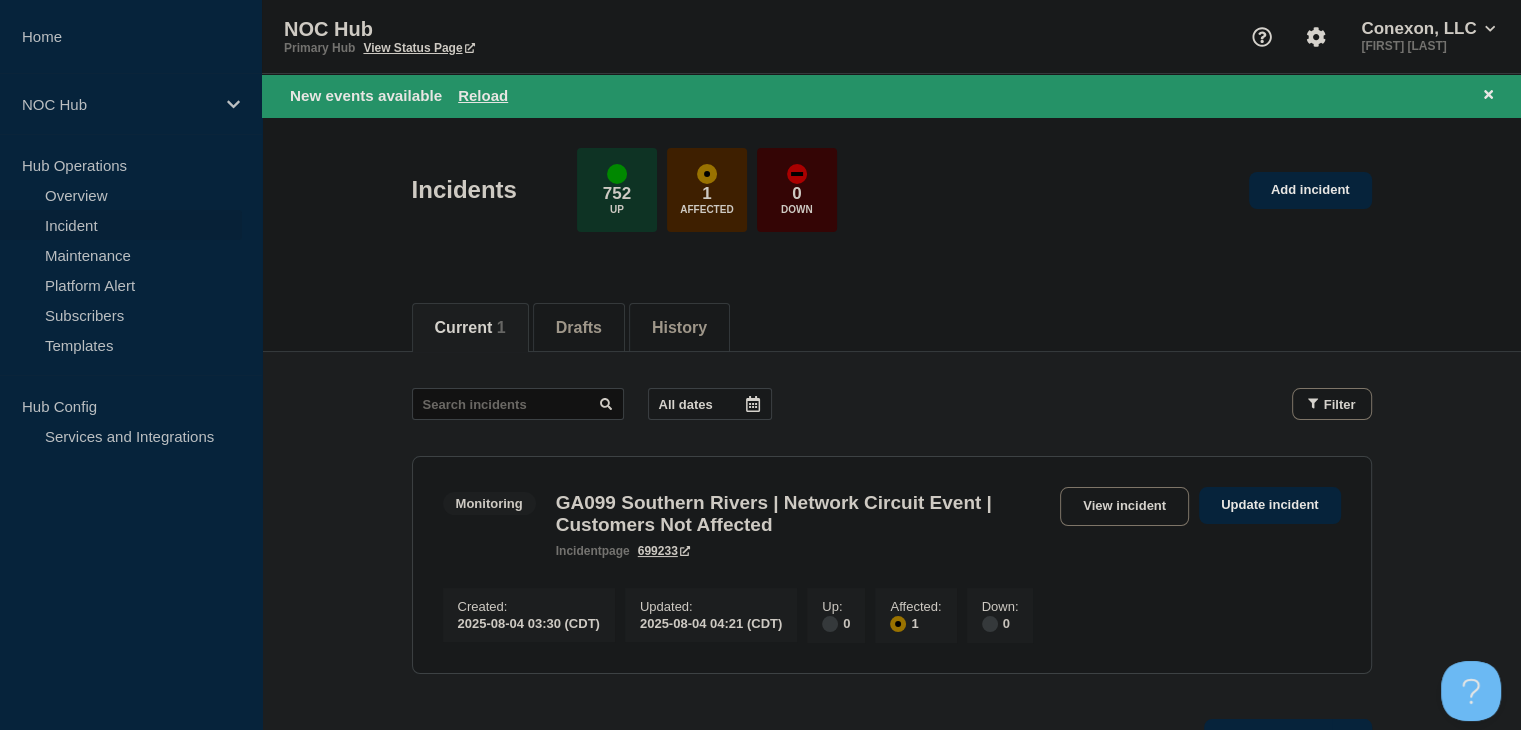 click on "New events available Reload" at bounding box center [895, 95] 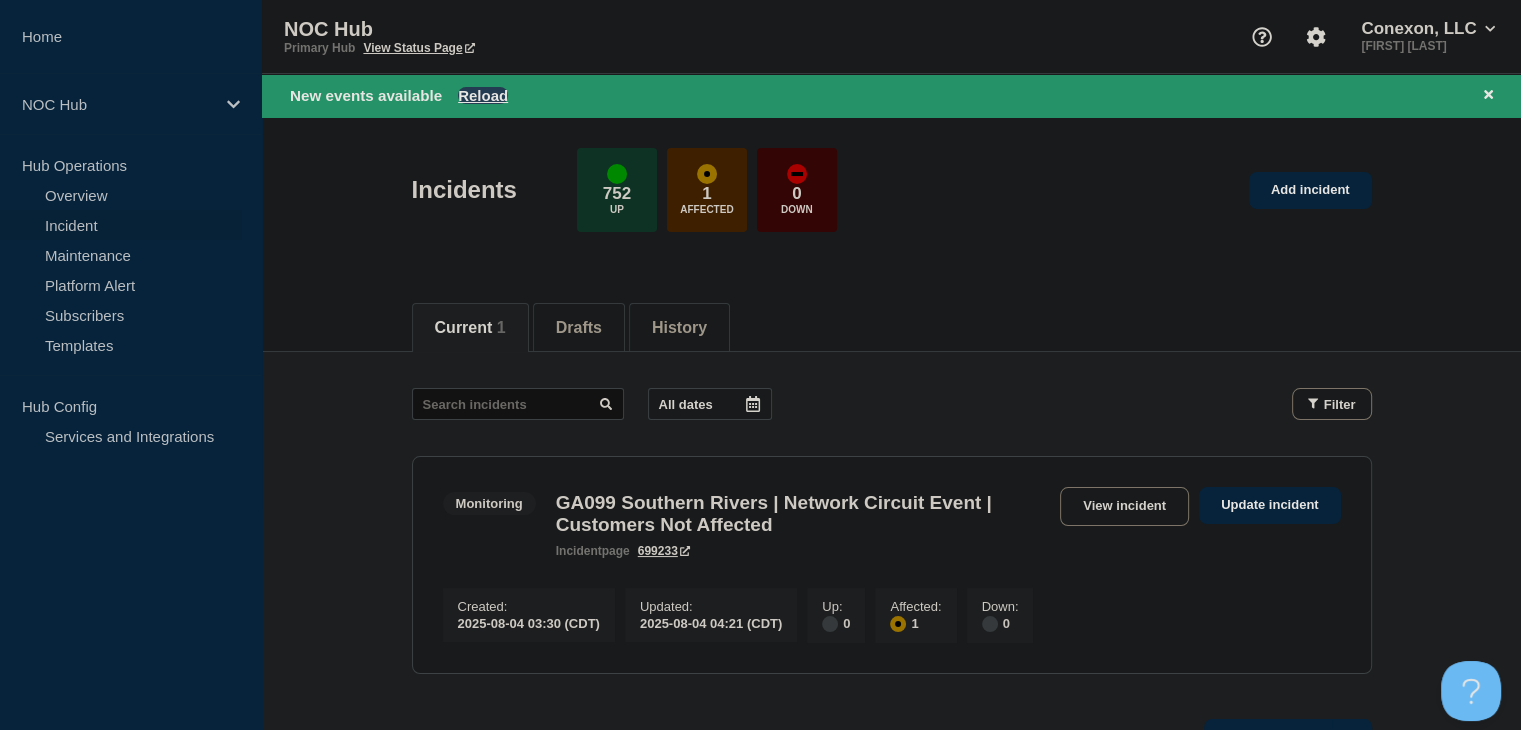 click on "Reload" at bounding box center (483, 95) 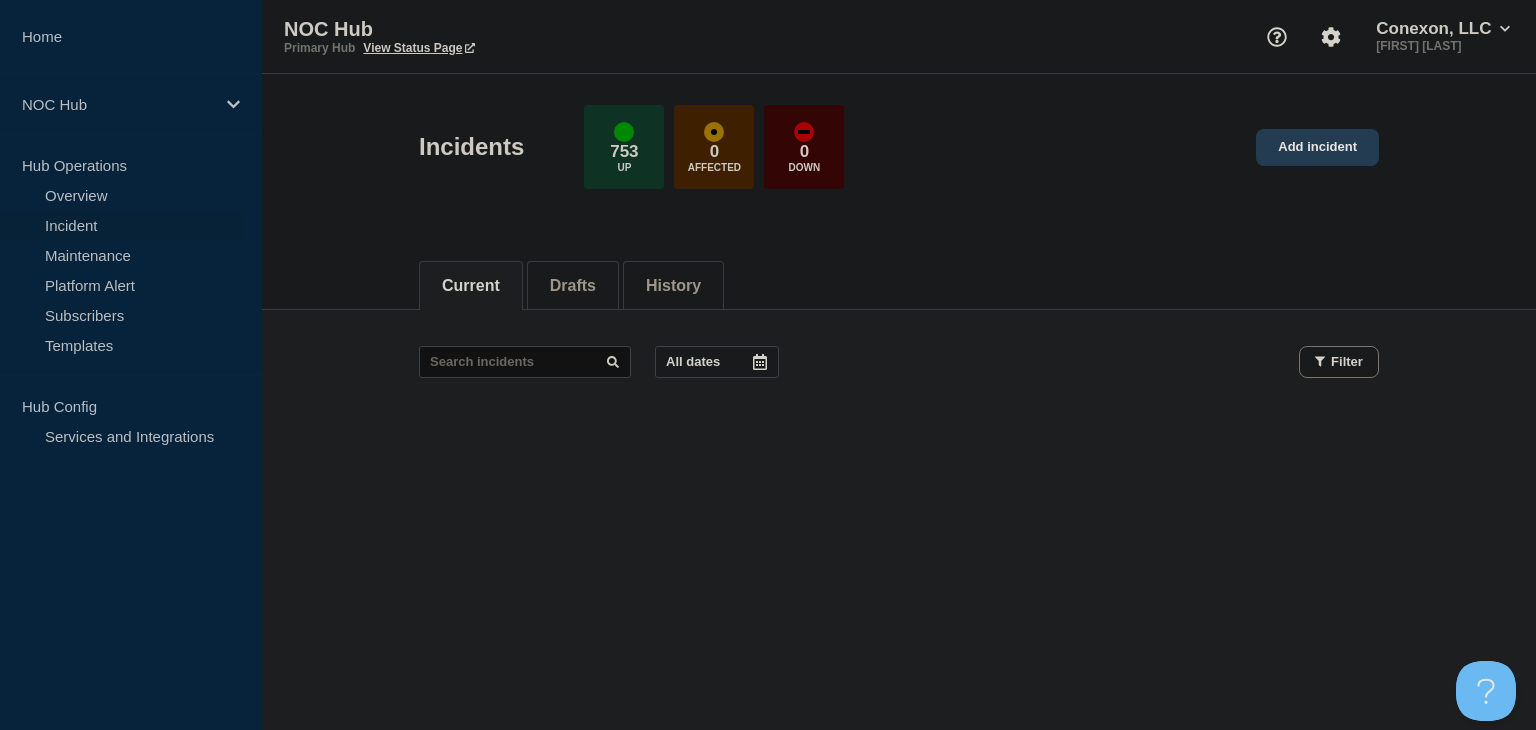 click on "Add incident" 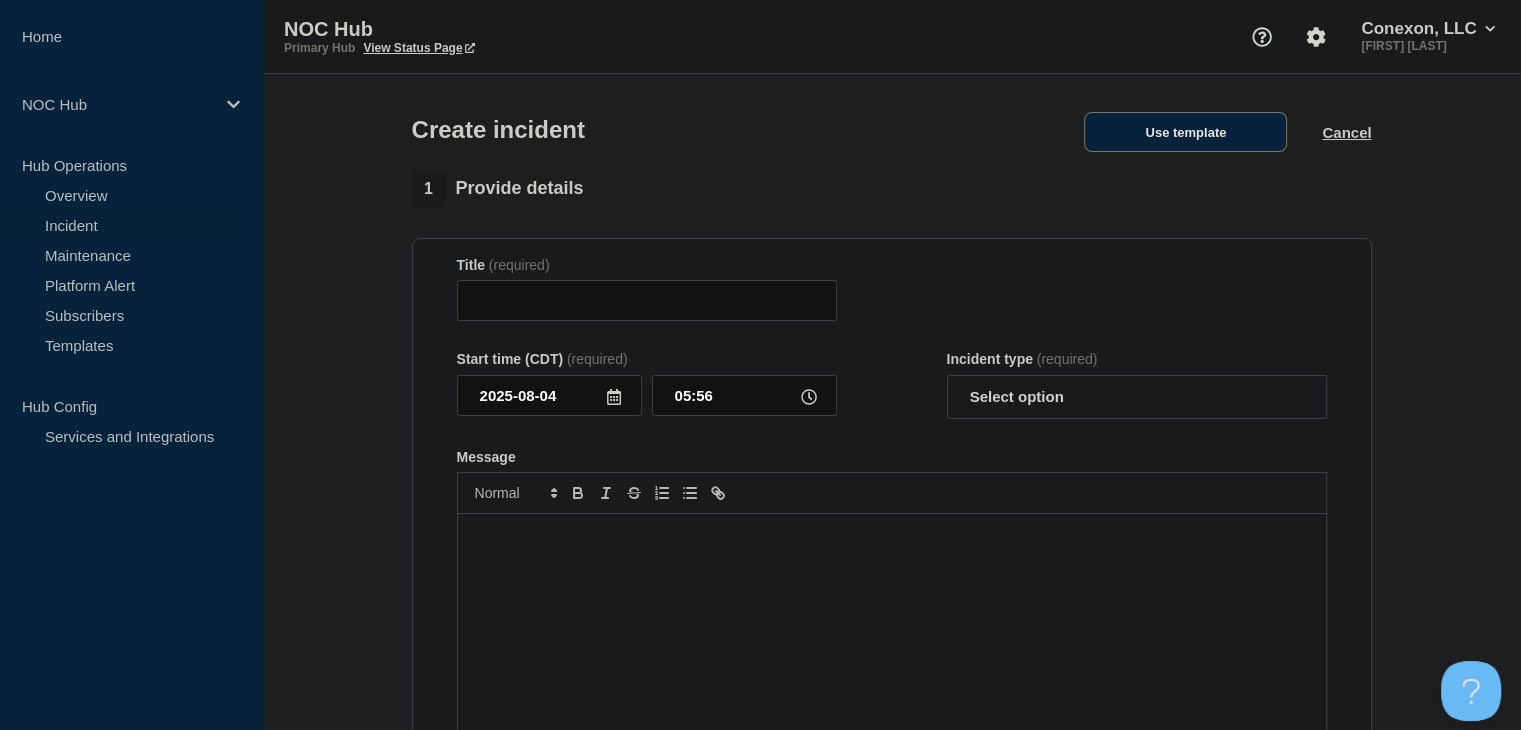 click on "Use template" at bounding box center (1185, 132) 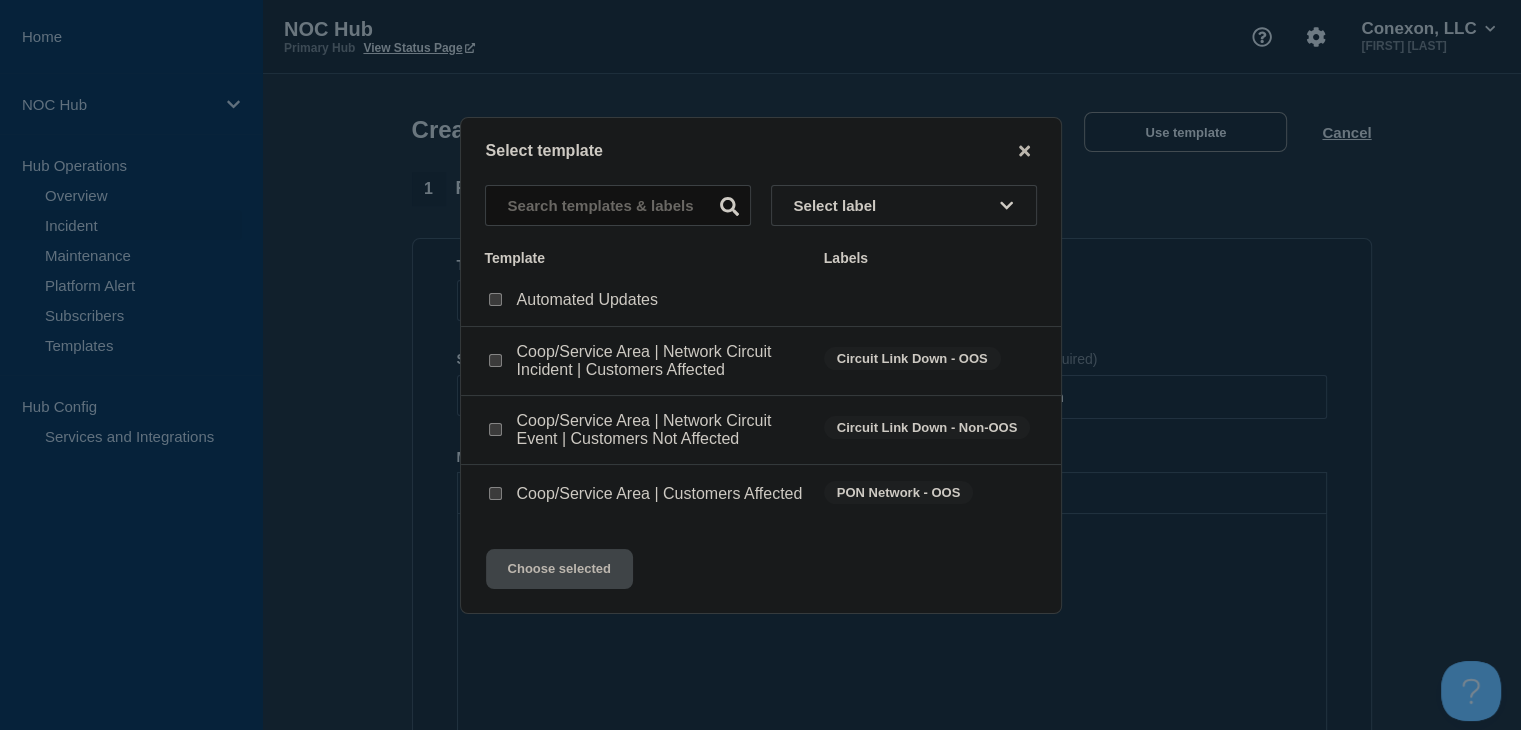 click at bounding box center [495, 360] 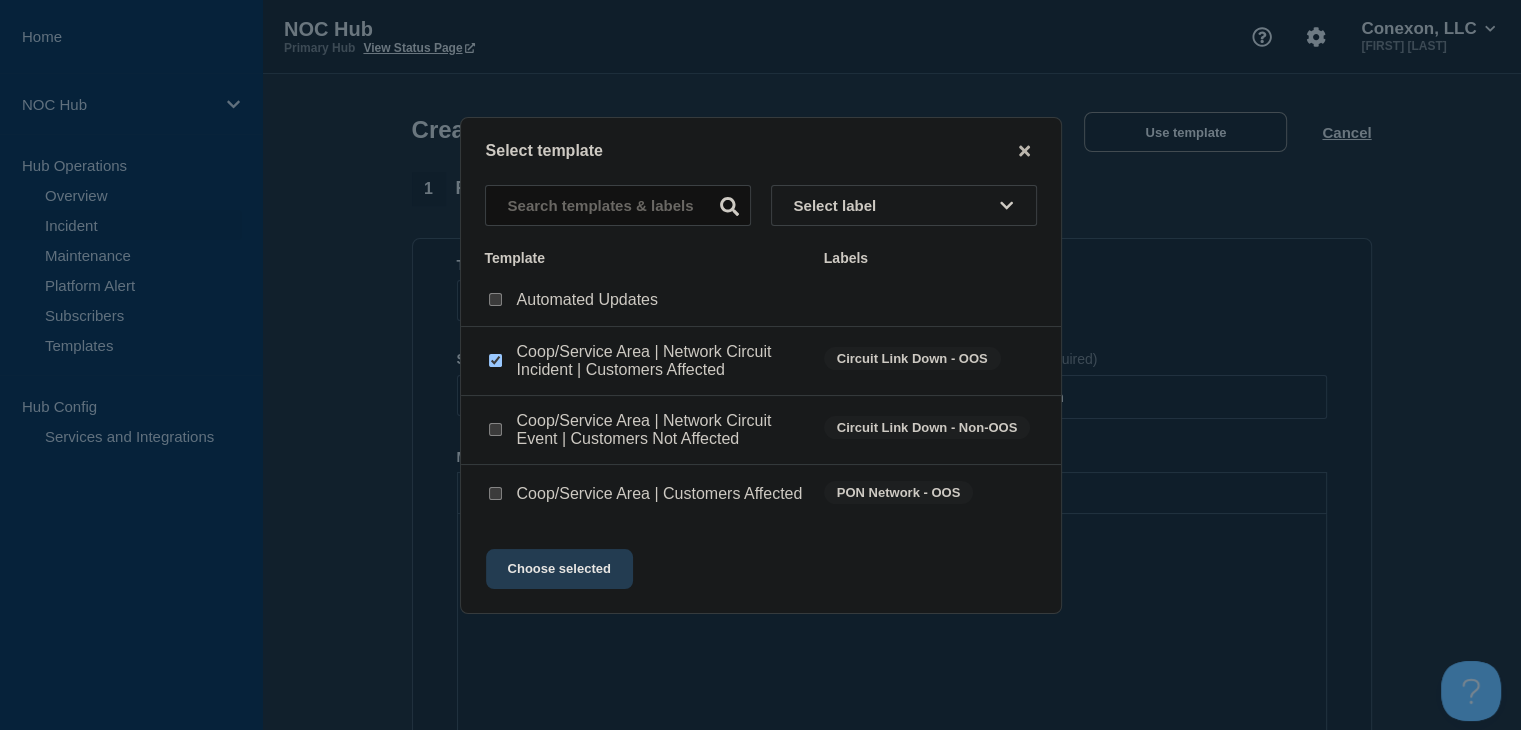 click on "Choose selected" 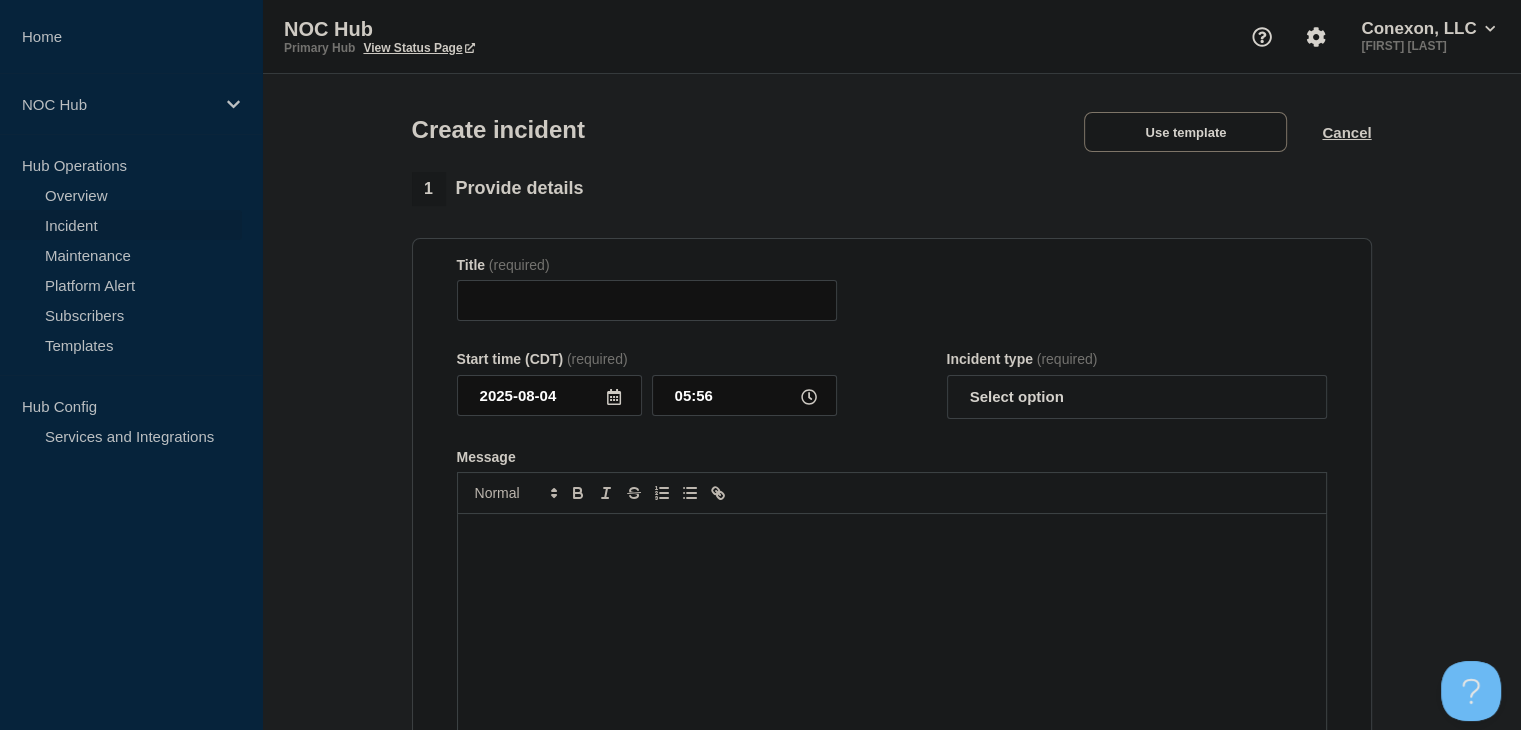 type on "Coop/Service Area | Network Circuit Incident | Customers Affected" 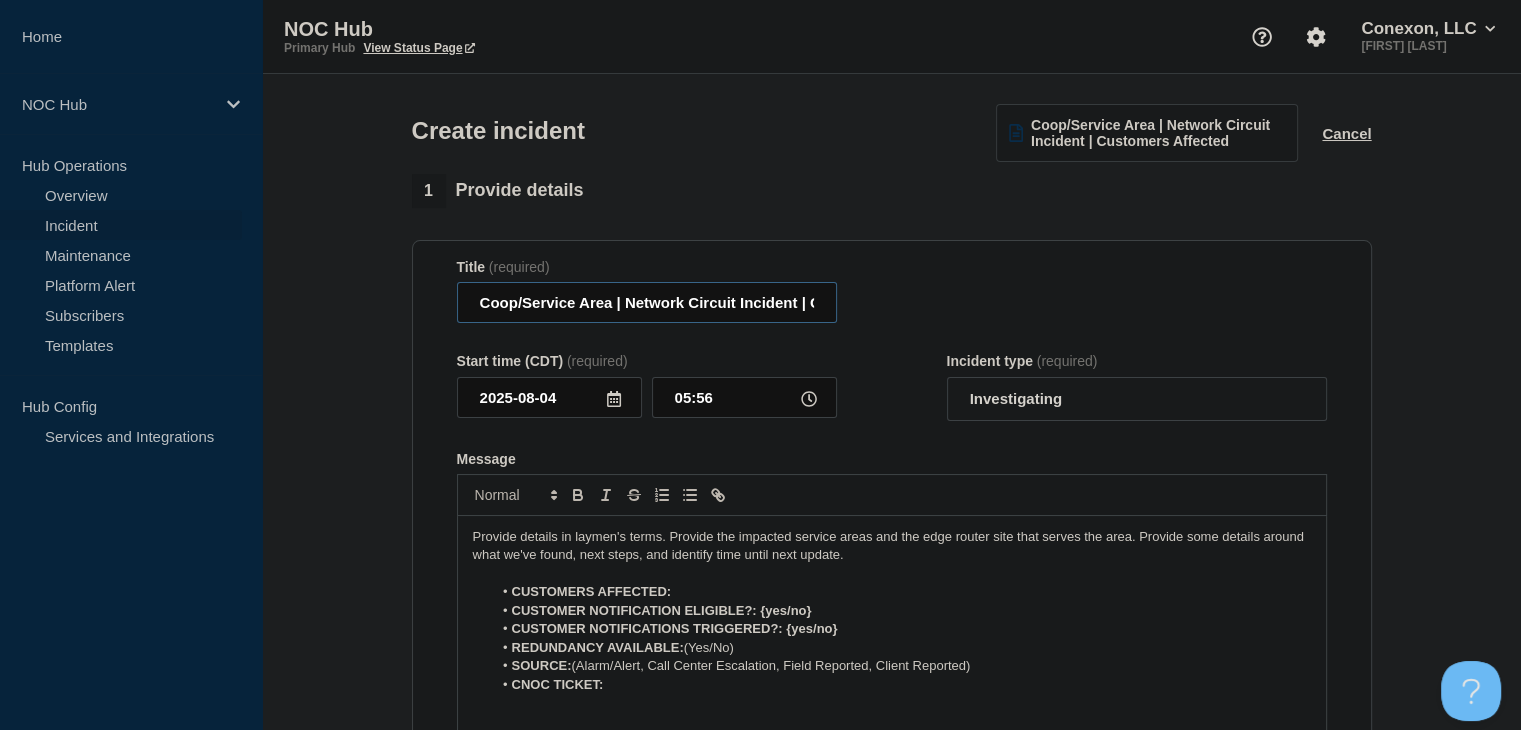 drag, startPoint x: 612, startPoint y: 306, endPoint x: 348, endPoint y: 276, distance: 265.69907 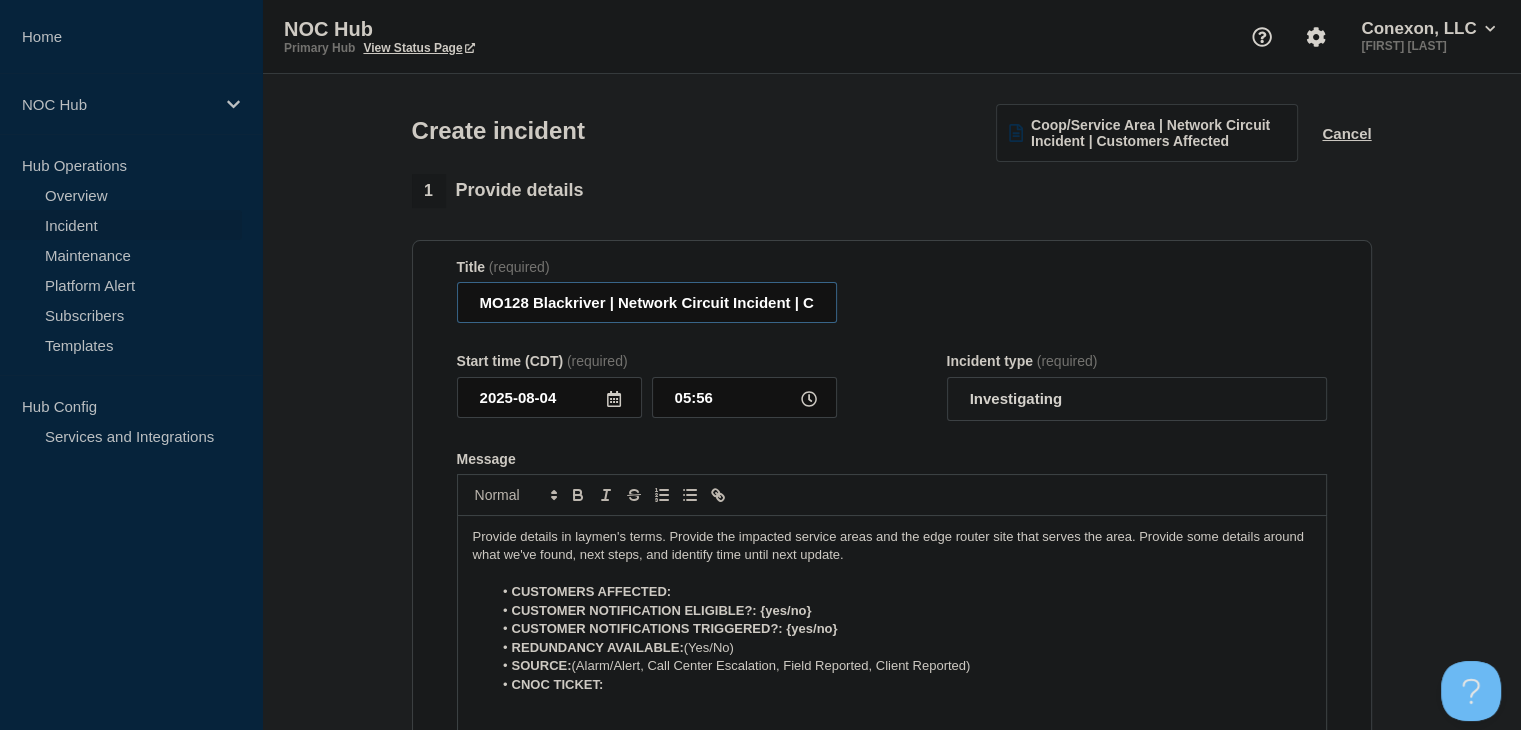 type on "MO128 Blackriver | Network Circuit Incident | Customers Affected" 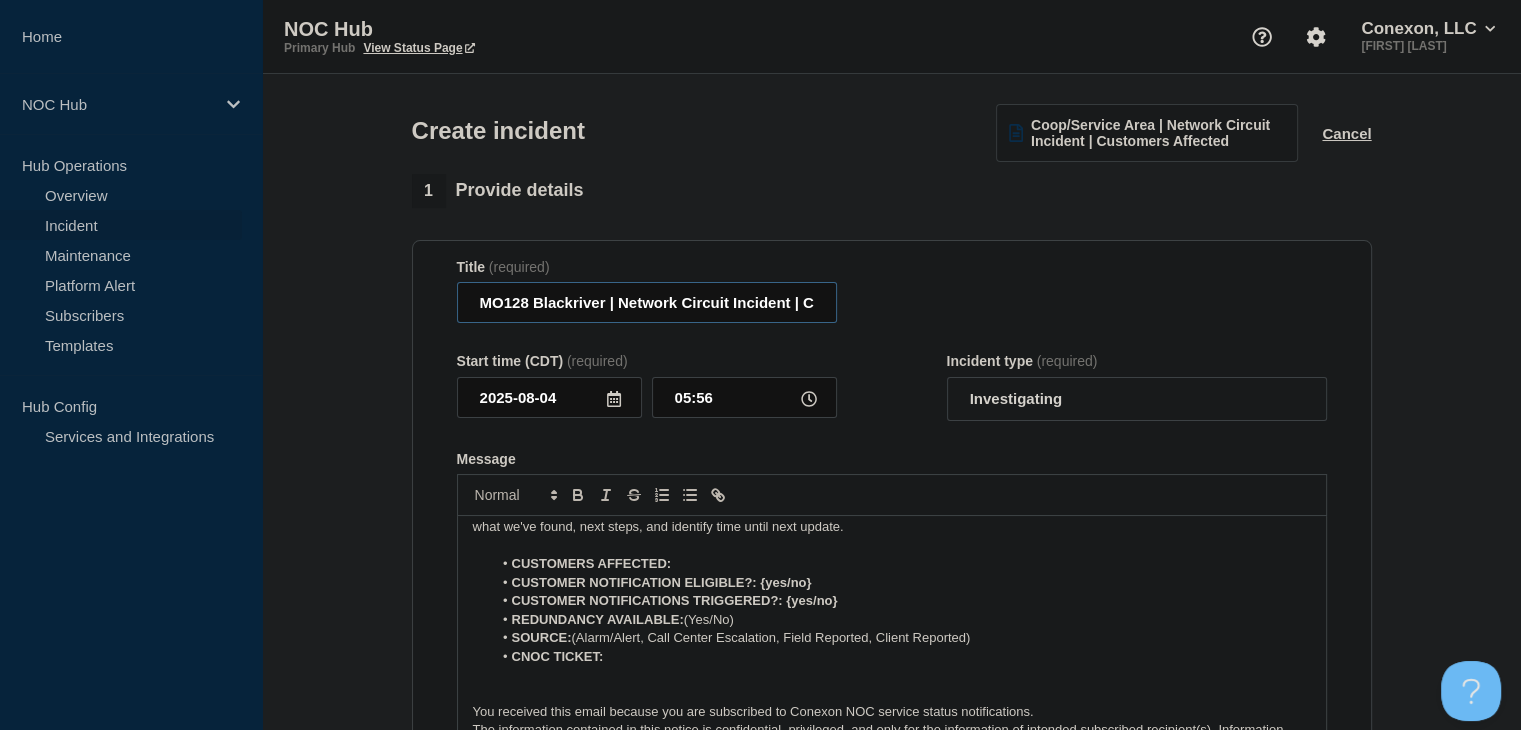 scroll, scrollTop: 42, scrollLeft: 0, axis: vertical 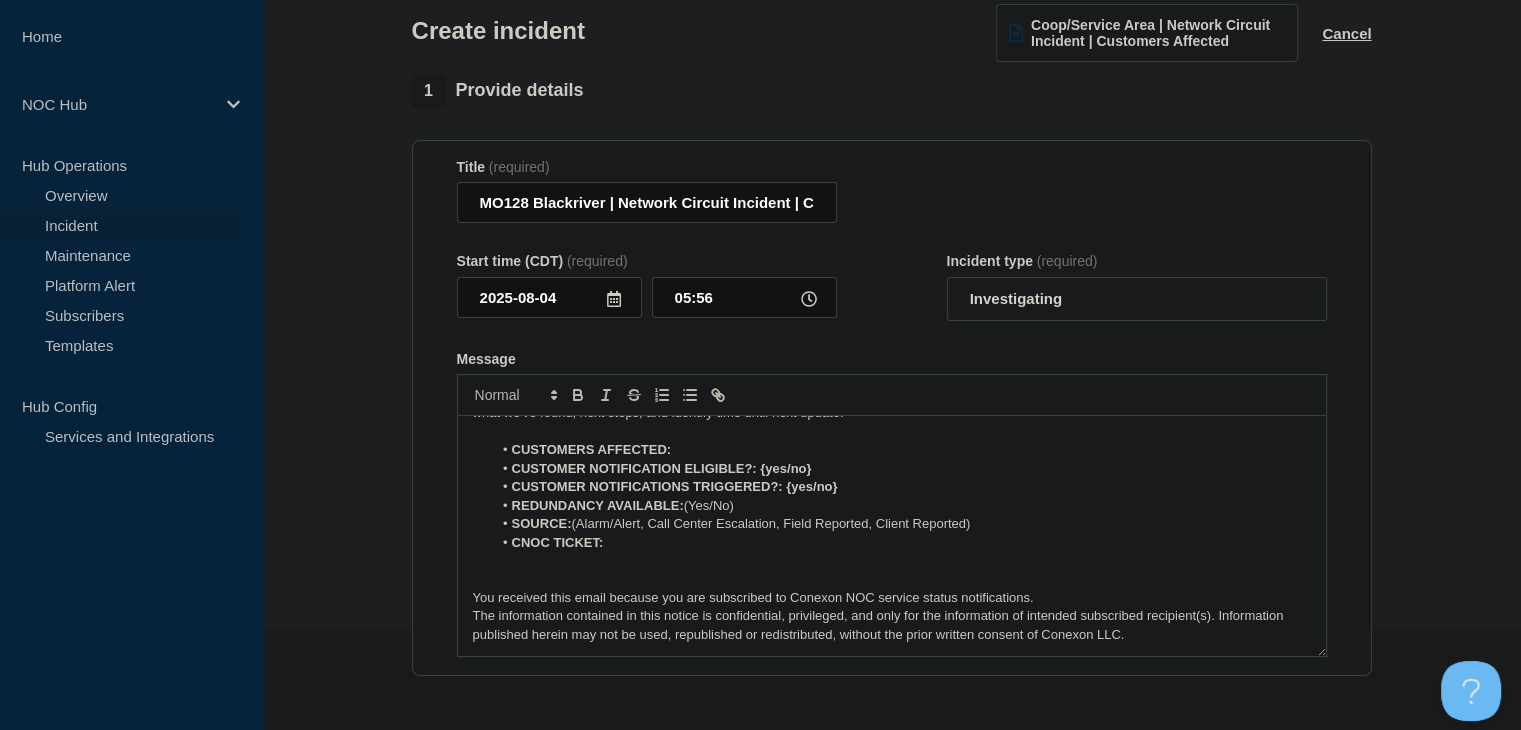 click on "CUSTOMERS AFFECTED:" at bounding box center (901, 450) 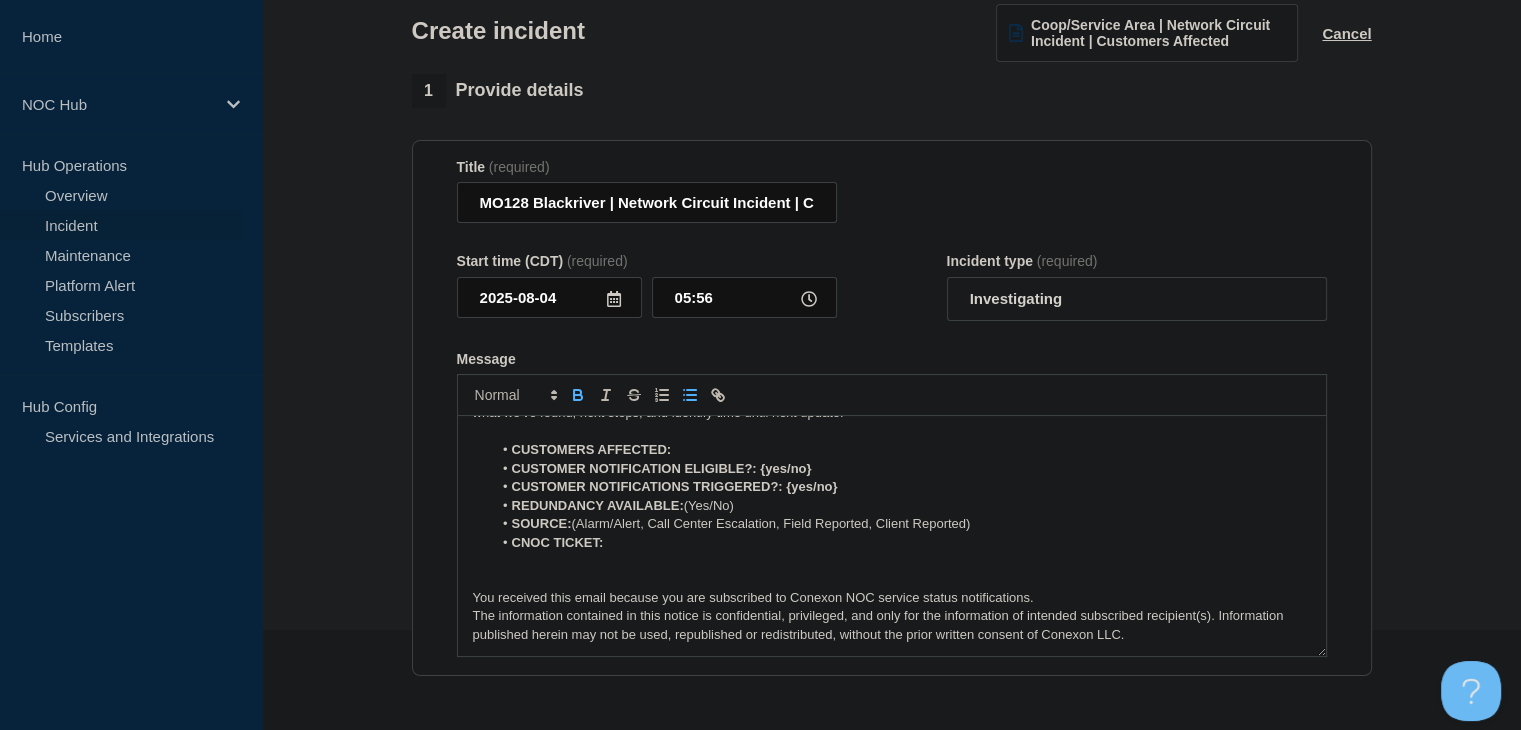 type 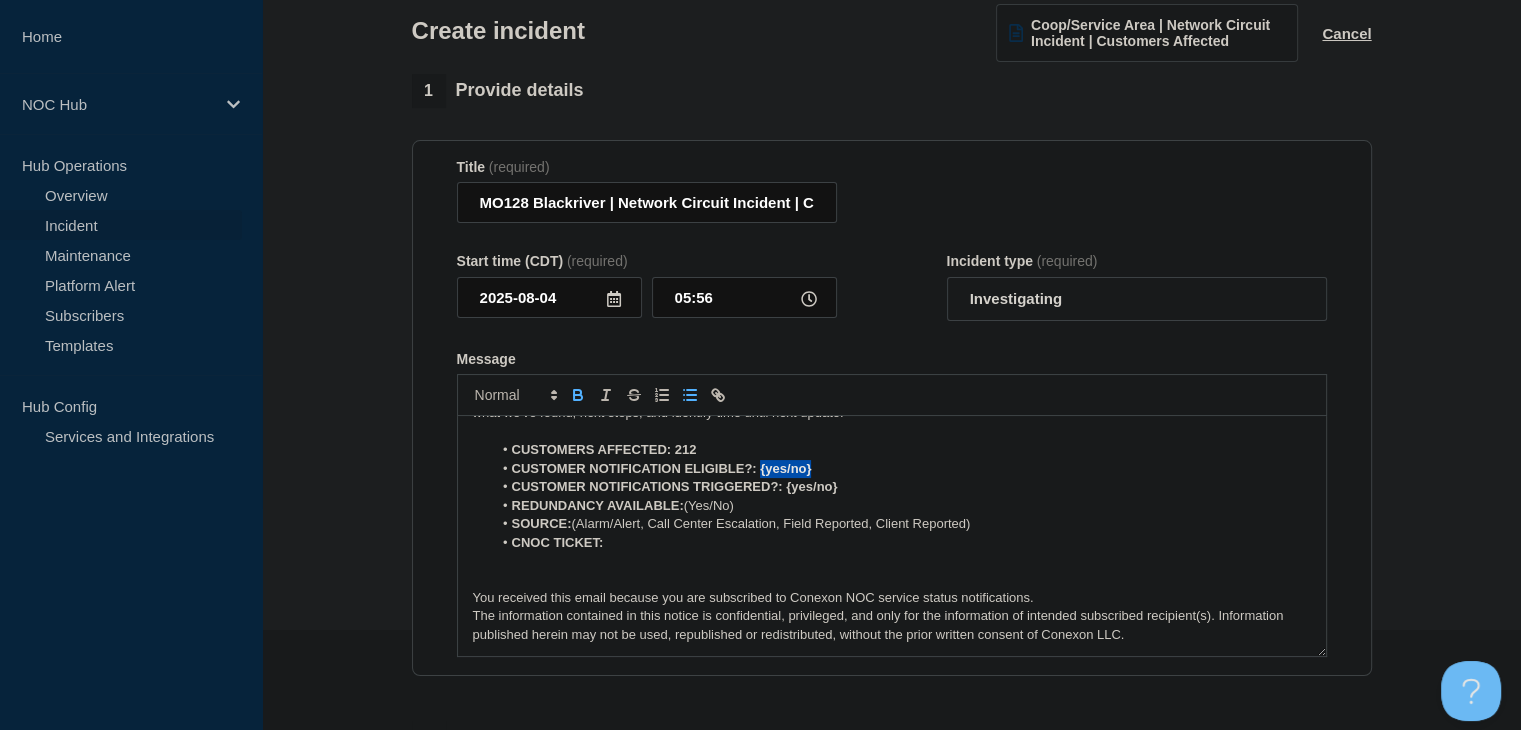 drag, startPoint x: 840, startPoint y: 476, endPoint x: 758, endPoint y: 473, distance: 82.05486 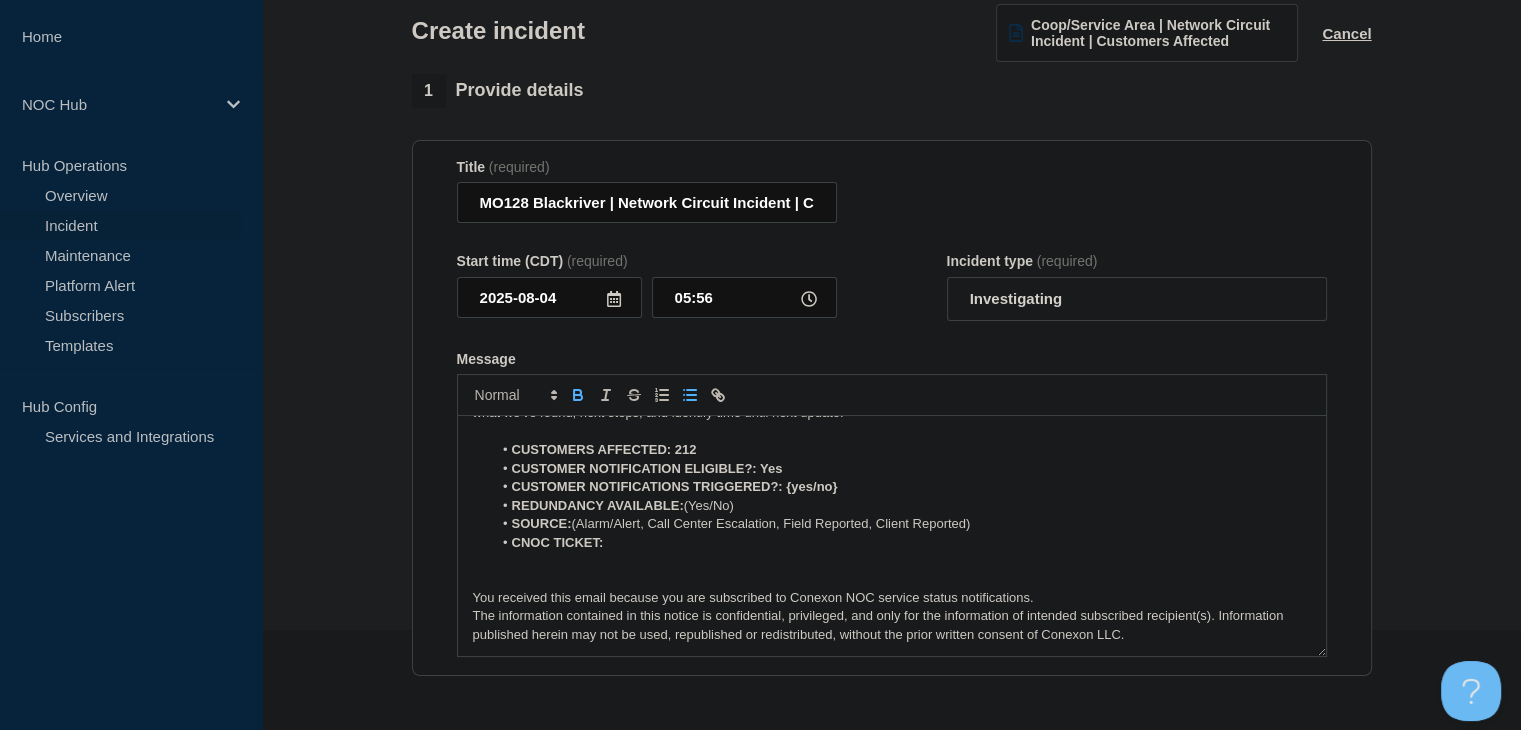 drag, startPoint x: 844, startPoint y: 496, endPoint x: 787, endPoint y: 493, distance: 57.07889 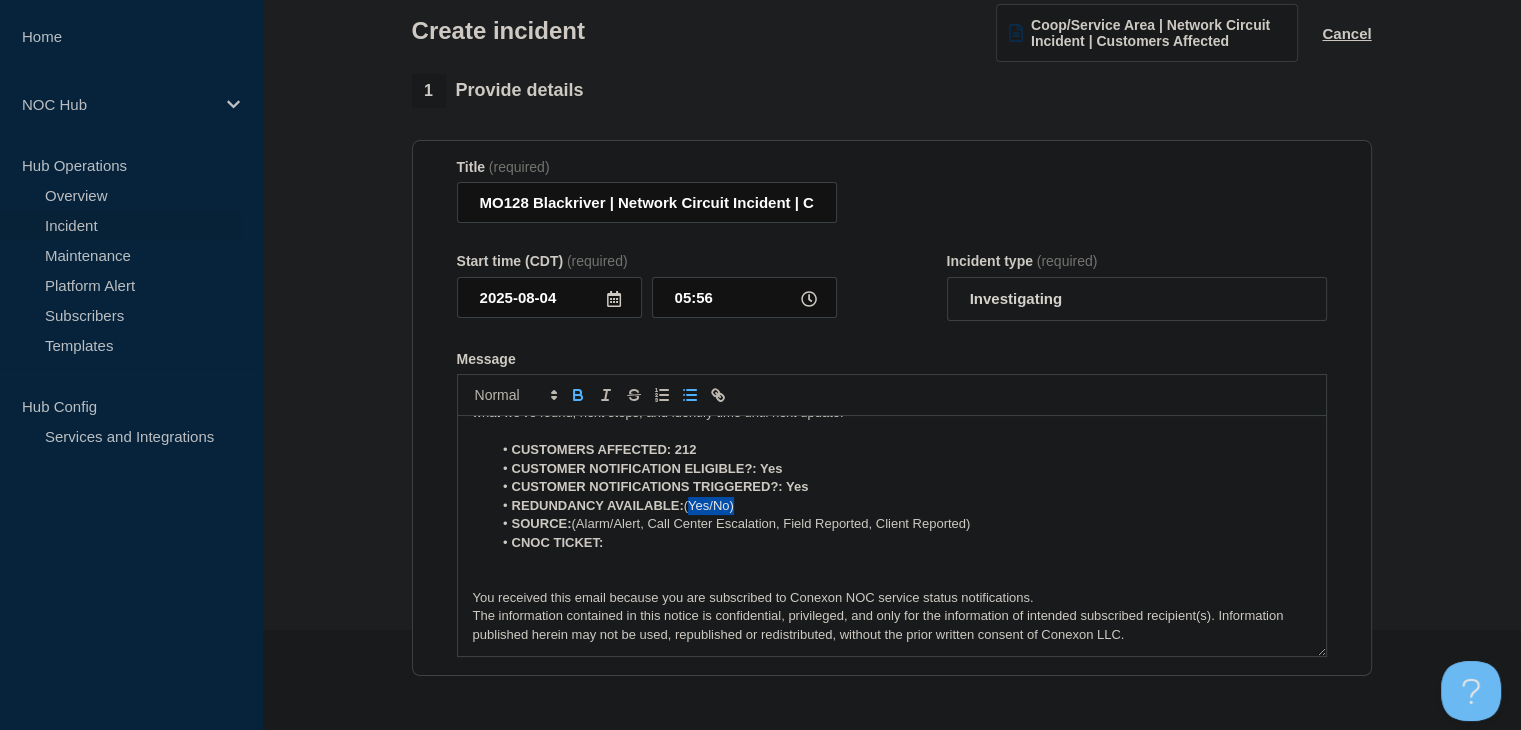 drag, startPoint x: 786, startPoint y: 508, endPoint x: 692, endPoint y: 503, distance: 94.13288 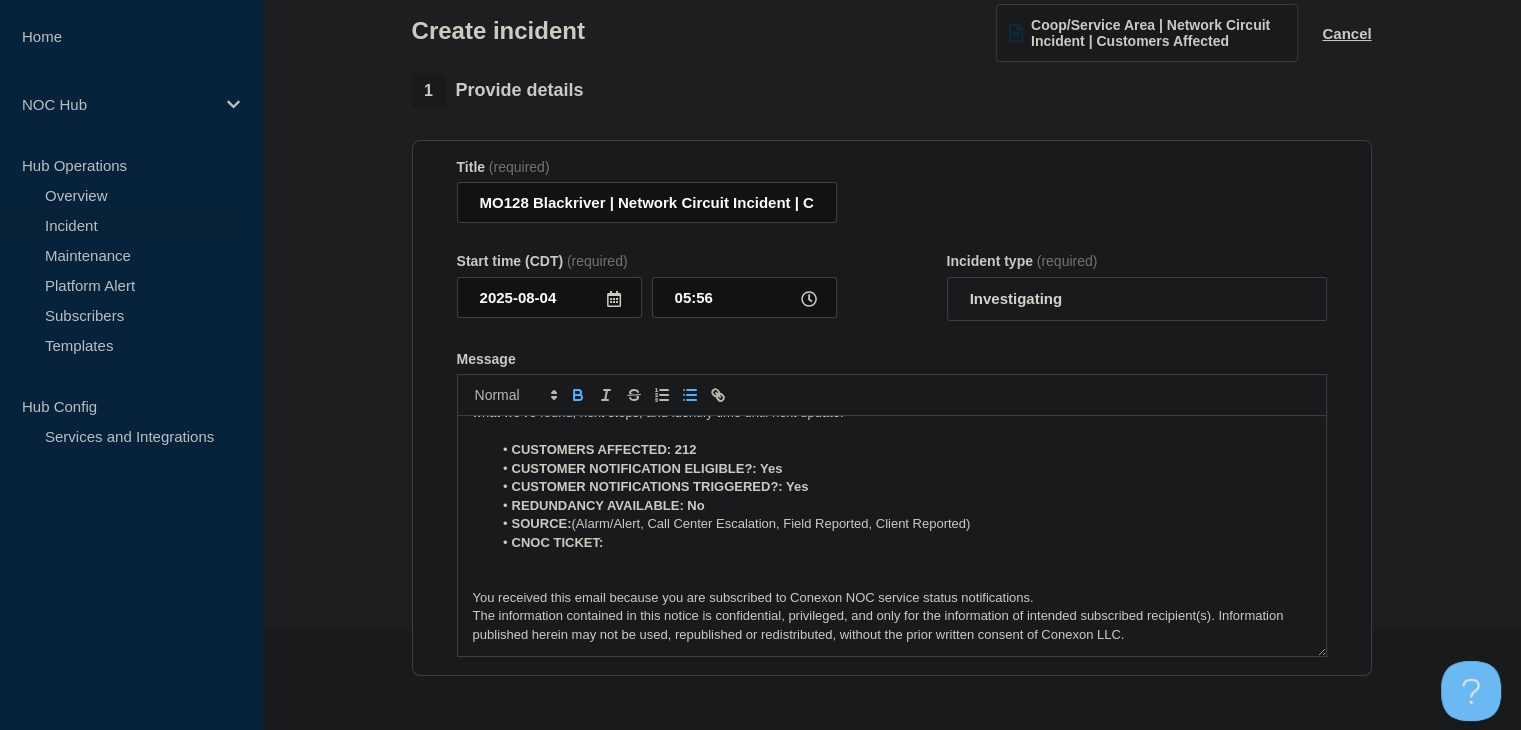 click at bounding box center (892, 561) 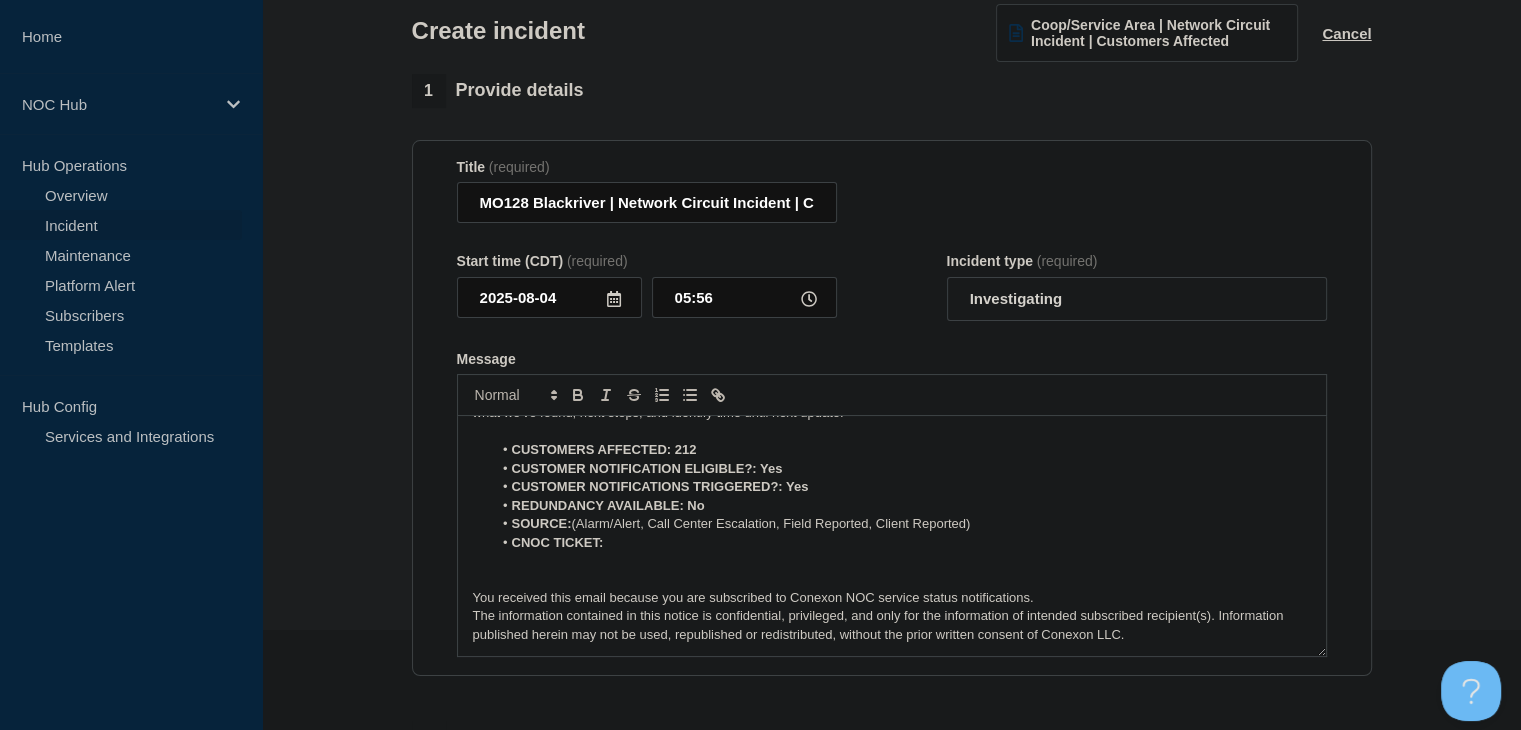 click on "CNOC TICKET:" at bounding box center [901, 543] 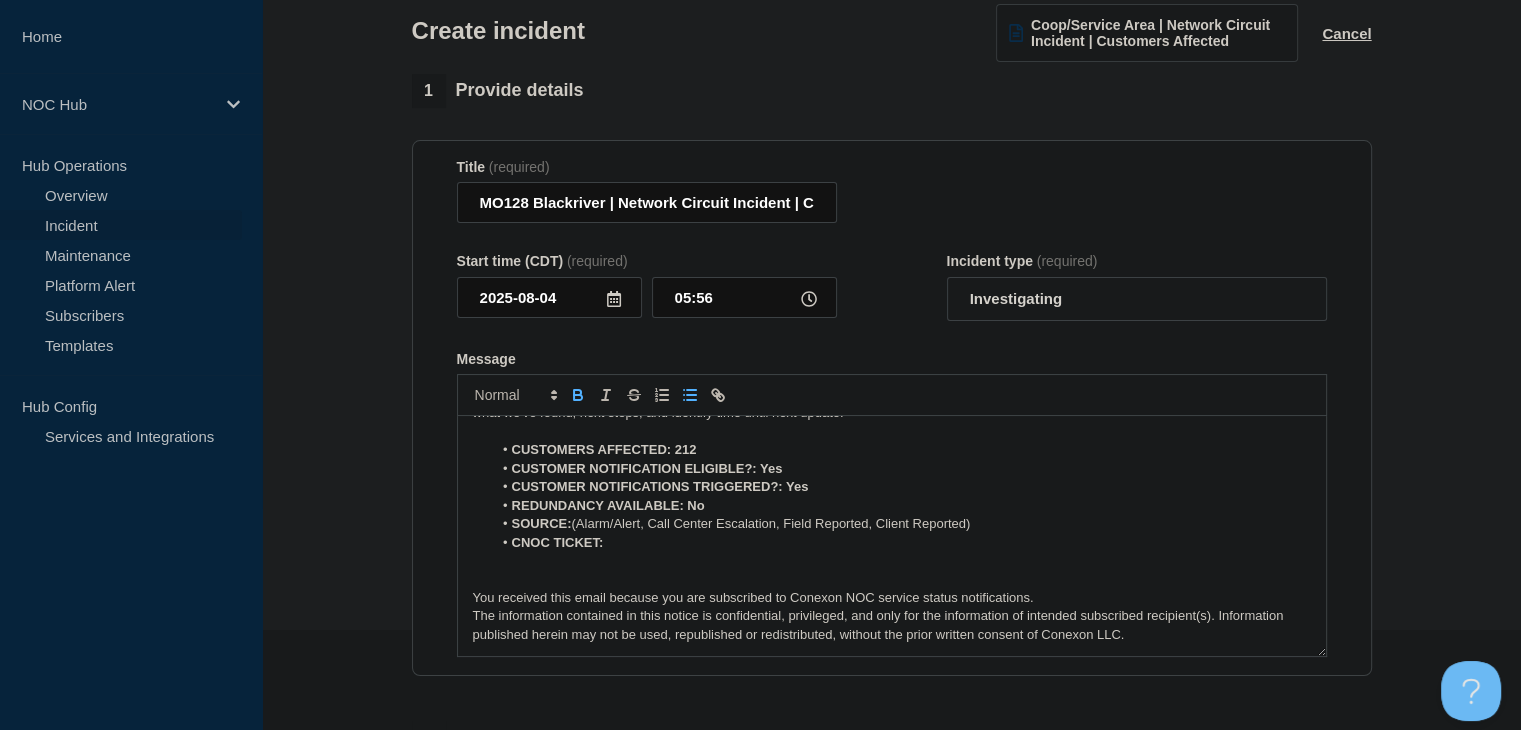 click on "CNOC TICKET:" at bounding box center (901, 543) 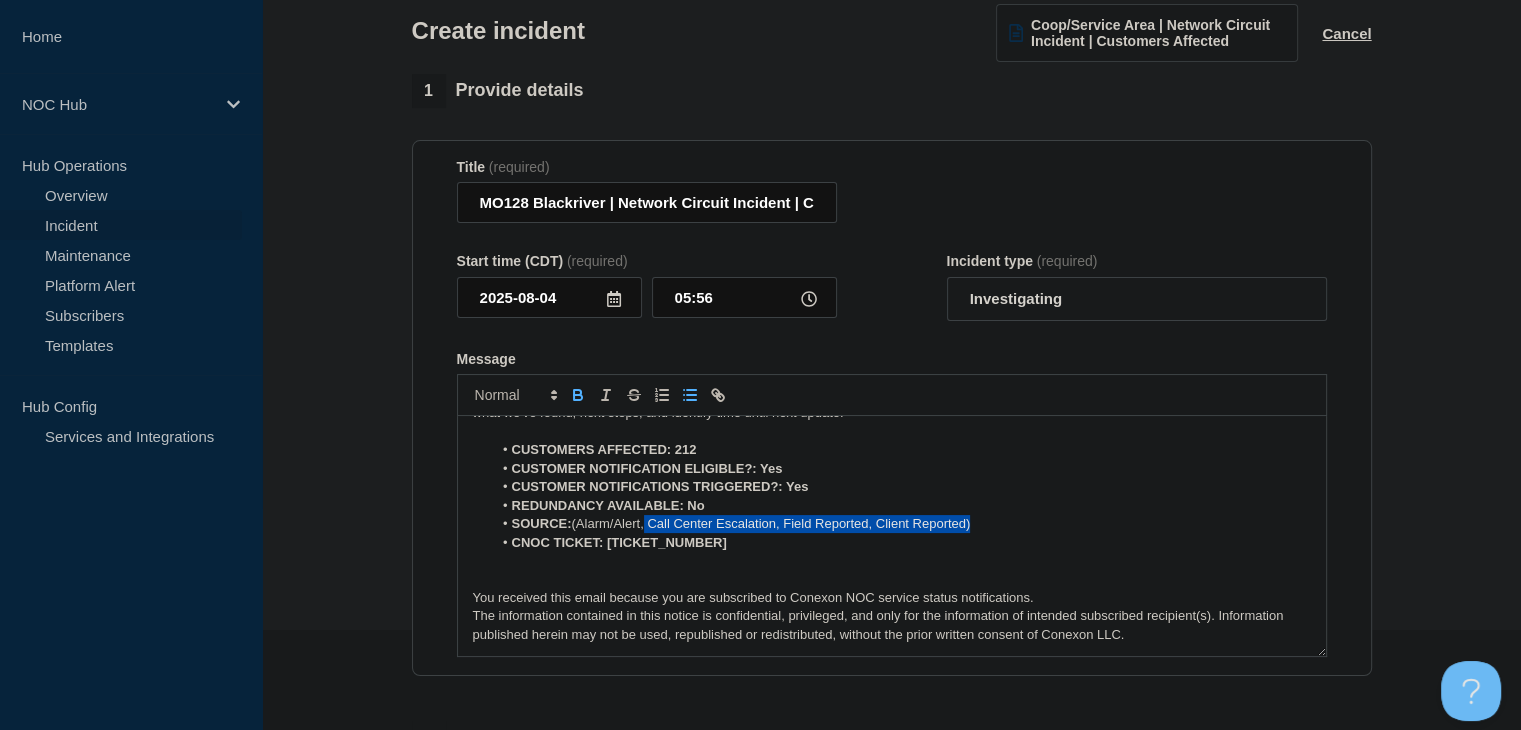 drag, startPoint x: 987, startPoint y: 529, endPoint x: 646, endPoint y: 525, distance: 341.02347 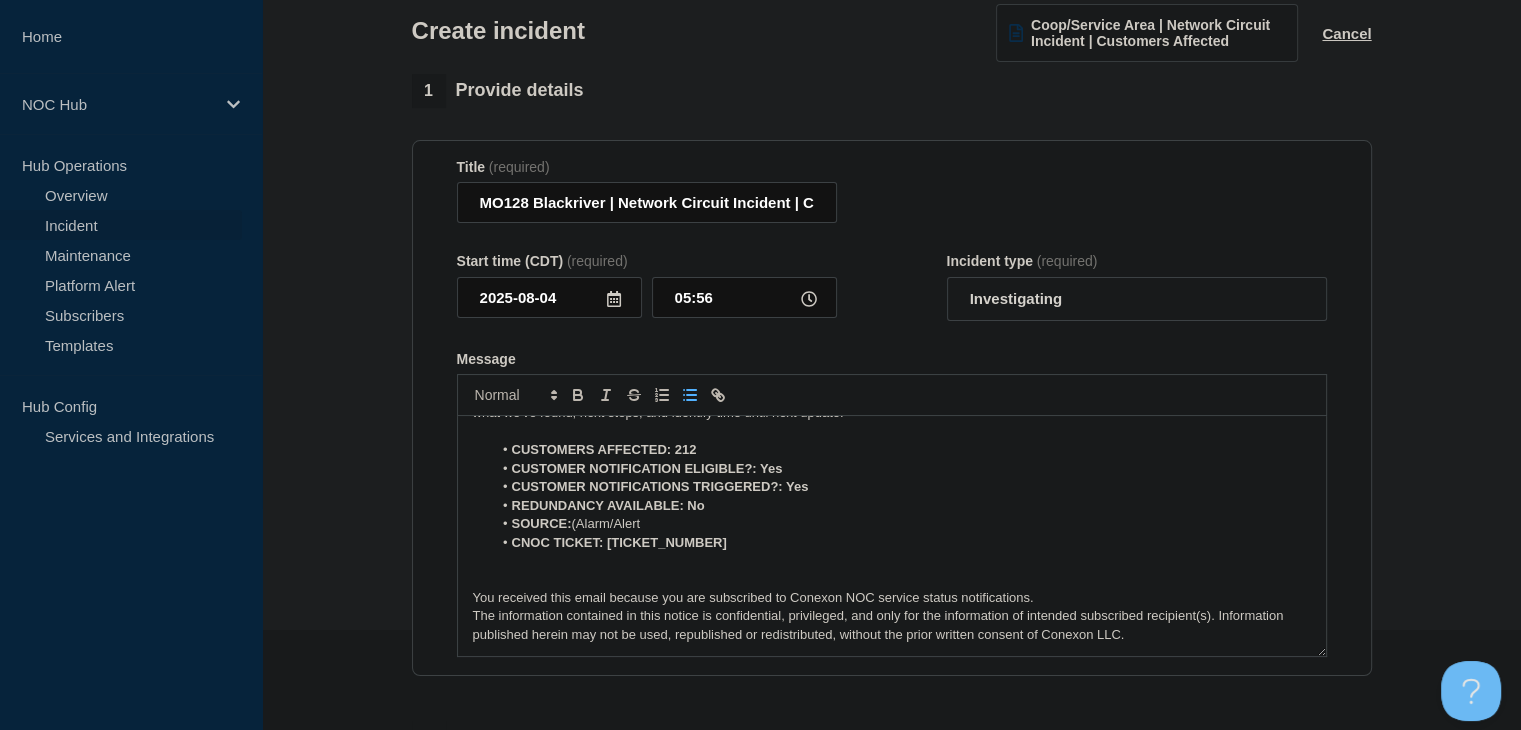 click on "SOURCE:  (Alarm/Alert" at bounding box center [901, 524] 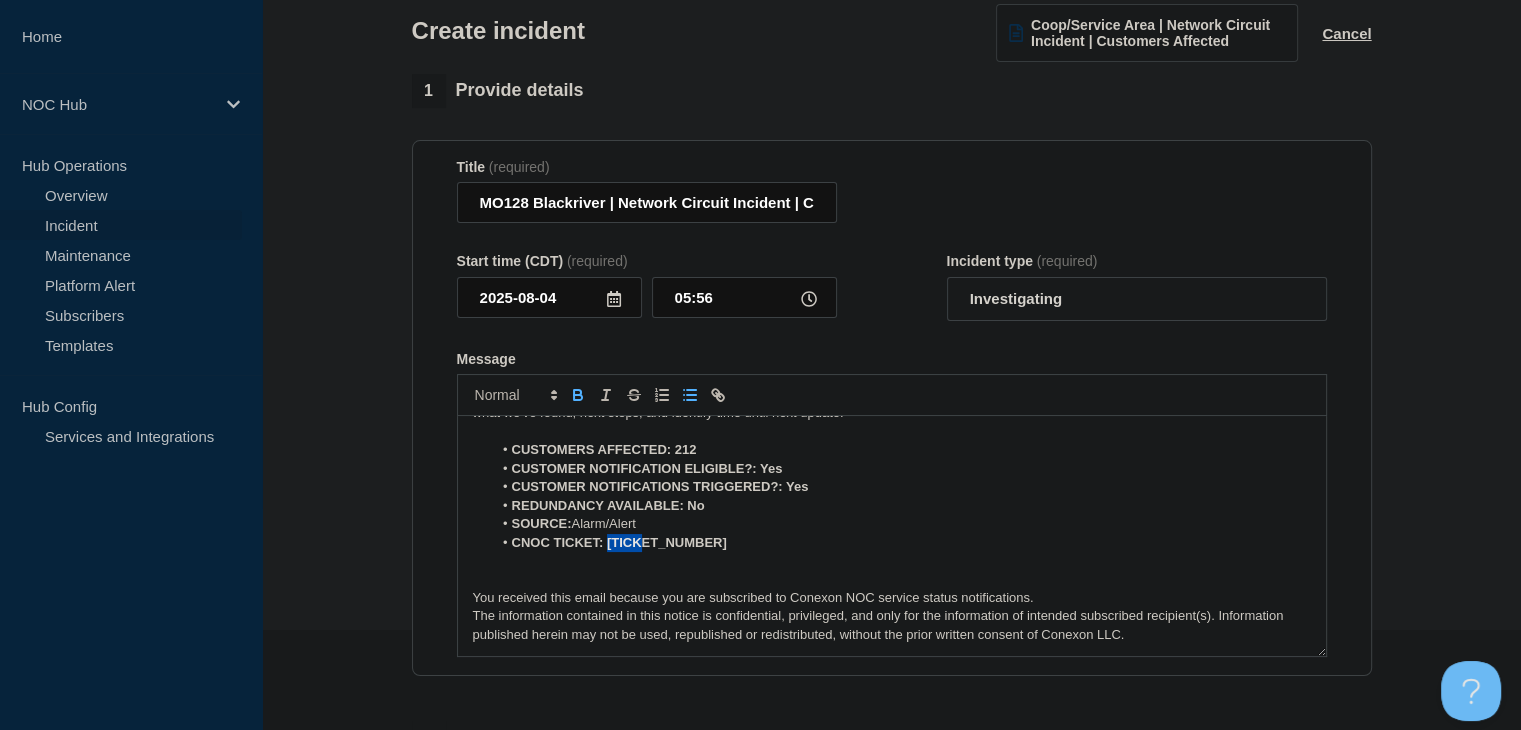 drag, startPoint x: 651, startPoint y: 551, endPoint x: 605, endPoint y: 545, distance: 46.389652 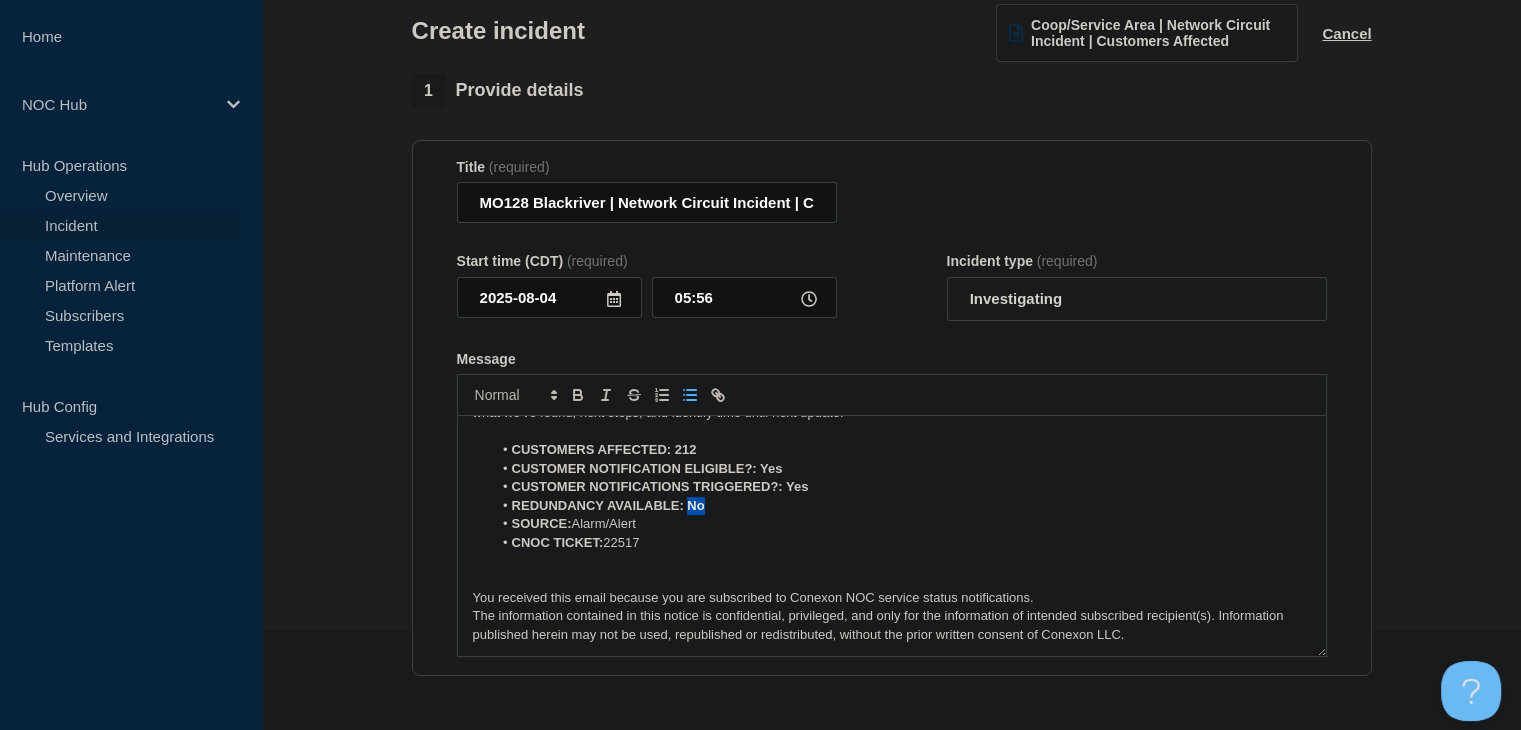 drag, startPoint x: 713, startPoint y: 503, endPoint x: 687, endPoint y: 507, distance: 26.305893 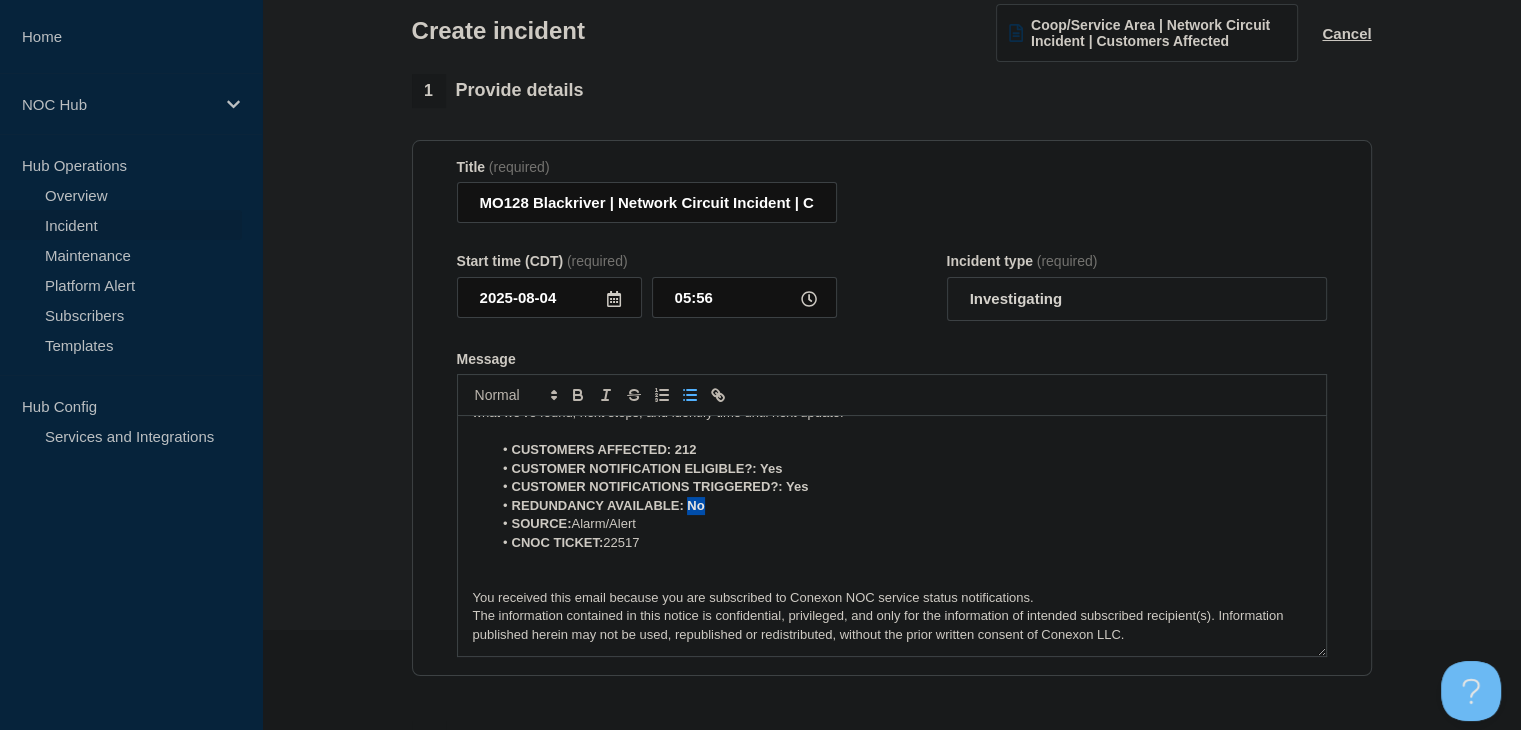 click on "REDUNDANCY AVAILABLE: No" at bounding box center [901, 506] 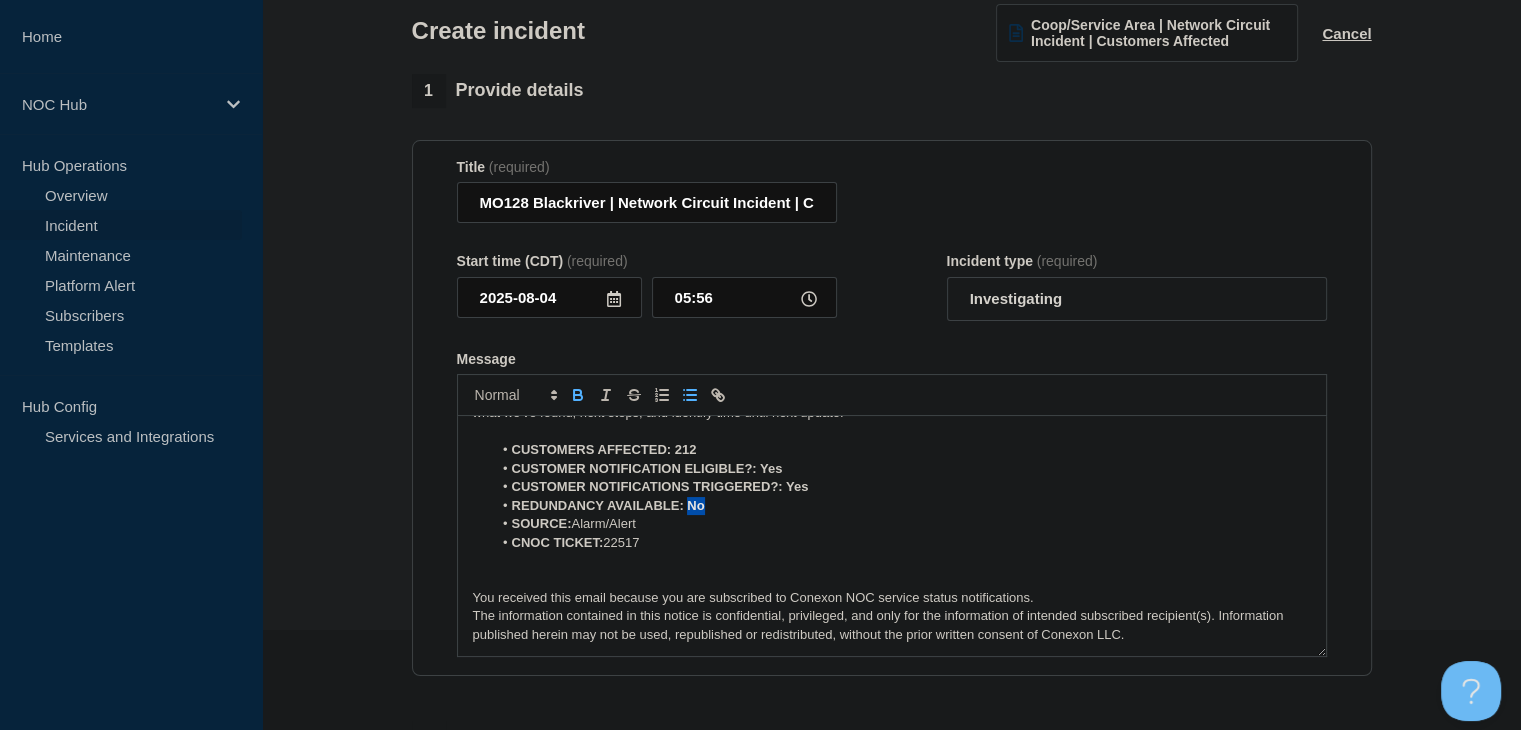 click 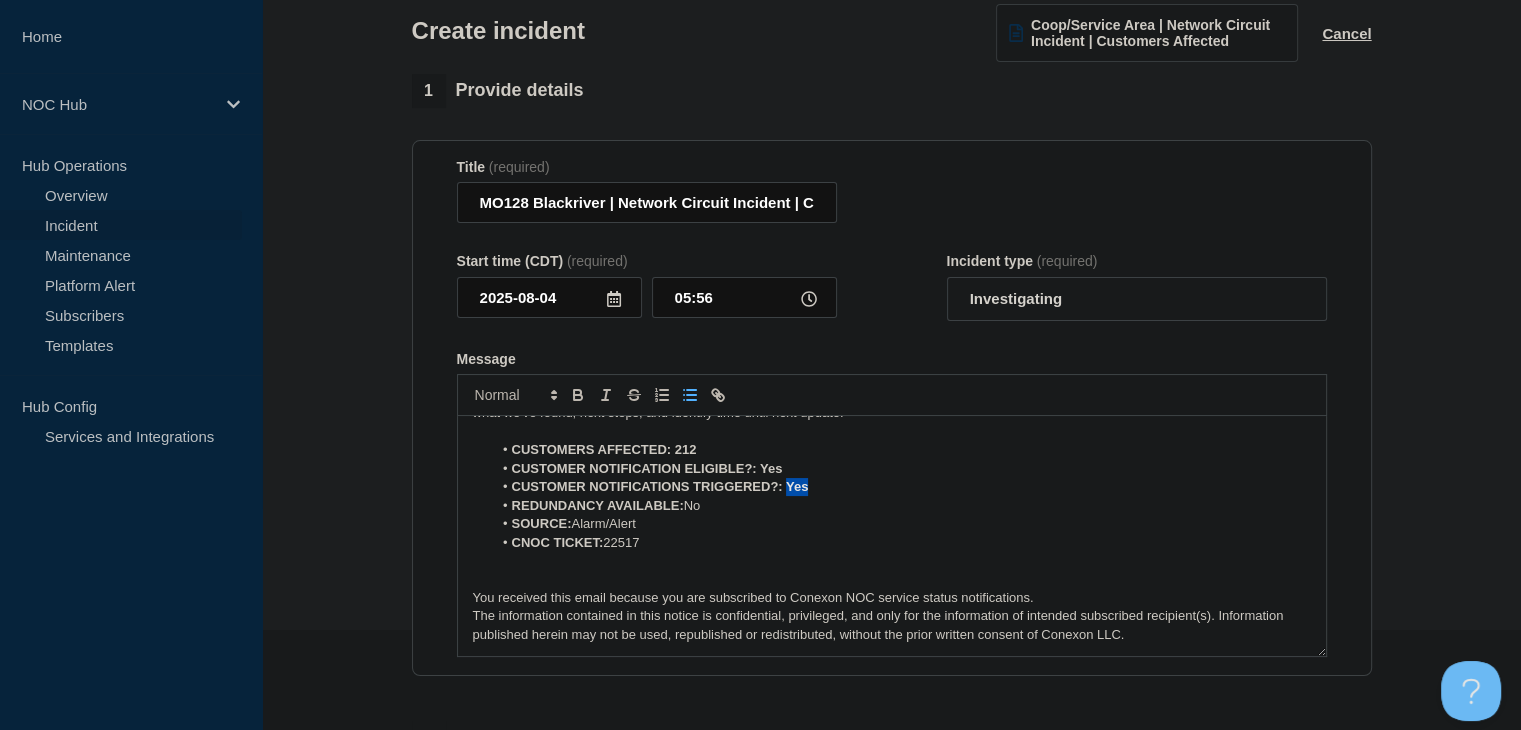 drag, startPoint x: 825, startPoint y: 492, endPoint x: 786, endPoint y: 491, distance: 39.012817 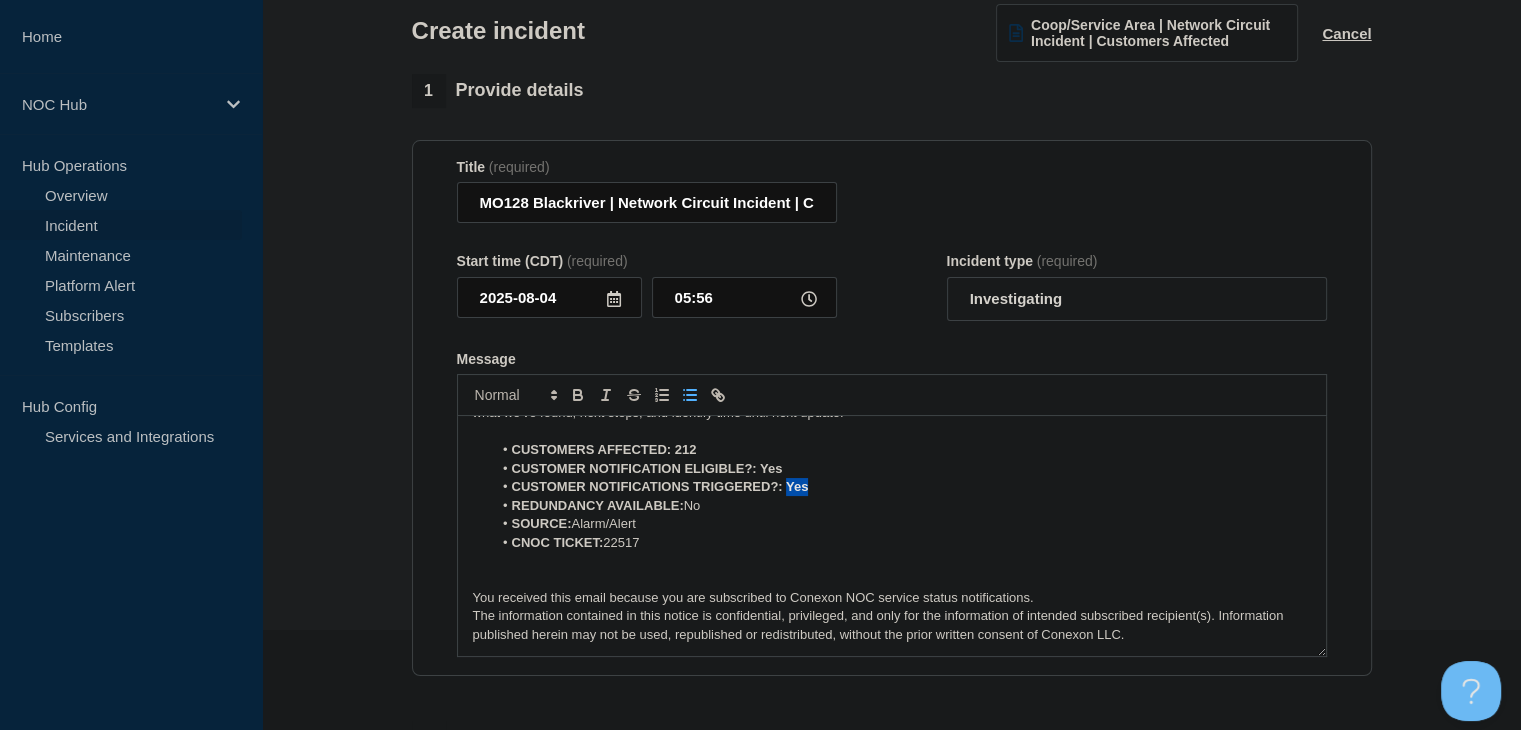 click on "CUSTOMER NOTIFICATIONS TRIGGERED?: Yes" at bounding box center [901, 487] 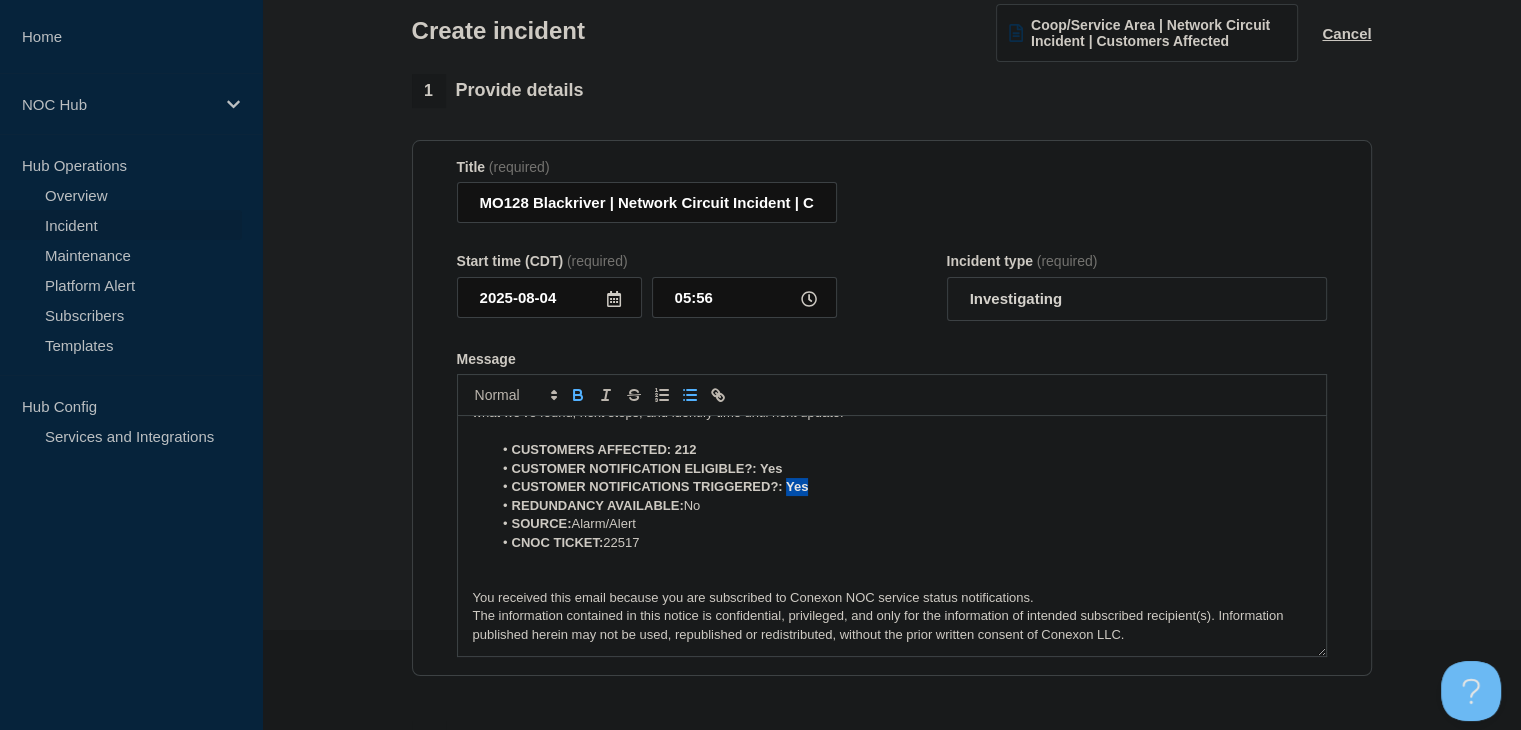 click 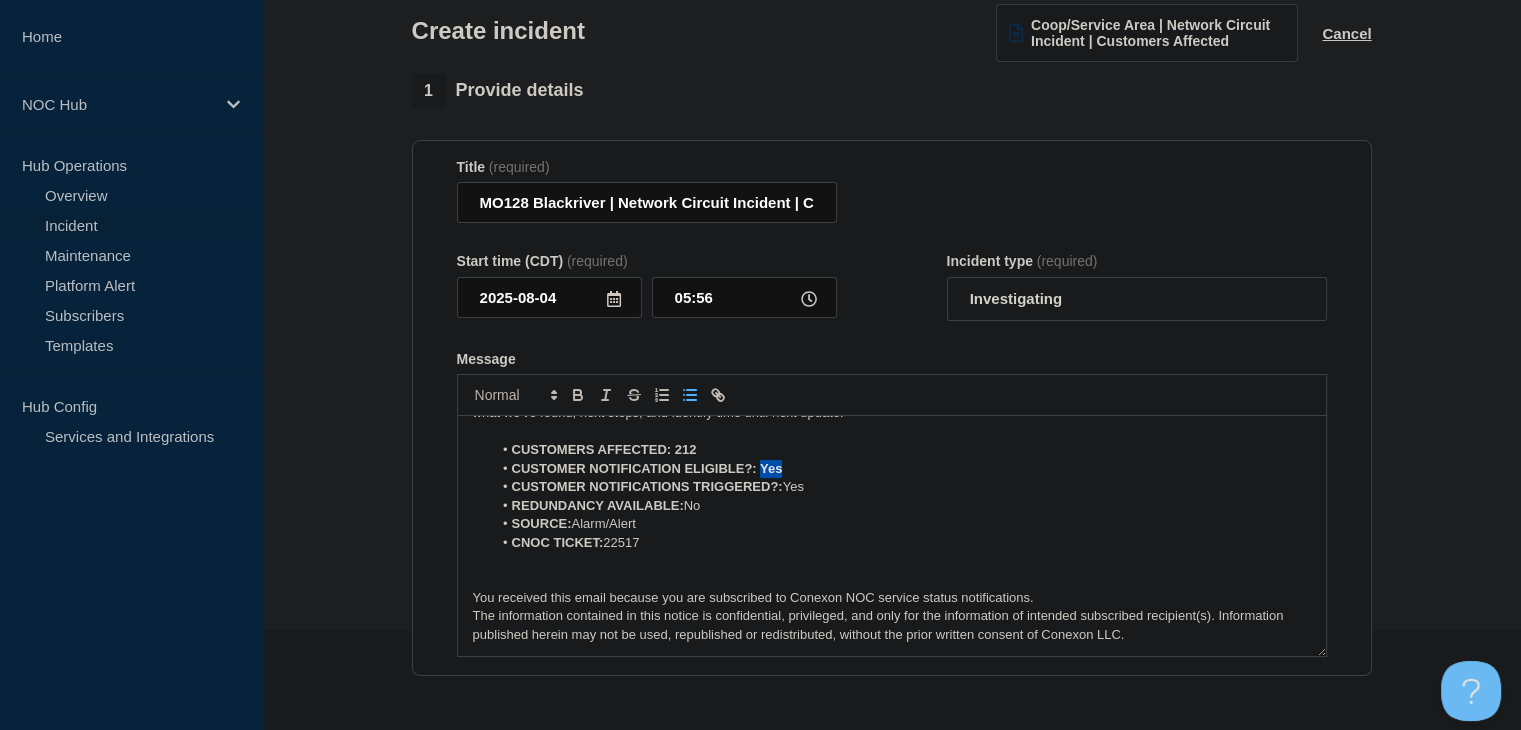 drag, startPoint x: 773, startPoint y: 473, endPoint x: 758, endPoint y: 472, distance: 15.033297 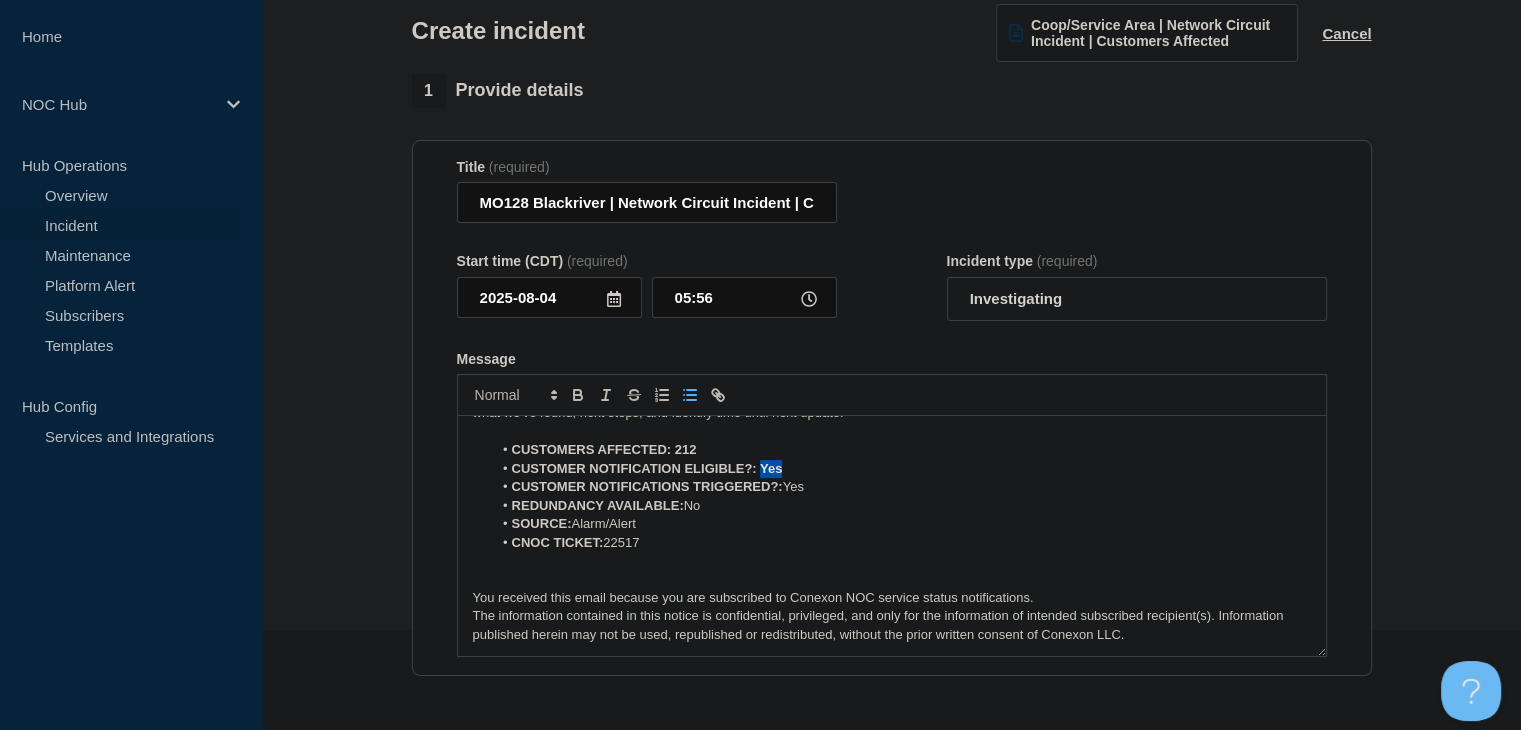 click on "CUSTOMER NOTIFICATION ELIGIBLE?: Yes" at bounding box center [901, 469] 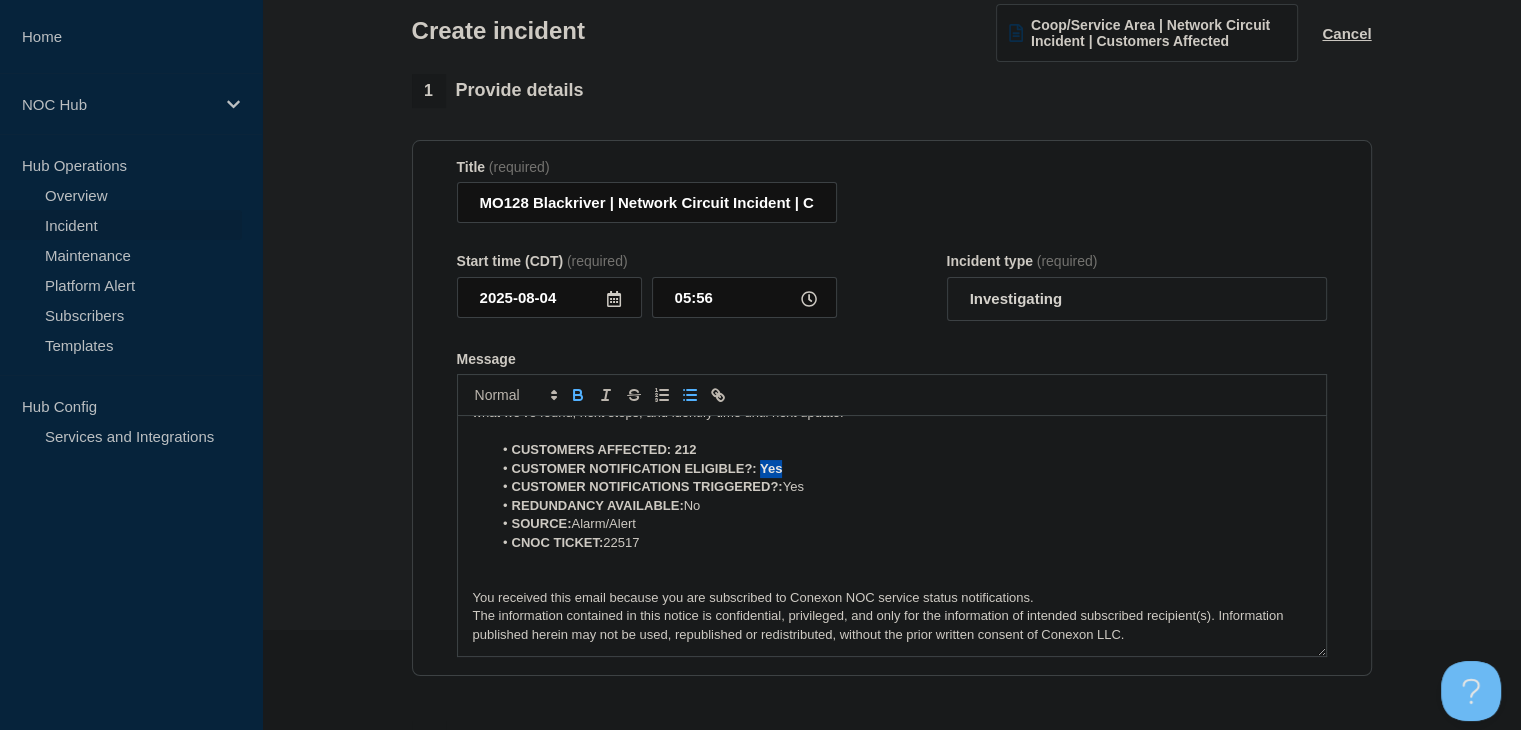 click 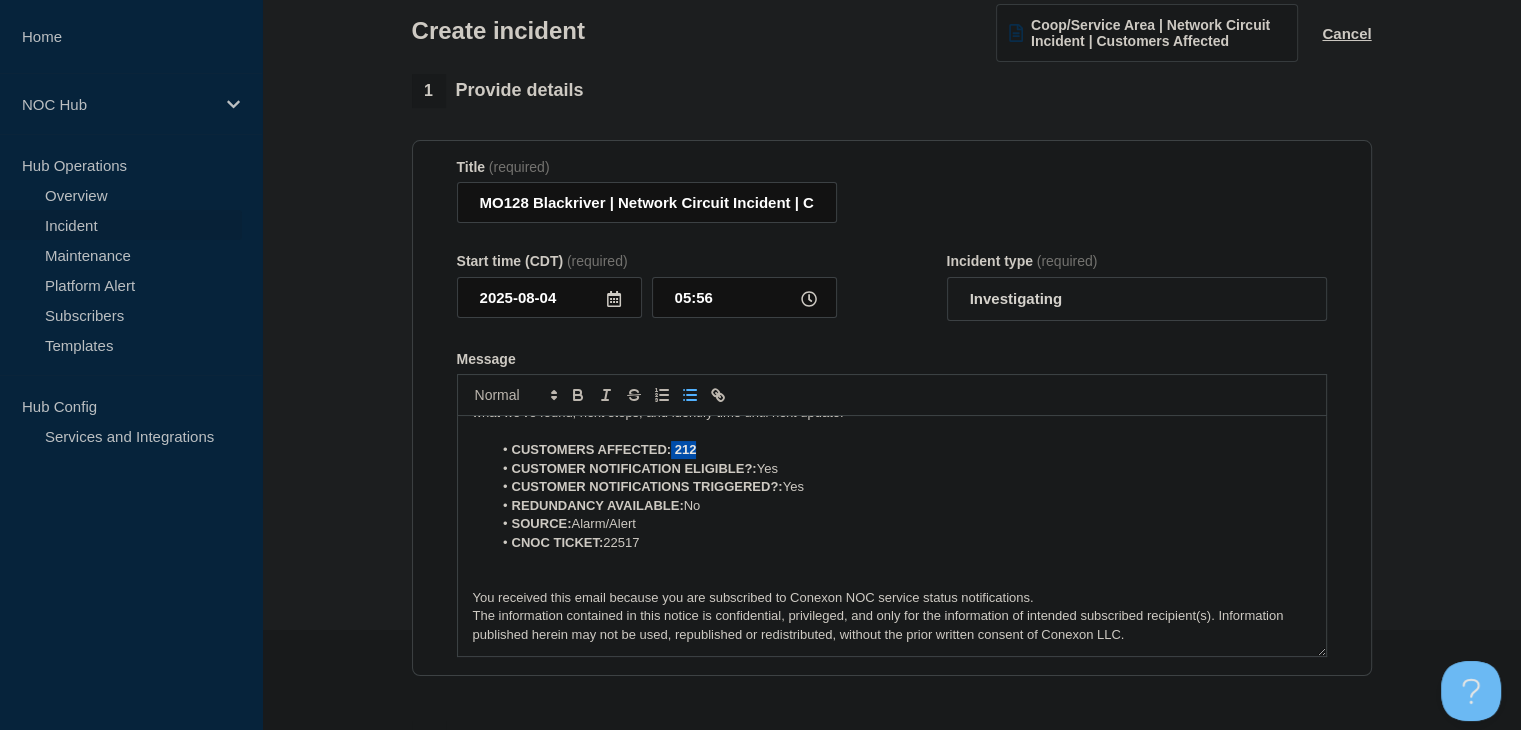 drag, startPoint x: 716, startPoint y: 453, endPoint x: 669, endPoint y: 453, distance: 47 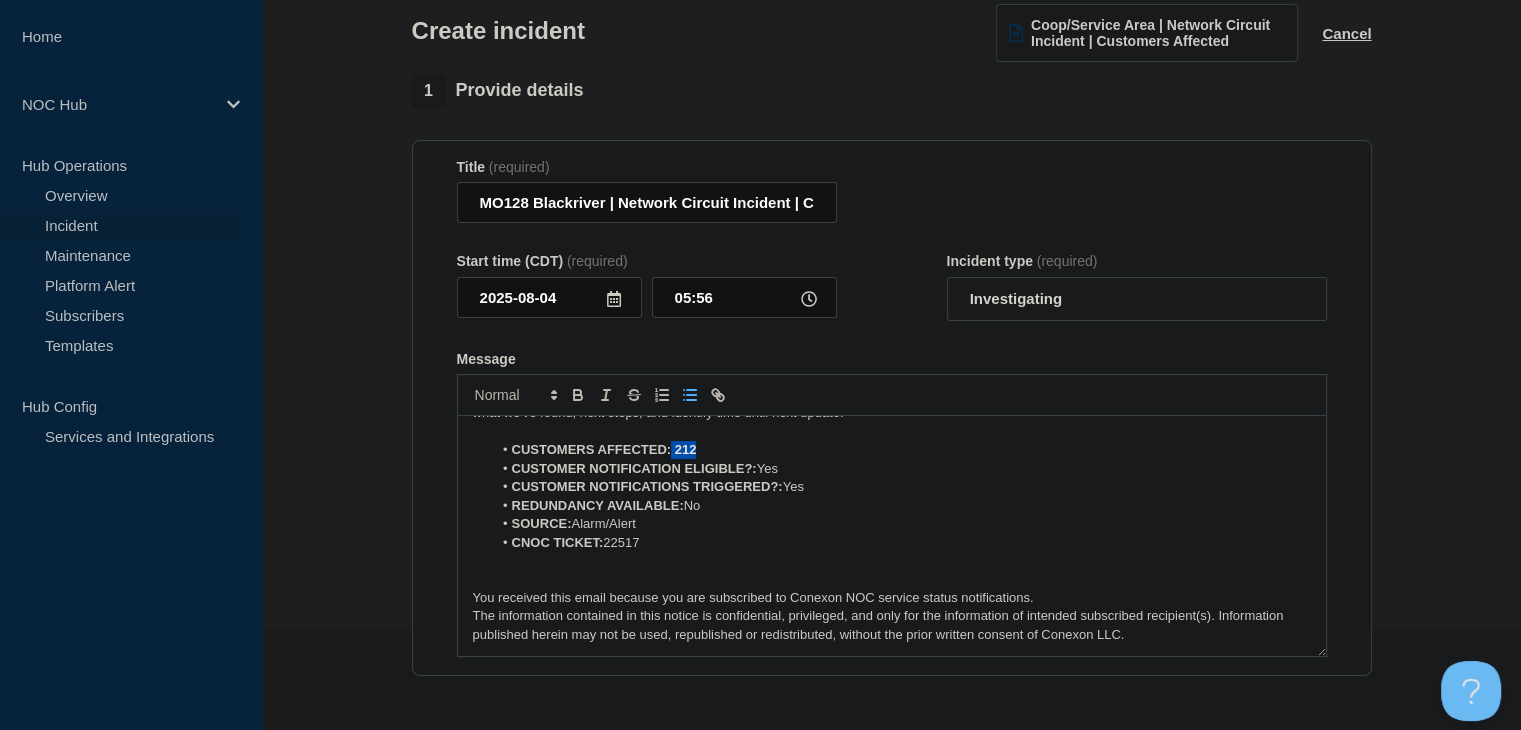 click on "CUSTOMERS AFFECTED: 212" at bounding box center (901, 450) 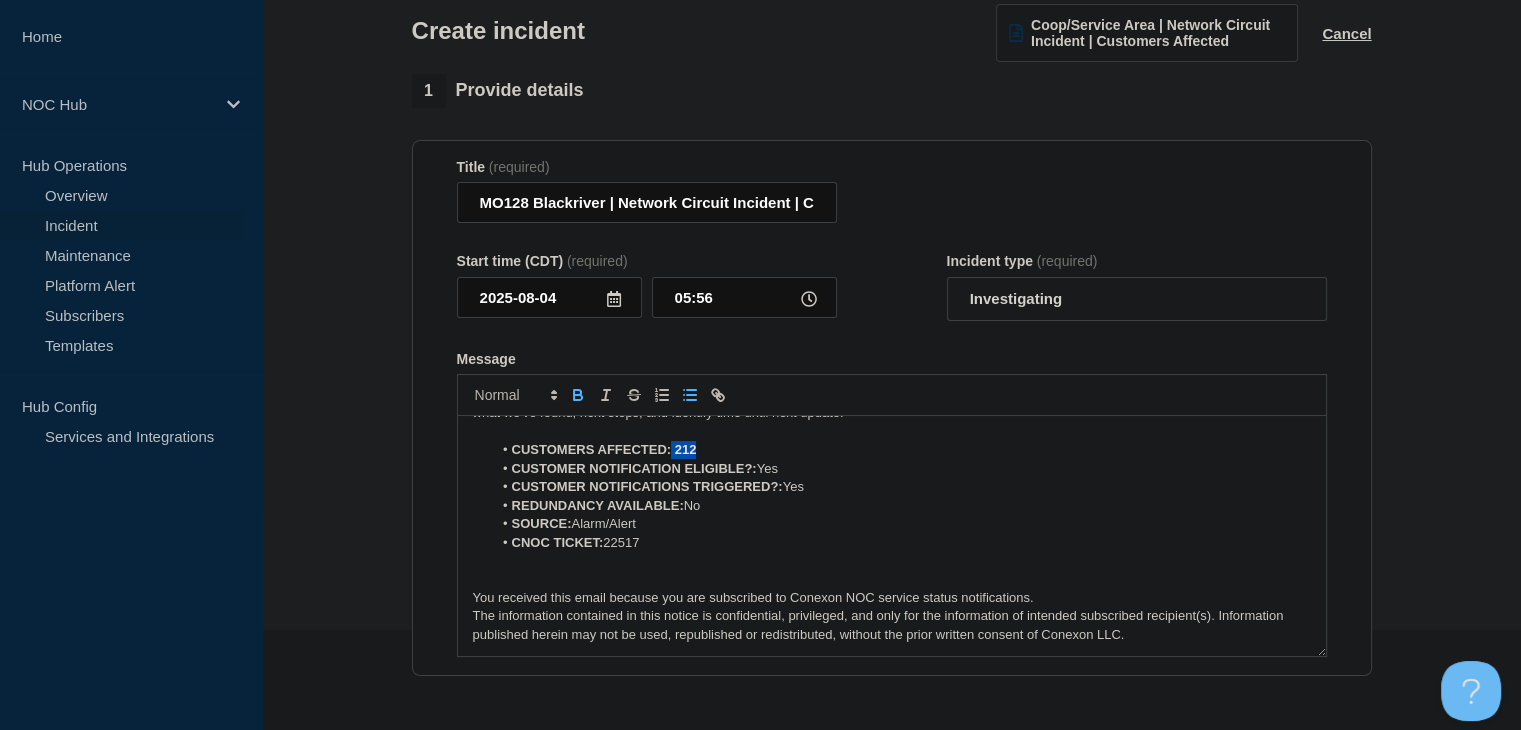 click 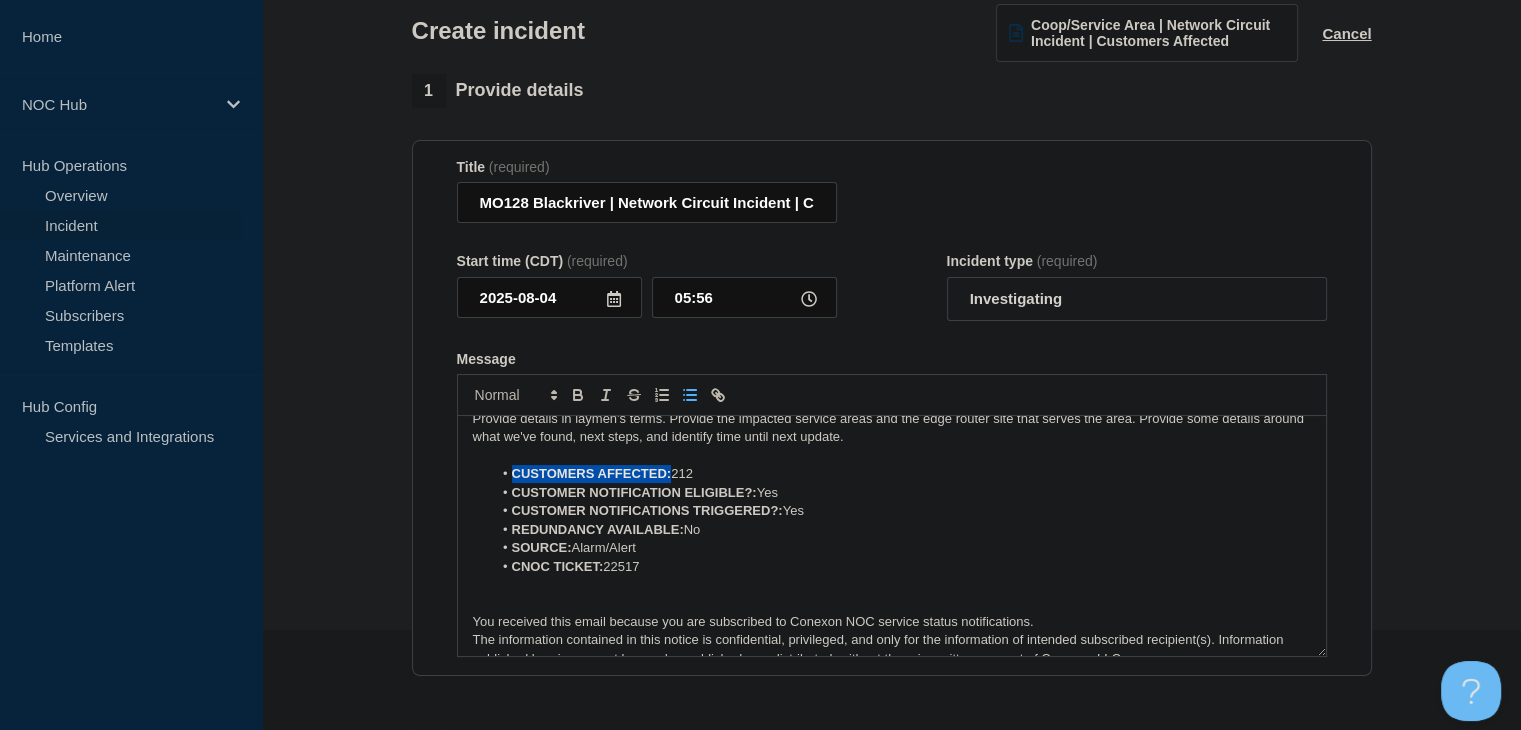 scroll, scrollTop: 0, scrollLeft: 0, axis: both 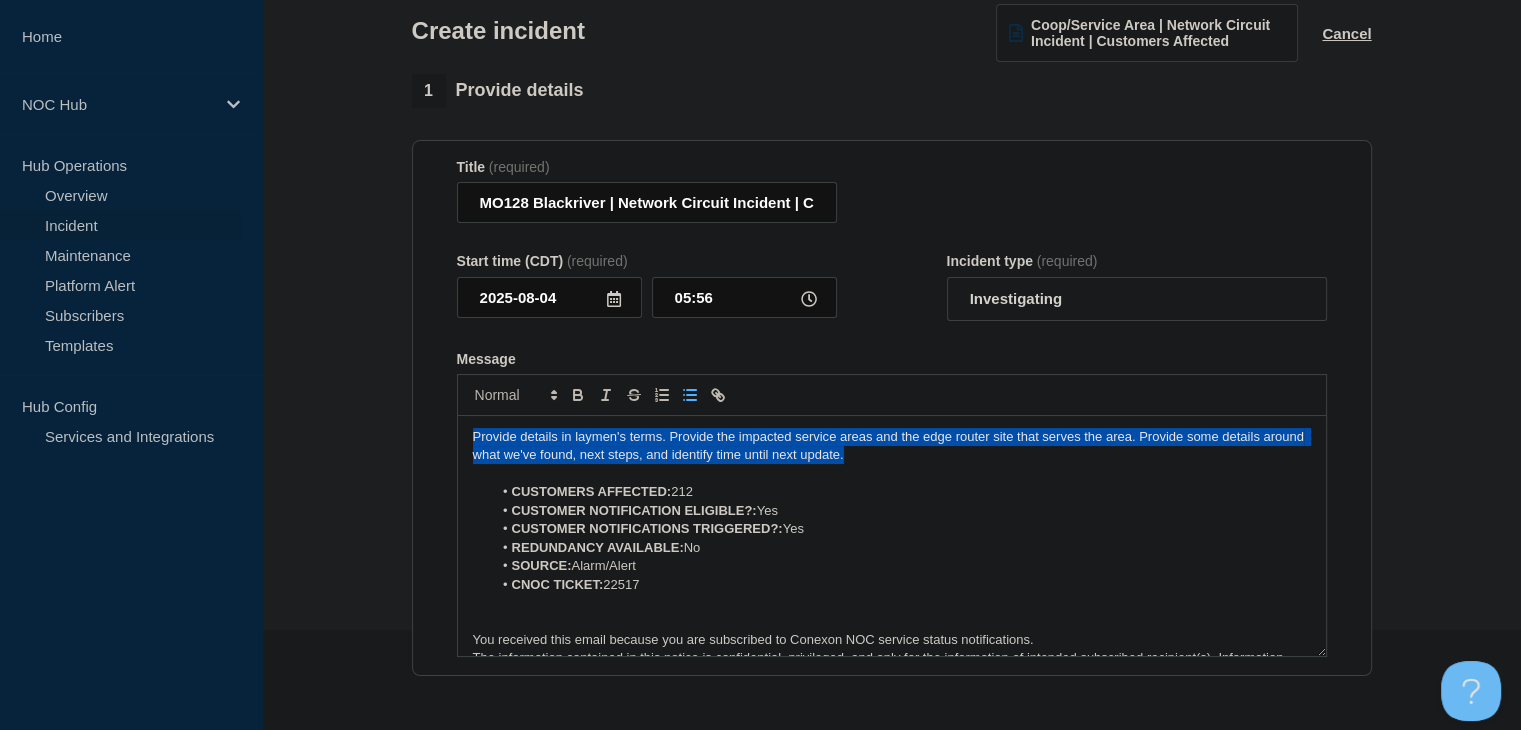 drag, startPoint x: 899, startPoint y: 457, endPoint x: 437, endPoint y: 389, distance: 466.9775 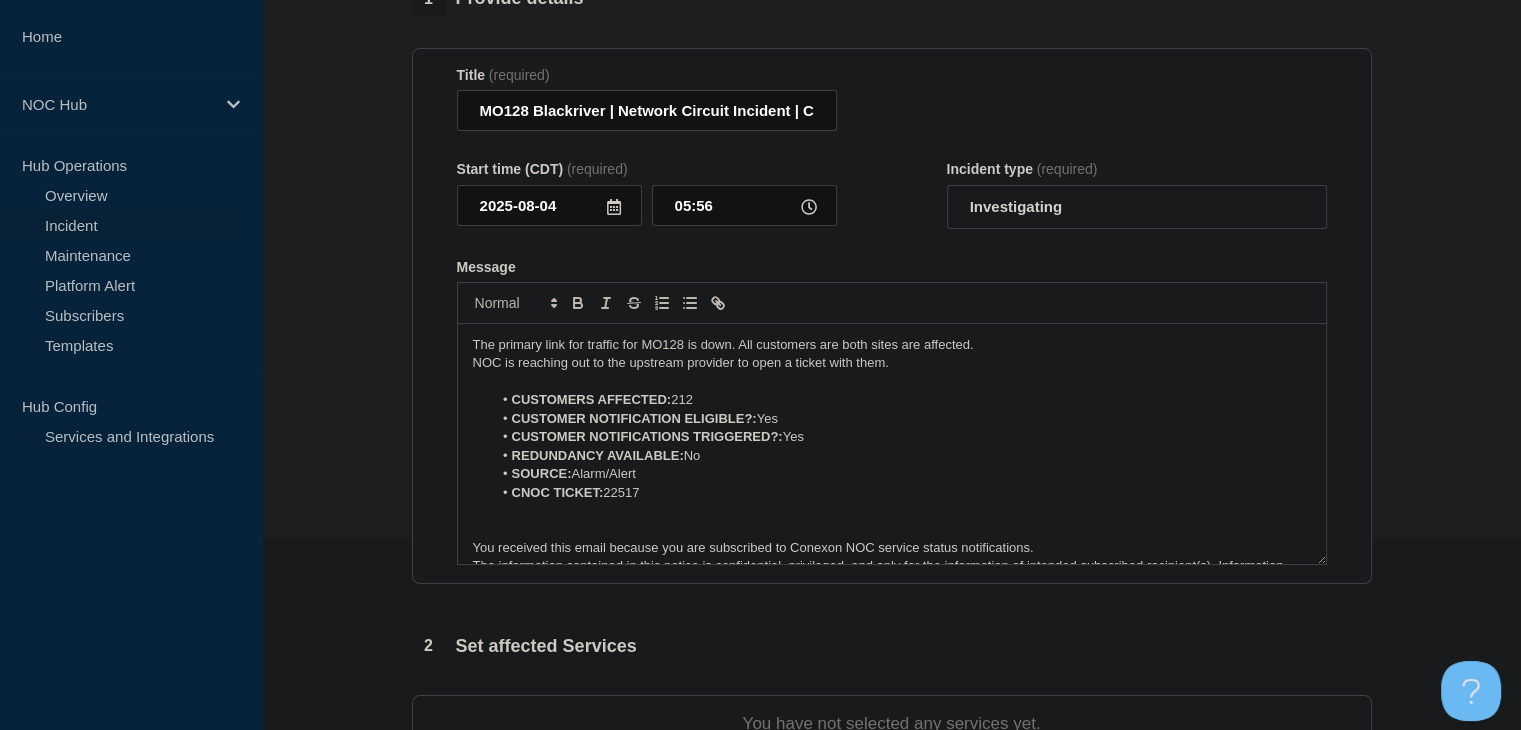 scroll, scrollTop: 400, scrollLeft: 0, axis: vertical 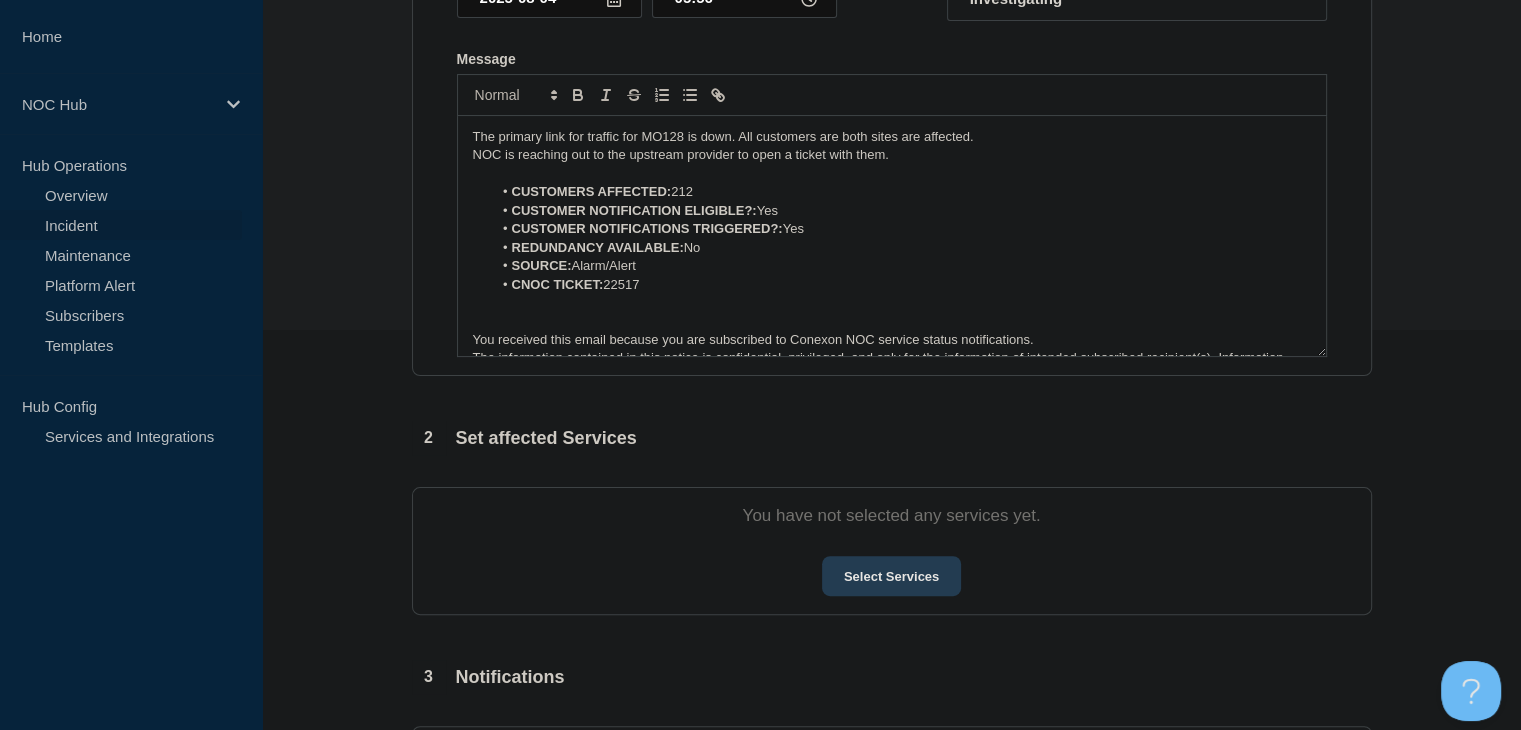 click on "Select Services" at bounding box center [891, 576] 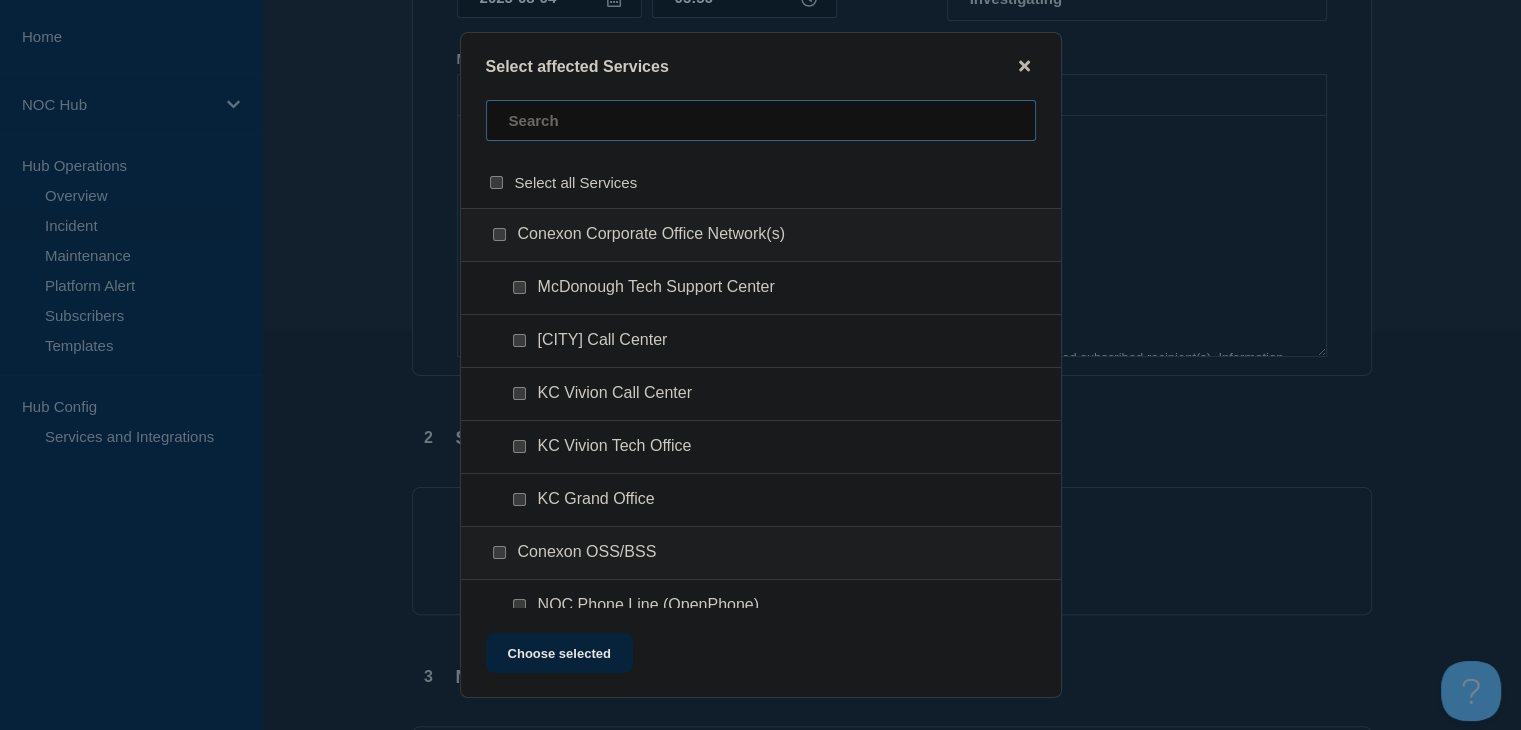 click at bounding box center [761, 120] 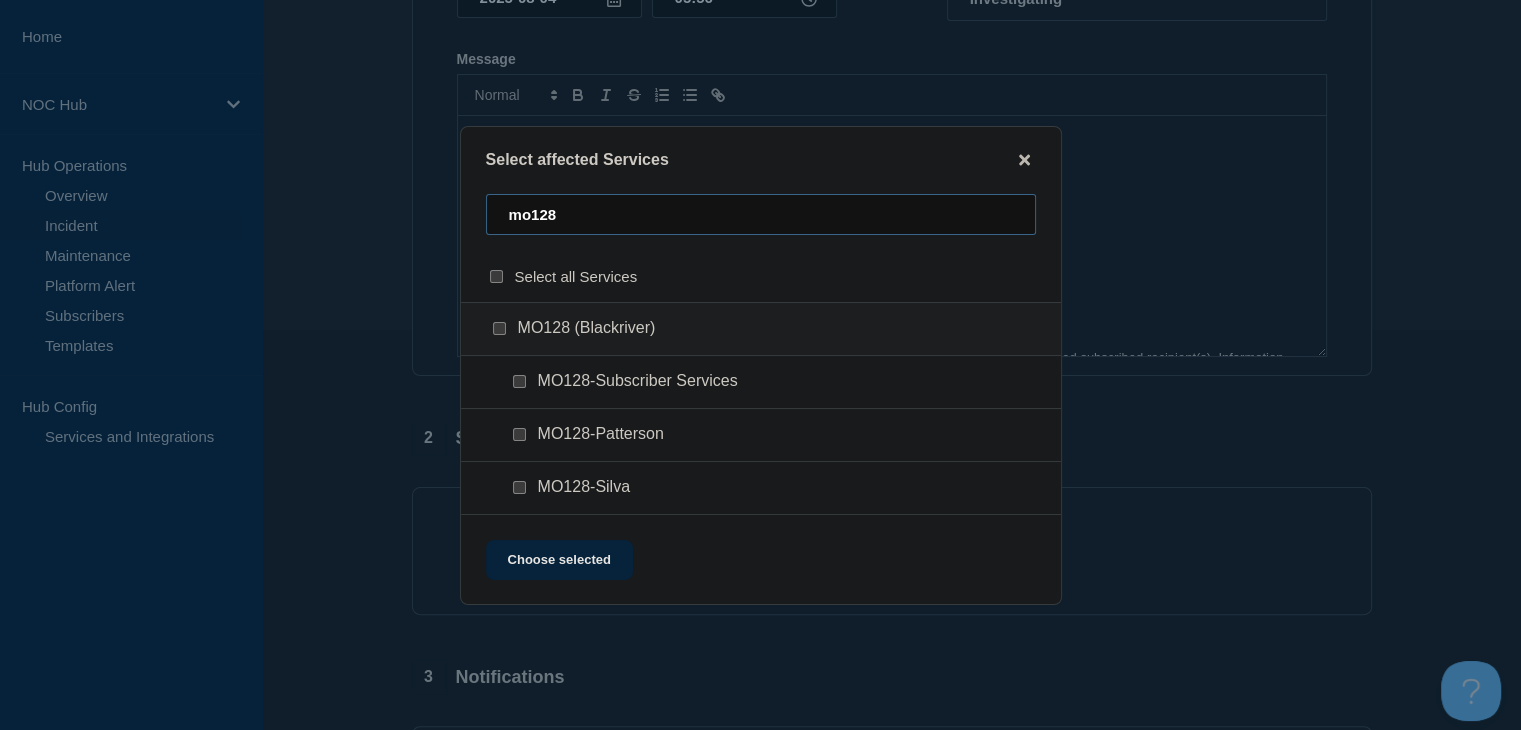 type on "mo128" 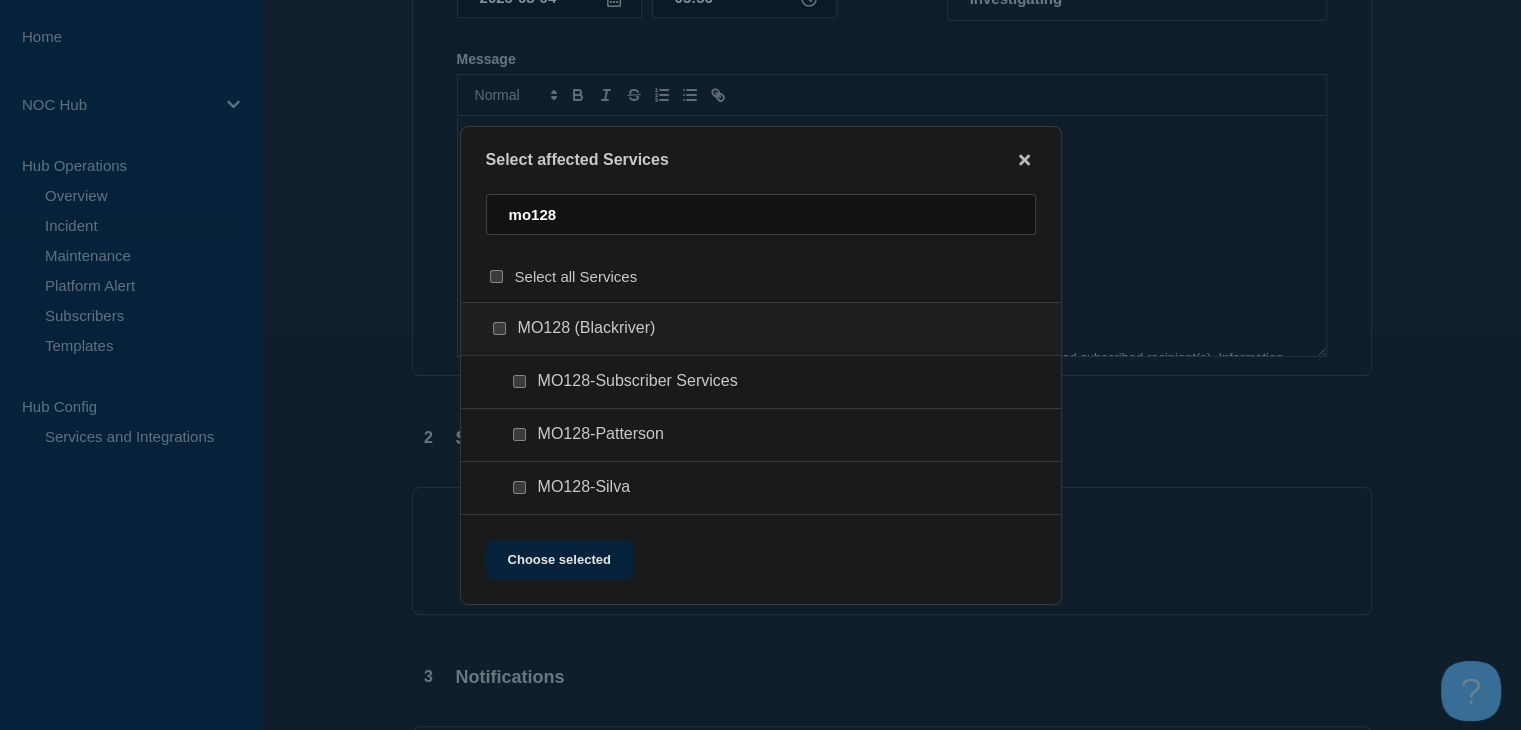 click at bounding box center (503, 329) 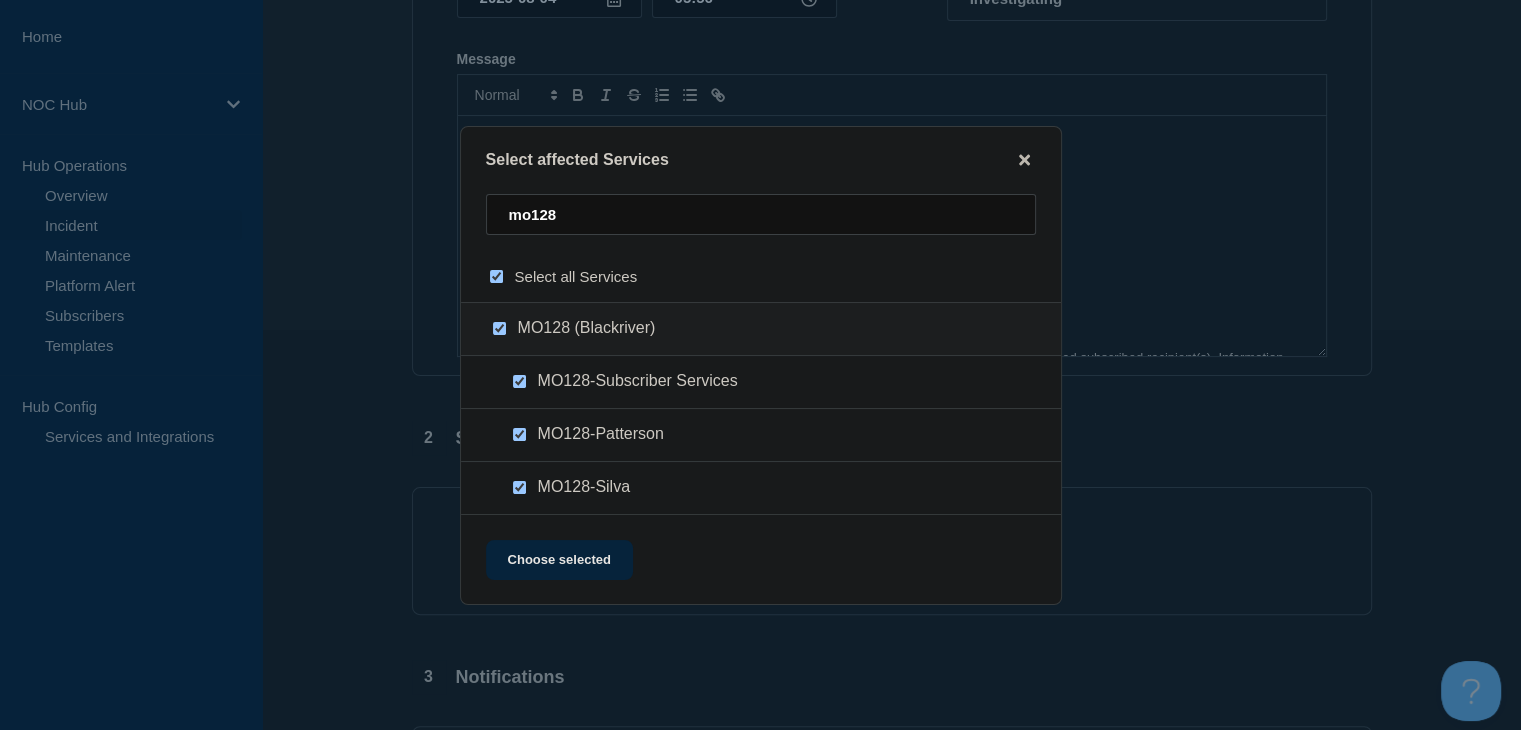 checkbox on "true" 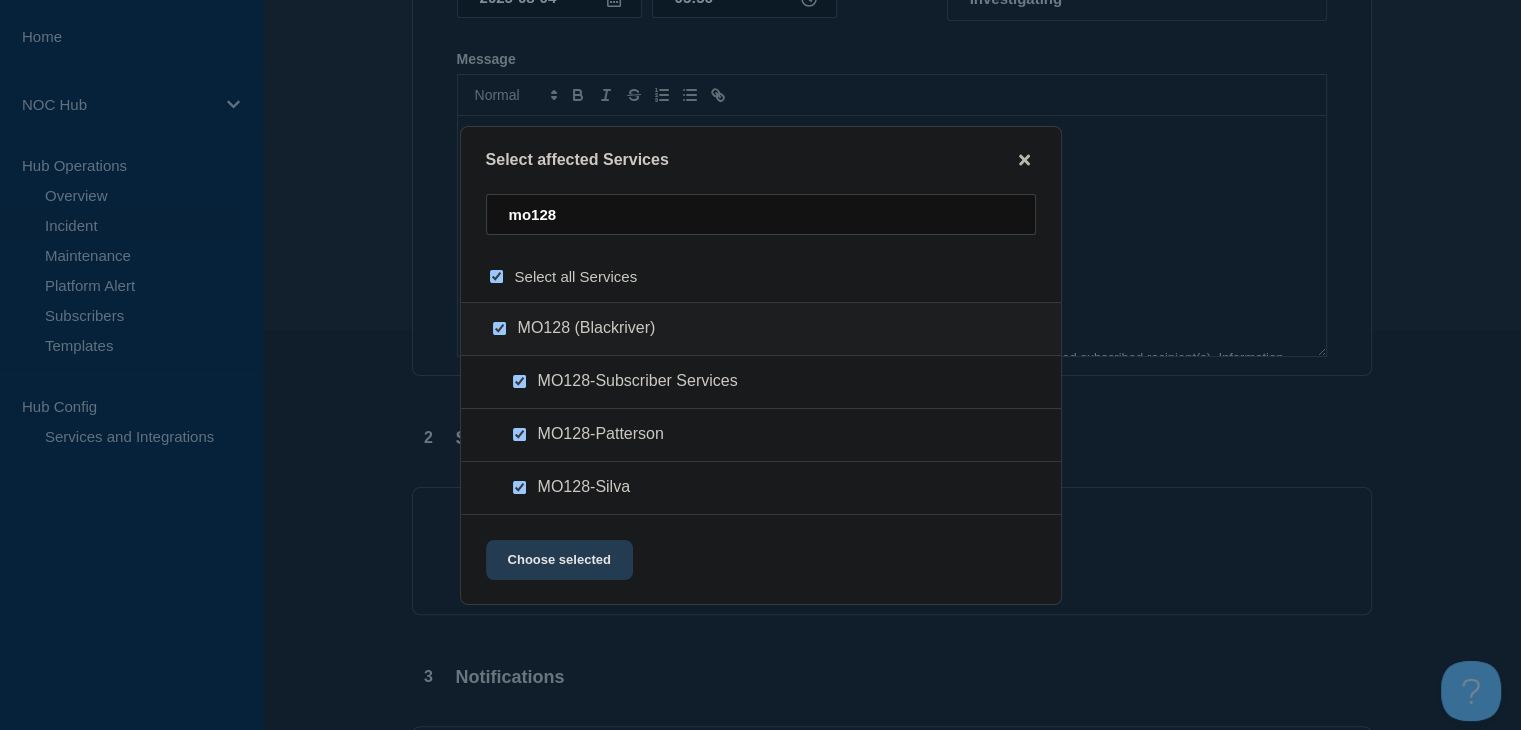 click on "Choose selected" 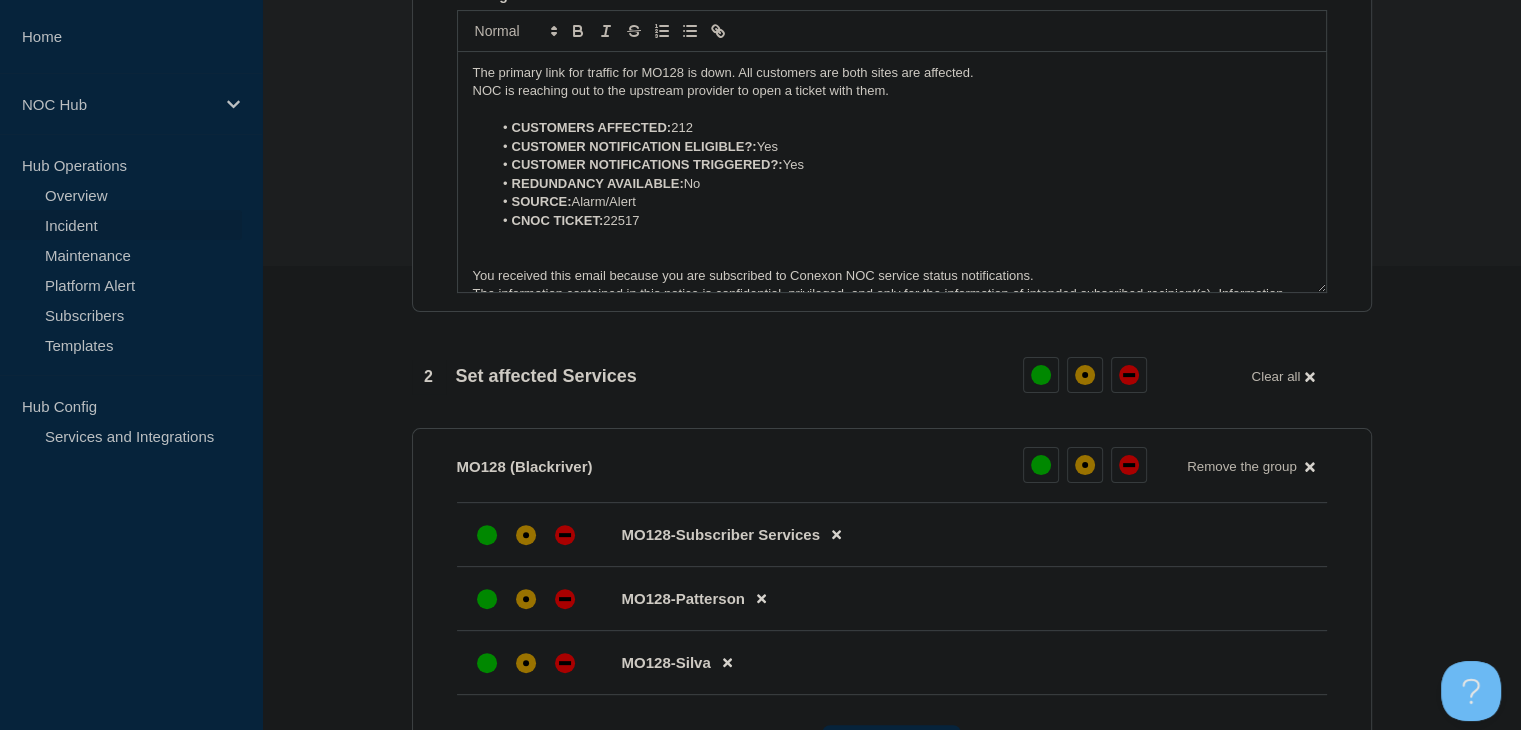 scroll, scrollTop: 600, scrollLeft: 0, axis: vertical 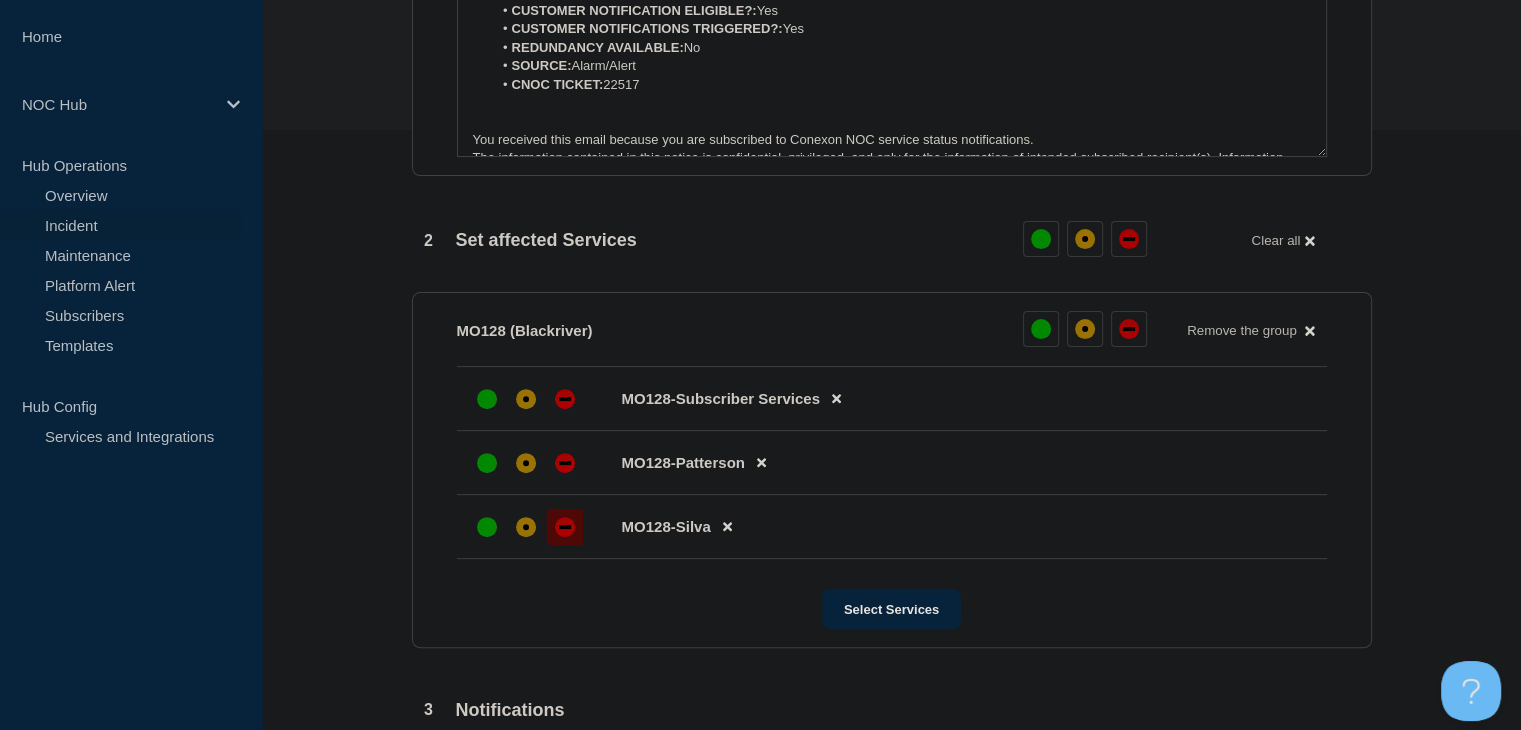 click at bounding box center [565, 527] 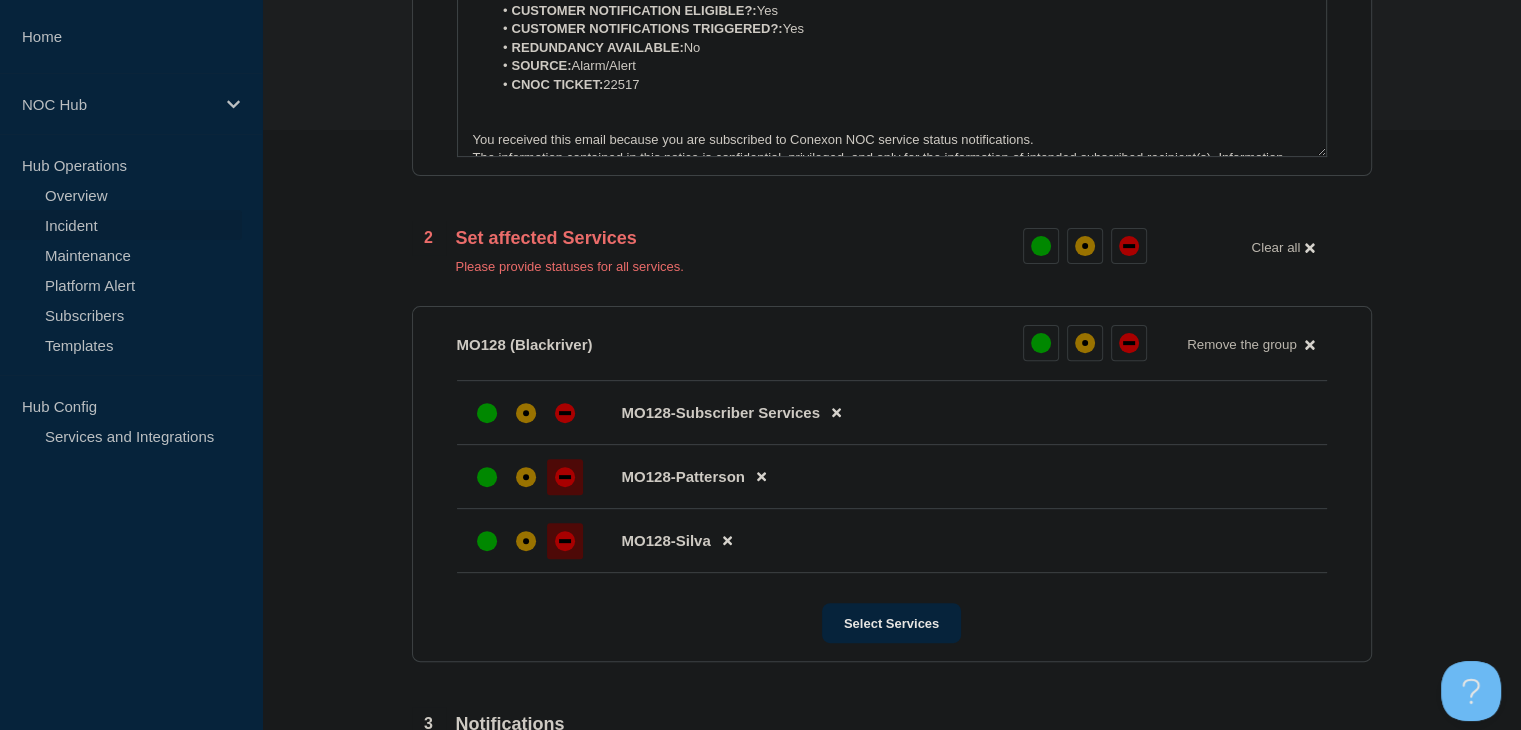 click at bounding box center (565, 477) 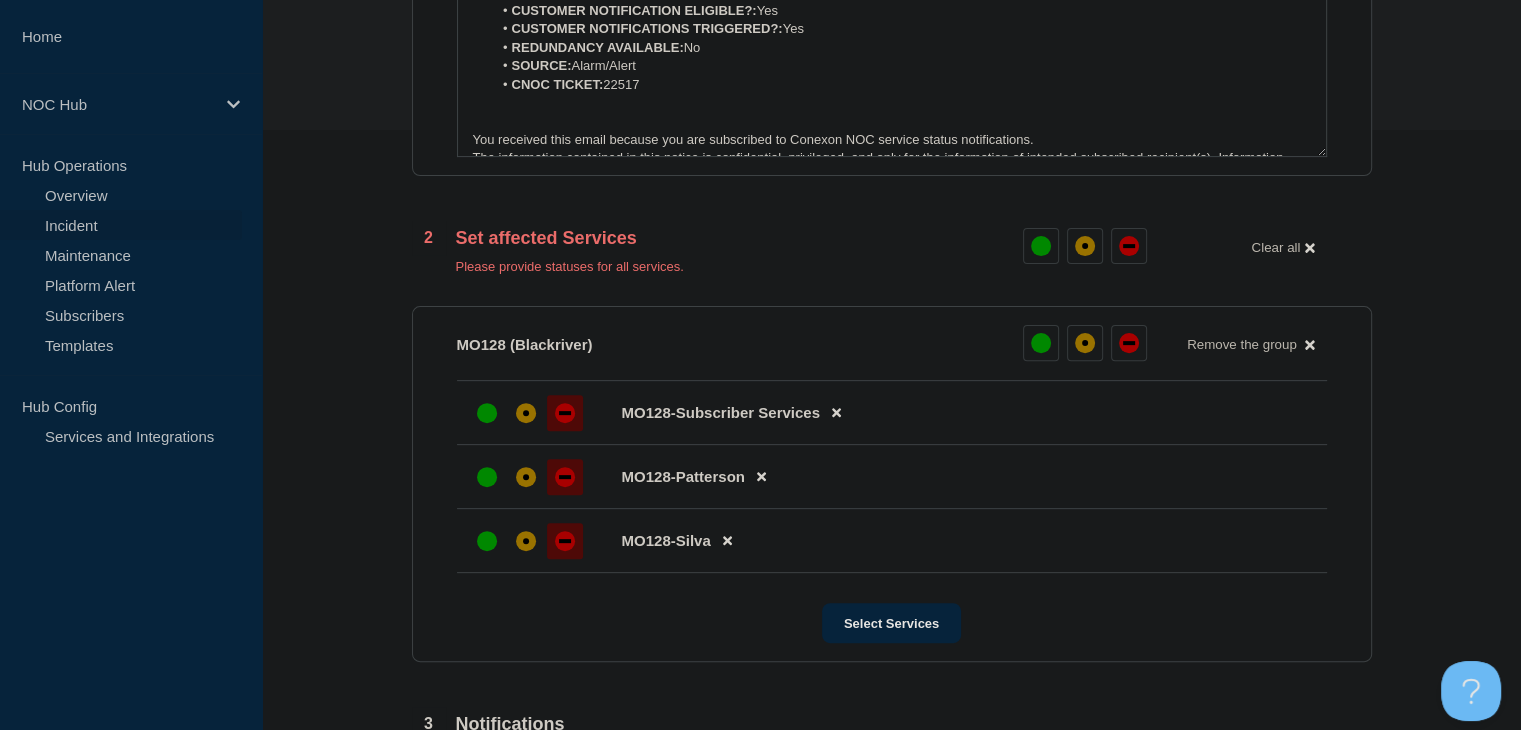 click at bounding box center (565, 413) 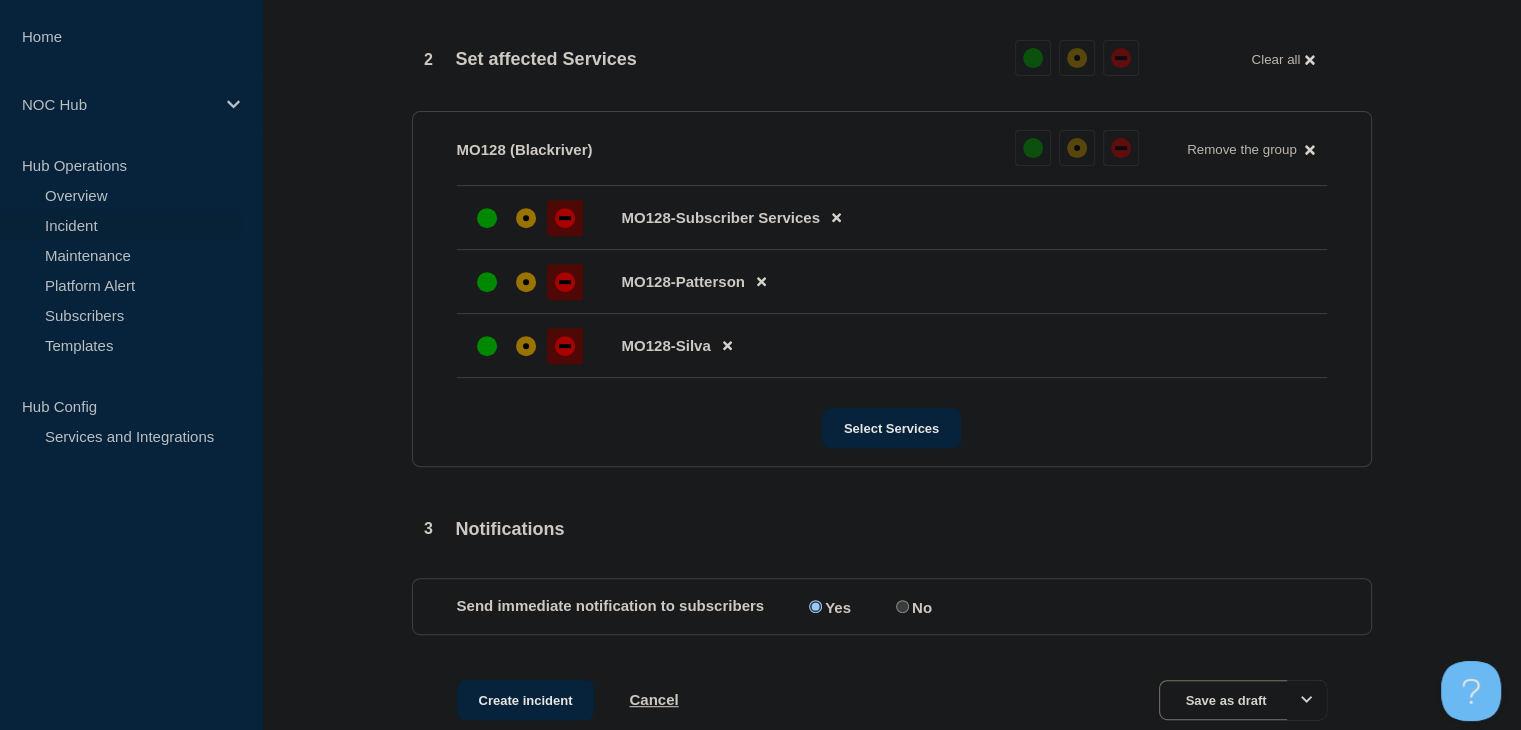 scroll, scrollTop: 900, scrollLeft: 0, axis: vertical 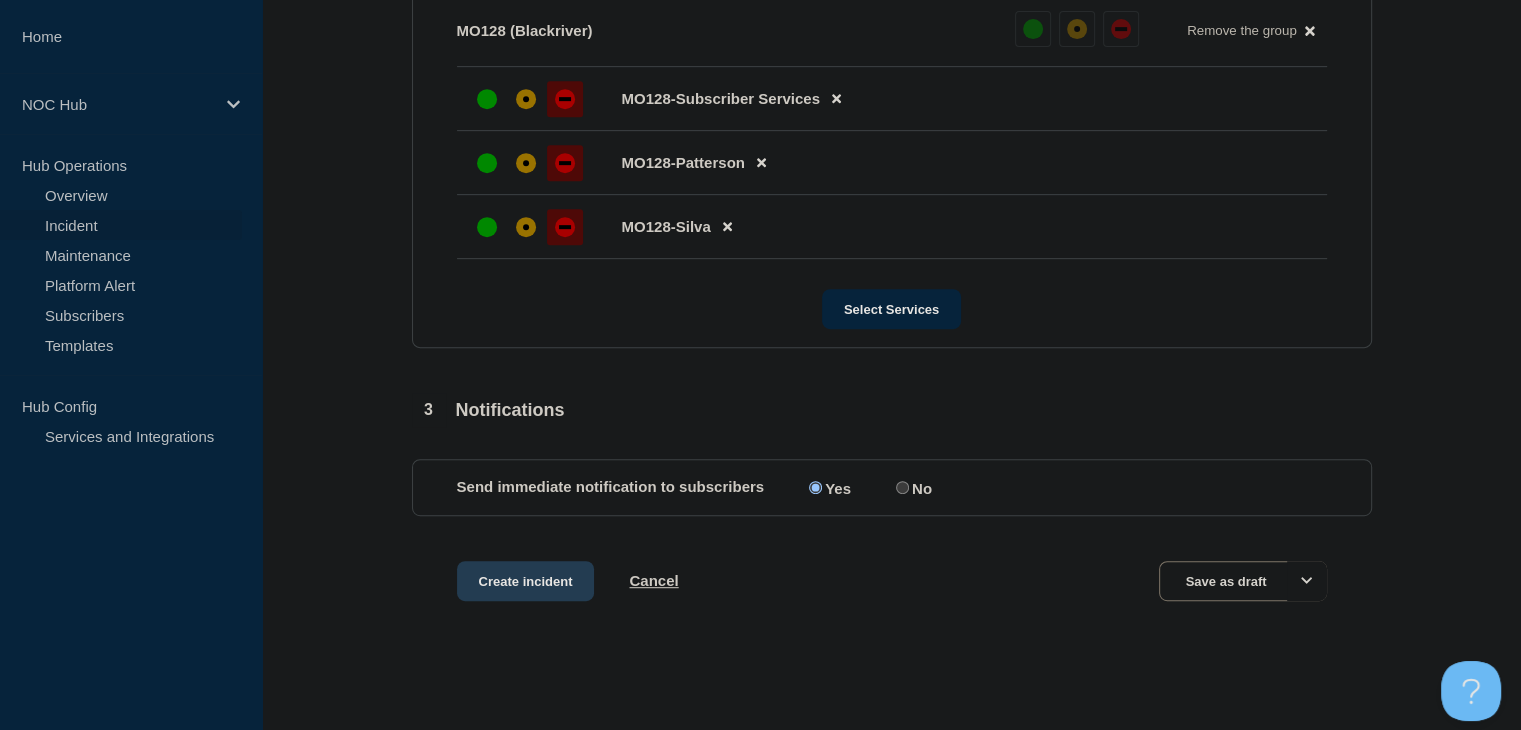 click on "Create incident" at bounding box center (526, 581) 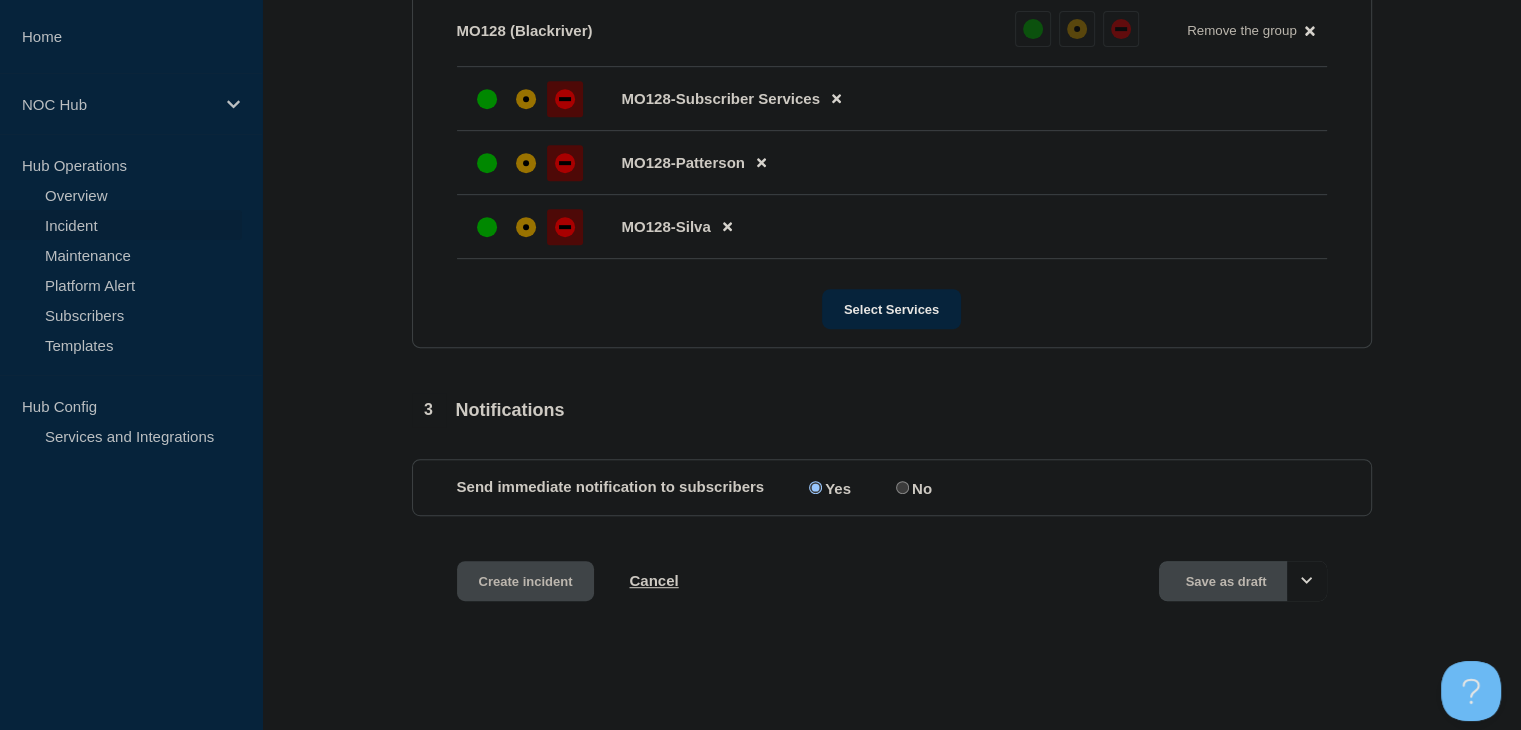 scroll, scrollTop: 0, scrollLeft: 0, axis: both 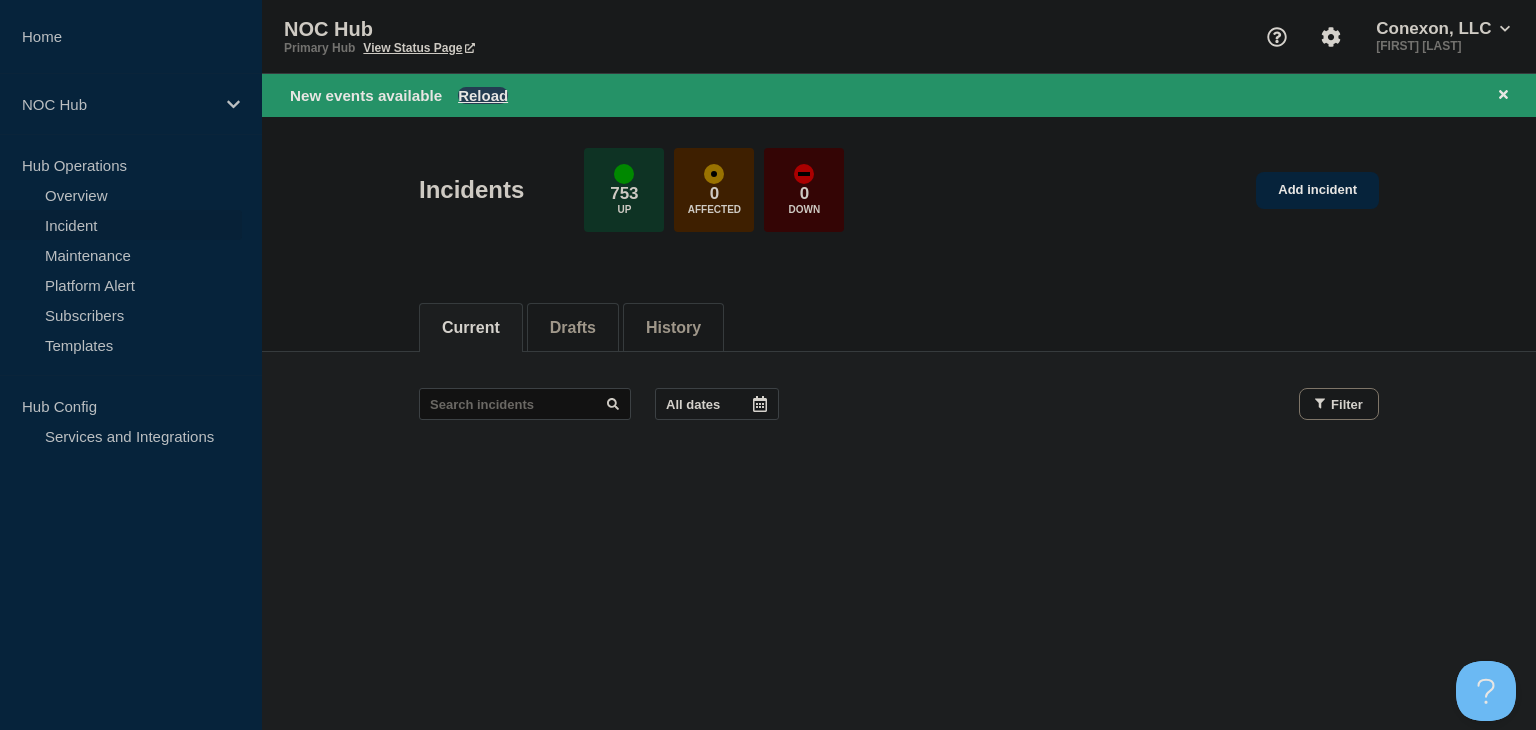click on "Reload" at bounding box center (483, 95) 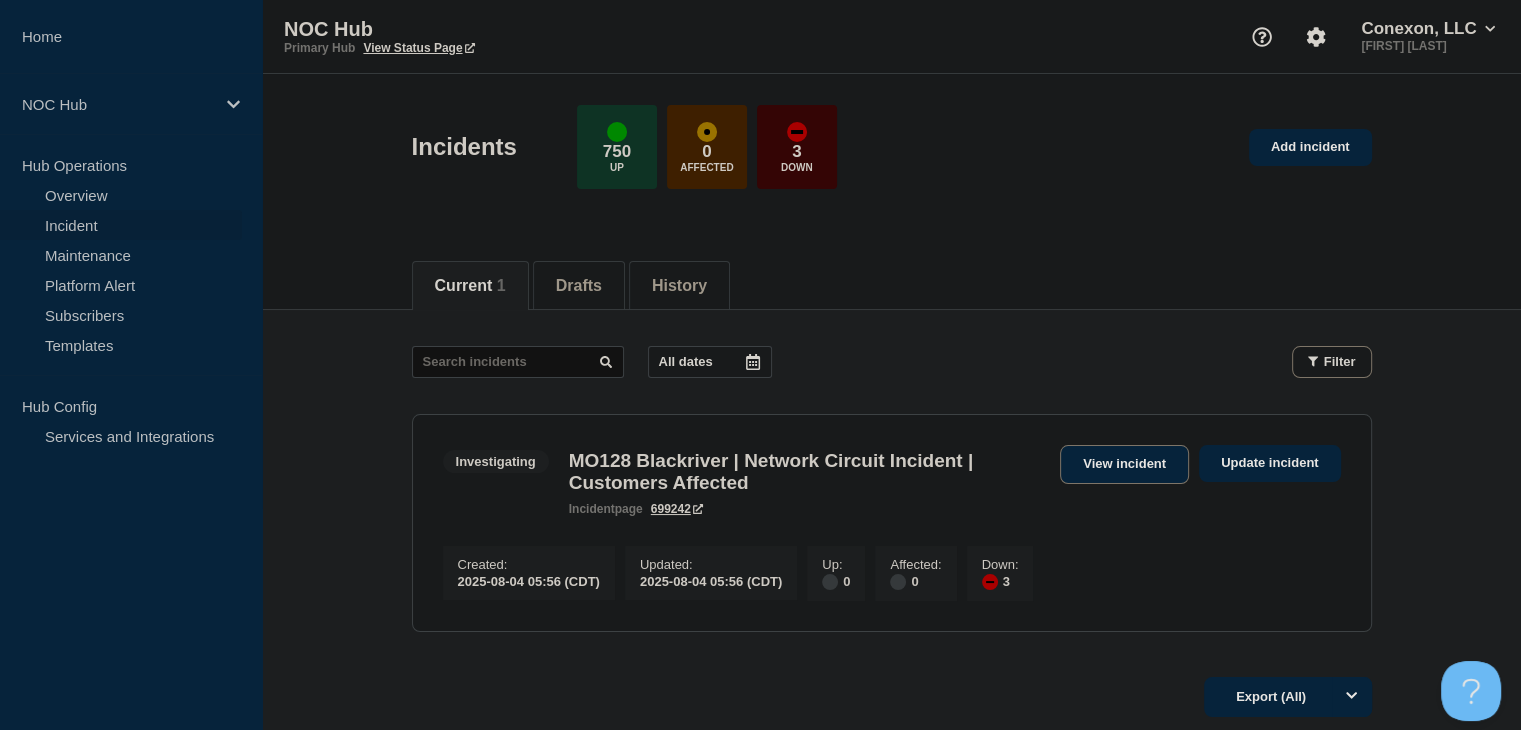 click on "View incident" at bounding box center (1124, 464) 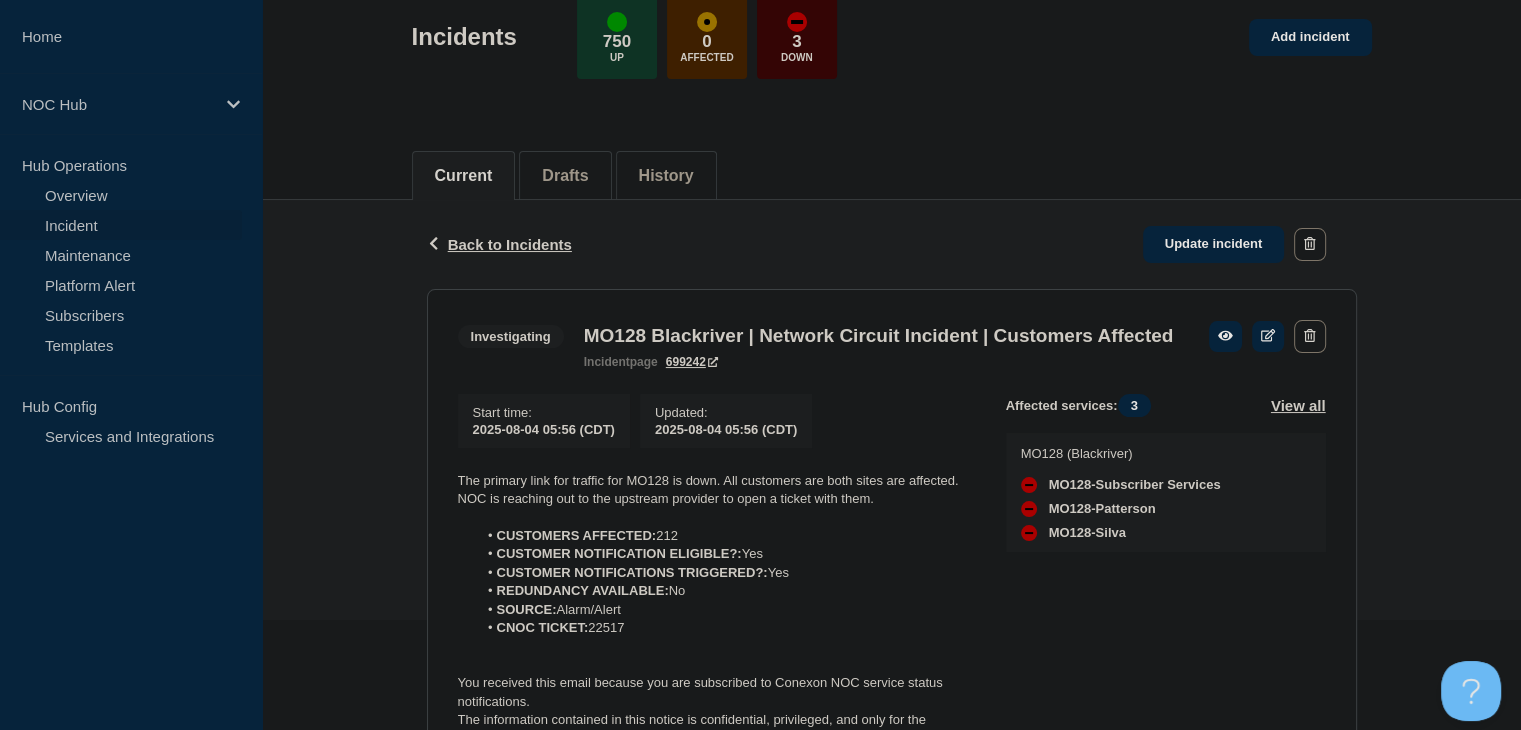 scroll, scrollTop: 272, scrollLeft: 0, axis: vertical 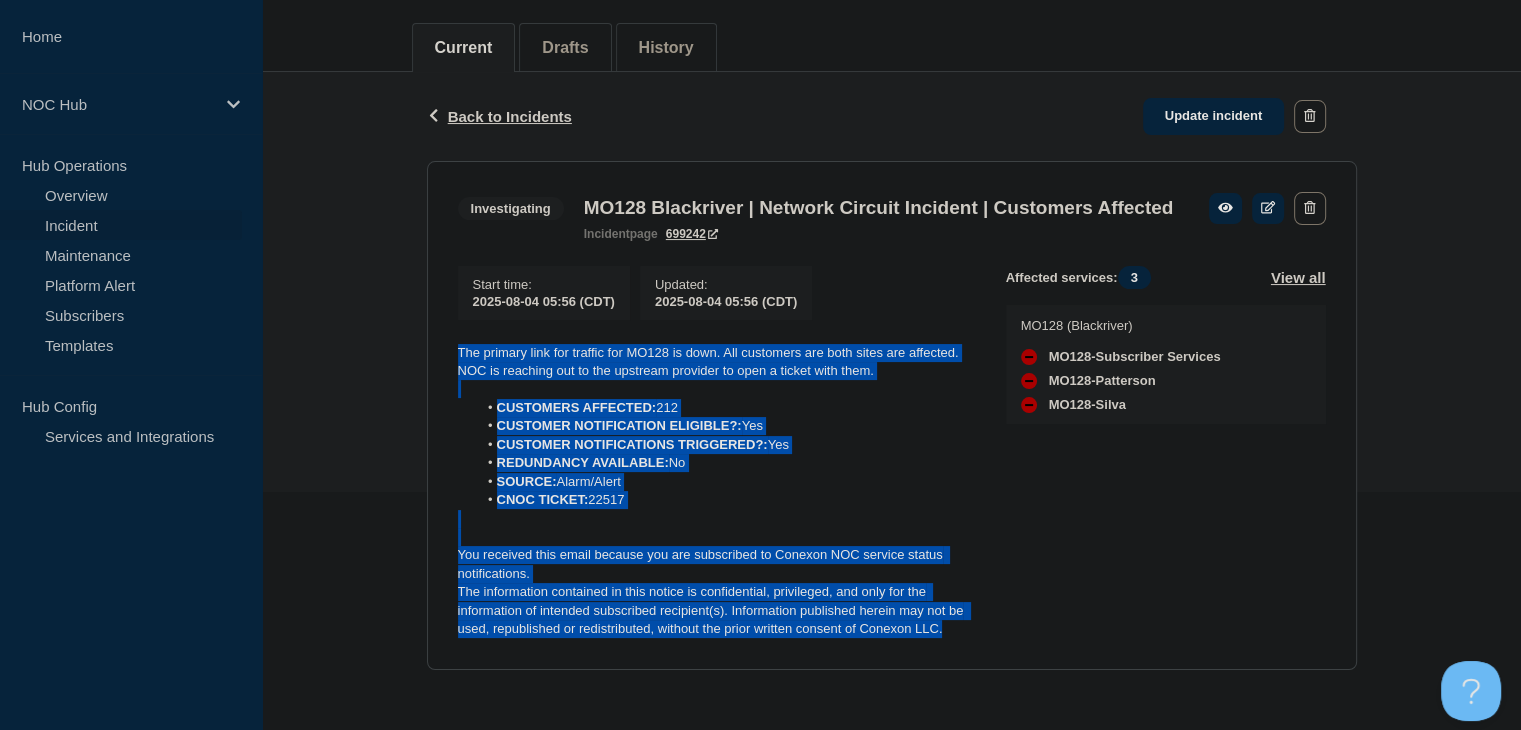 drag, startPoint x: 879, startPoint y: 600, endPoint x: 435, endPoint y: 335, distance: 517.06964 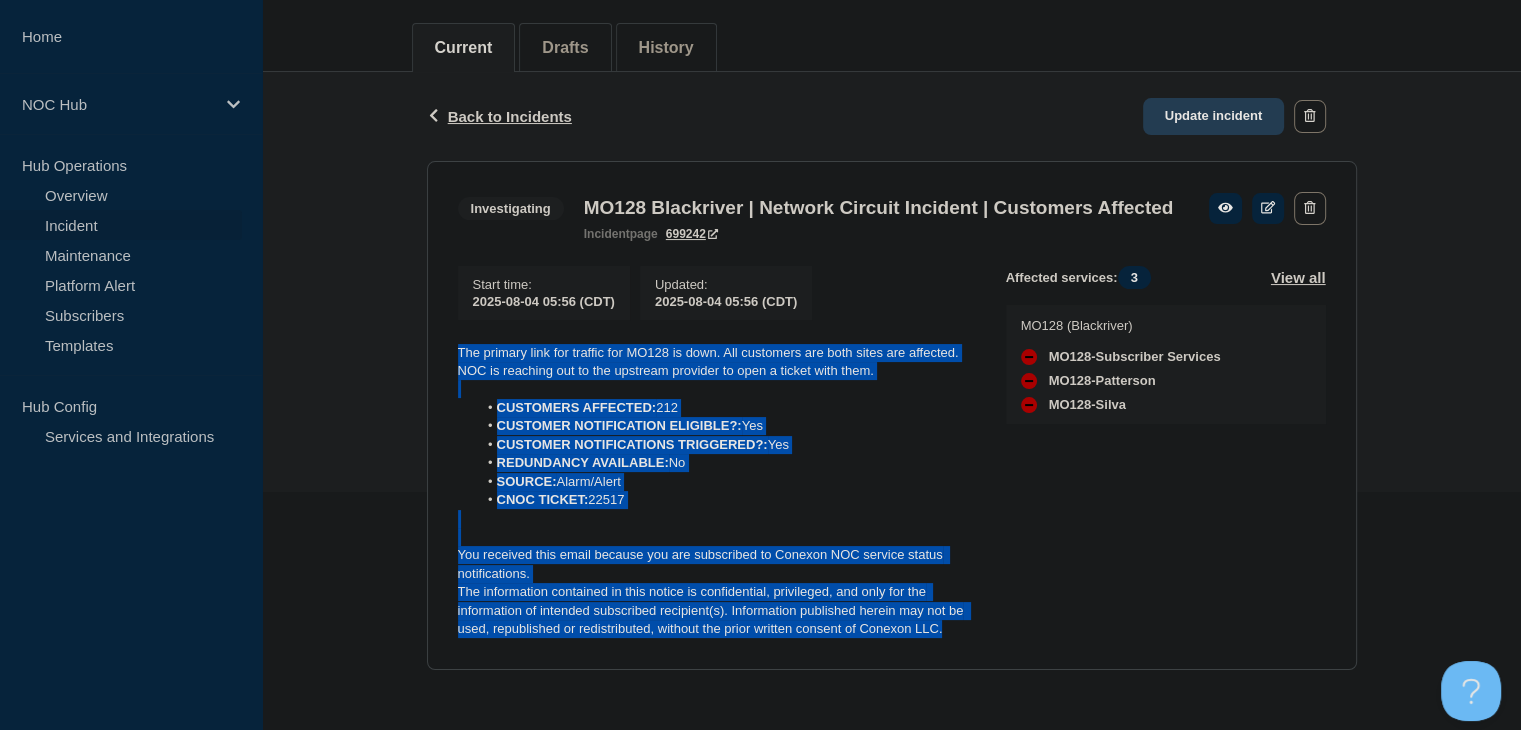 click on "Update incident" 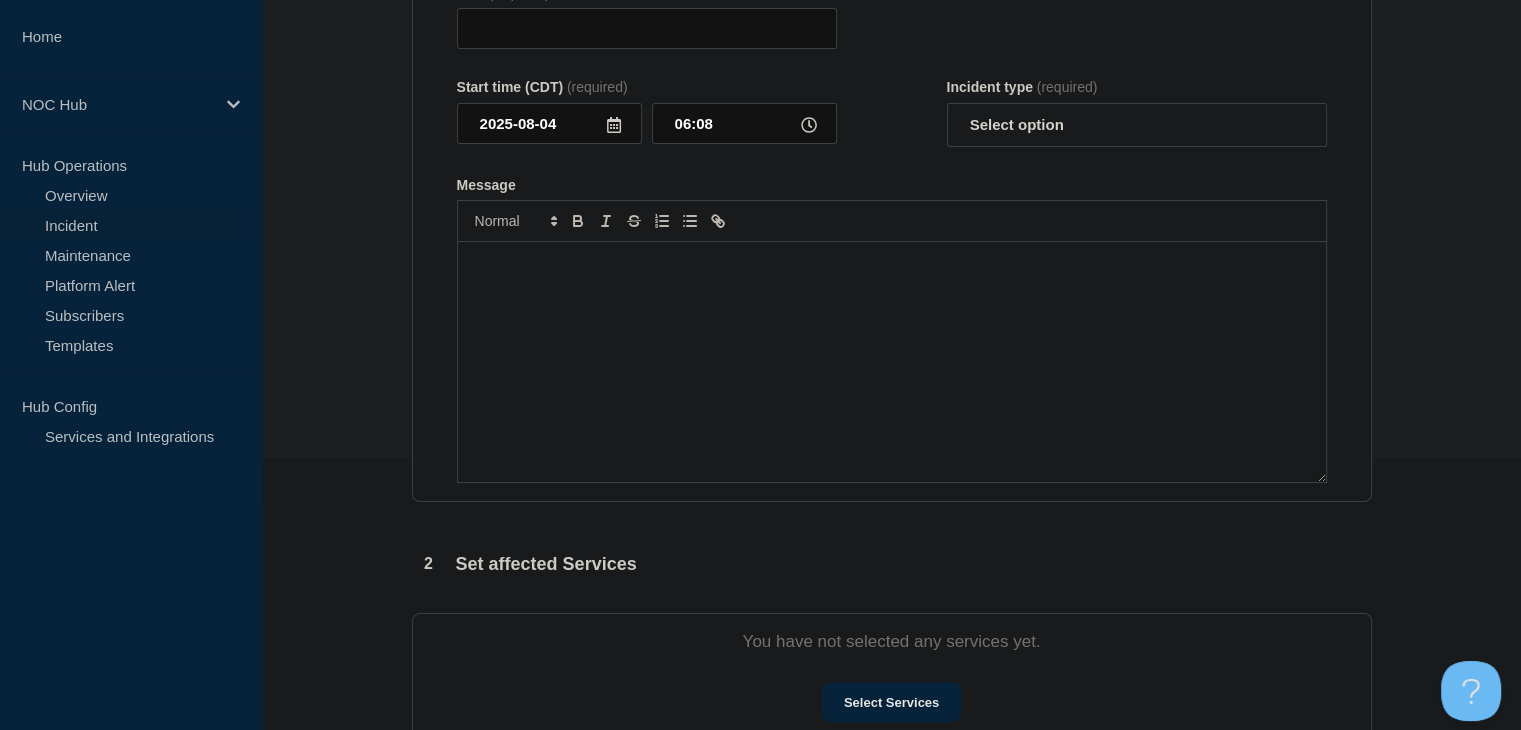 type on "MO128 Blackriver | Network Circuit Incident | Customers Affected" 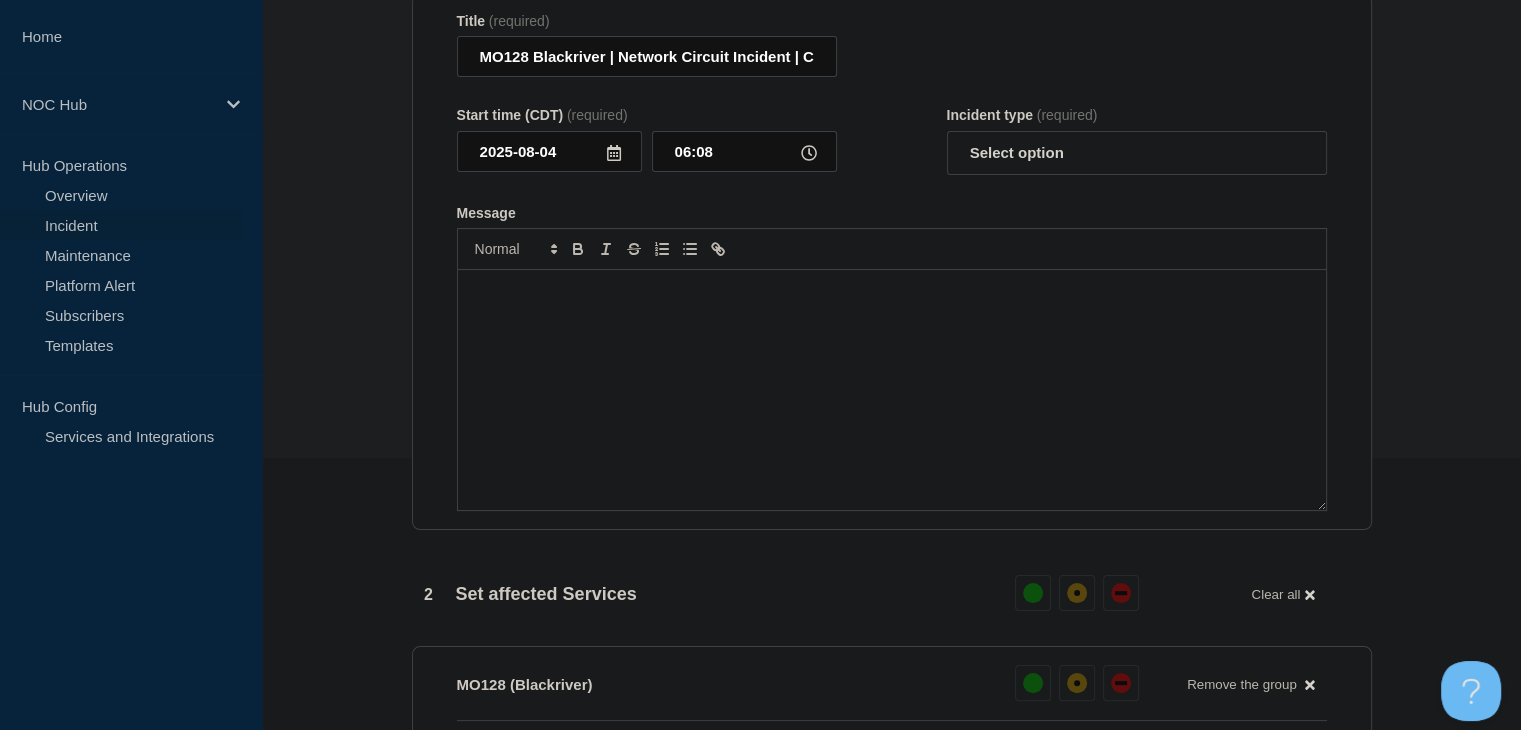 click at bounding box center (892, 390) 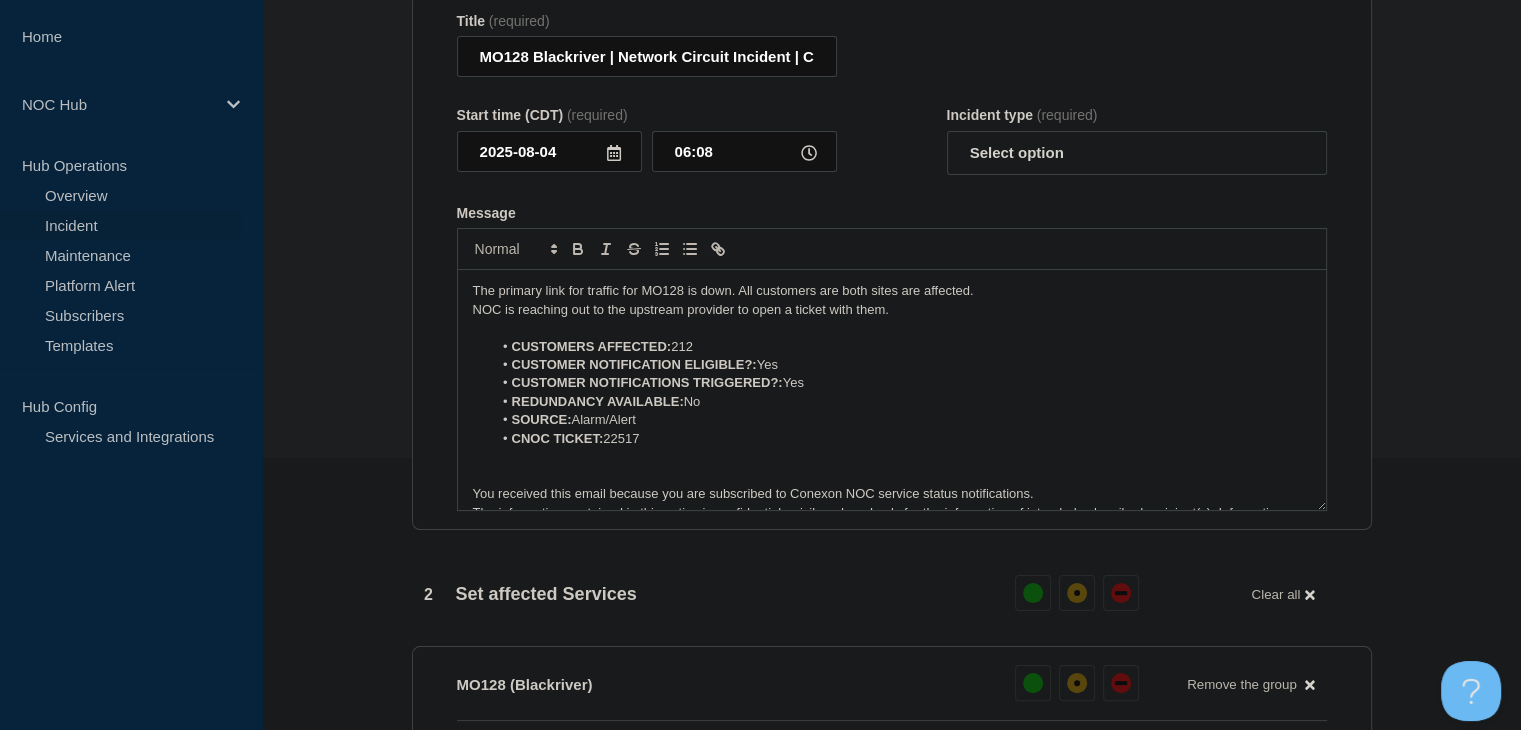 scroll, scrollTop: 28, scrollLeft: 0, axis: vertical 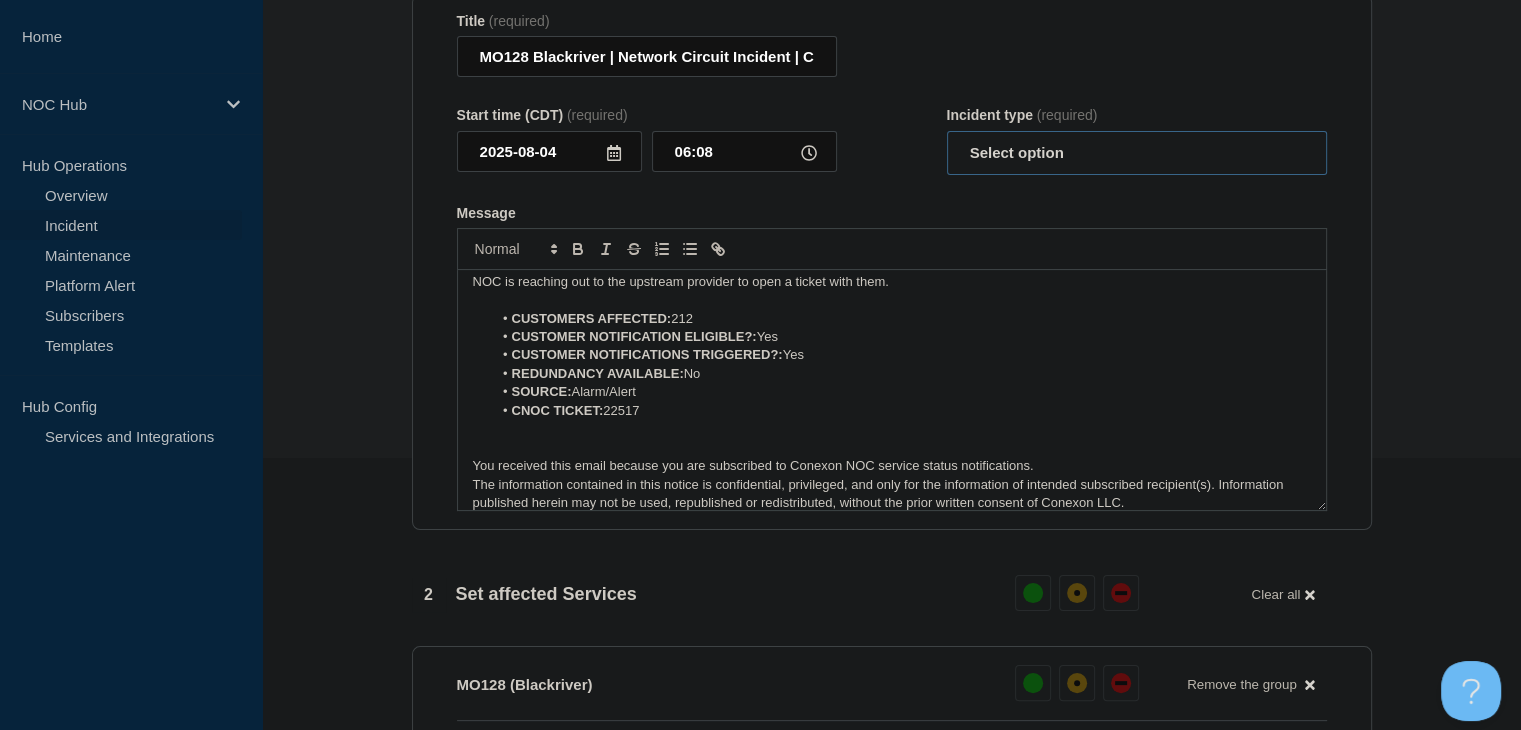 click on "Select option Investigating Identified Monitoring Resolved" at bounding box center [1137, 153] 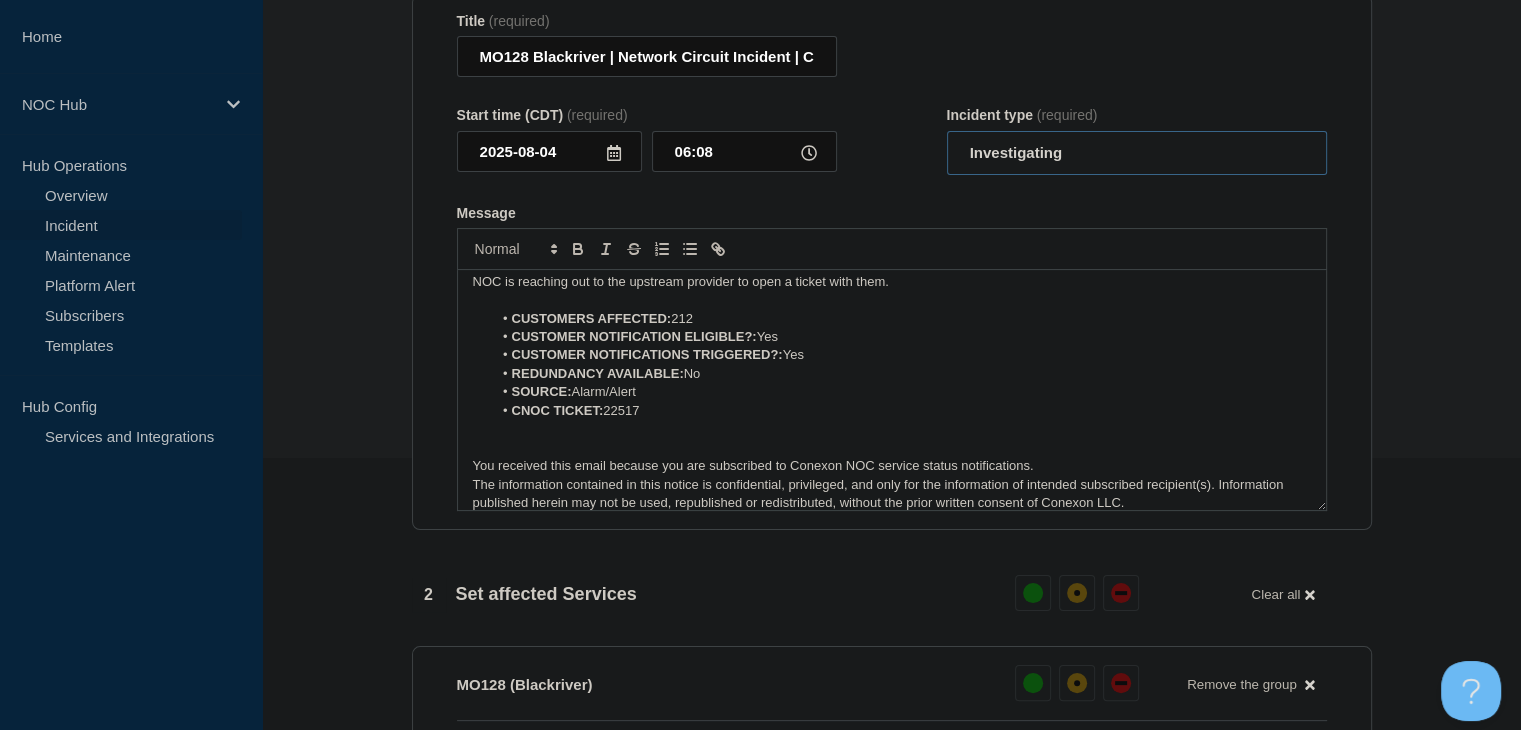 click on "Select option Investigating Identified Monitoring Resolved" at bounding box center (1137, 153) 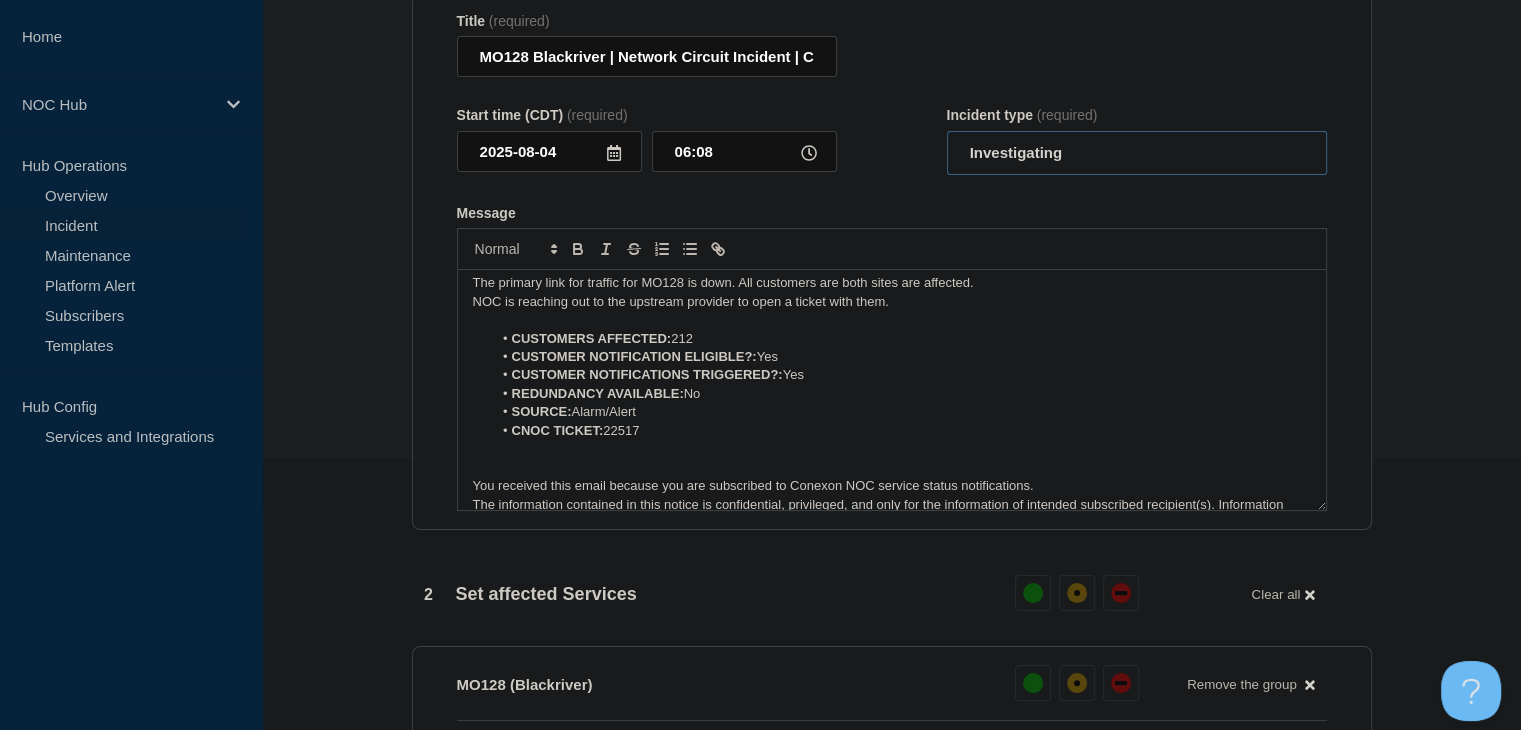 scroll, scrollTop: 0, scrollLeft: 0, axis: both 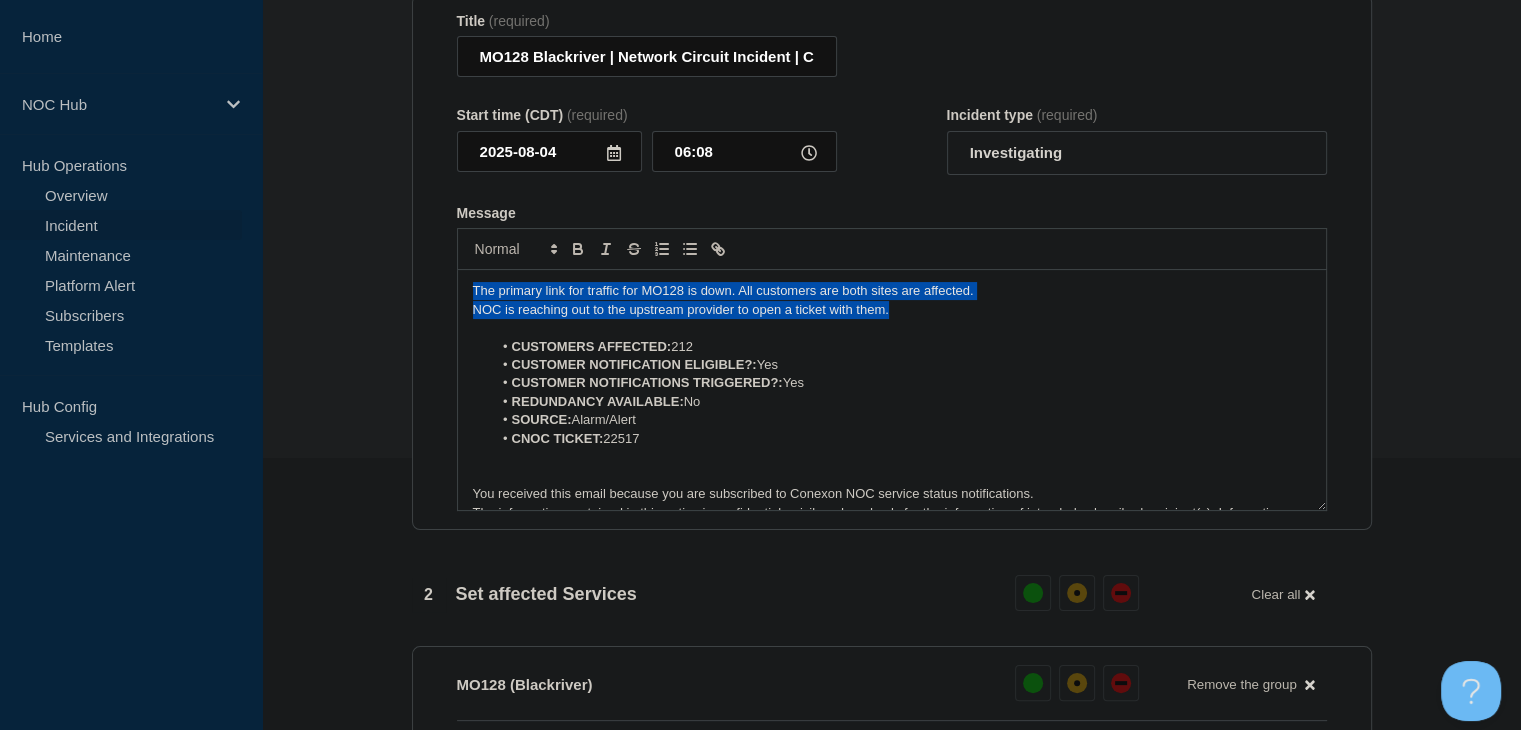 drag, startPoint x: 908, startPoint y: 330, endPoint x: 302, endPoint y: 248, distance: 611.5227 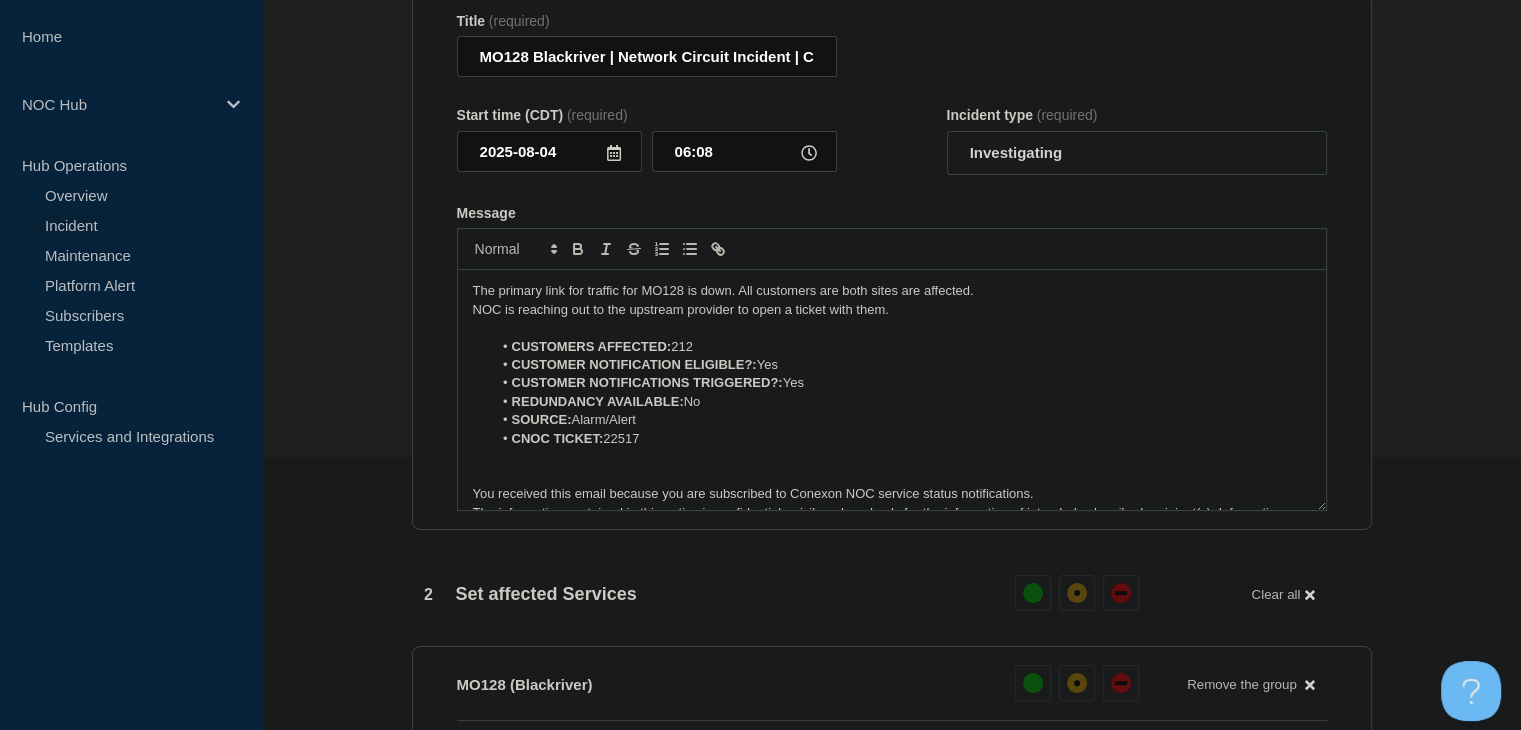 type 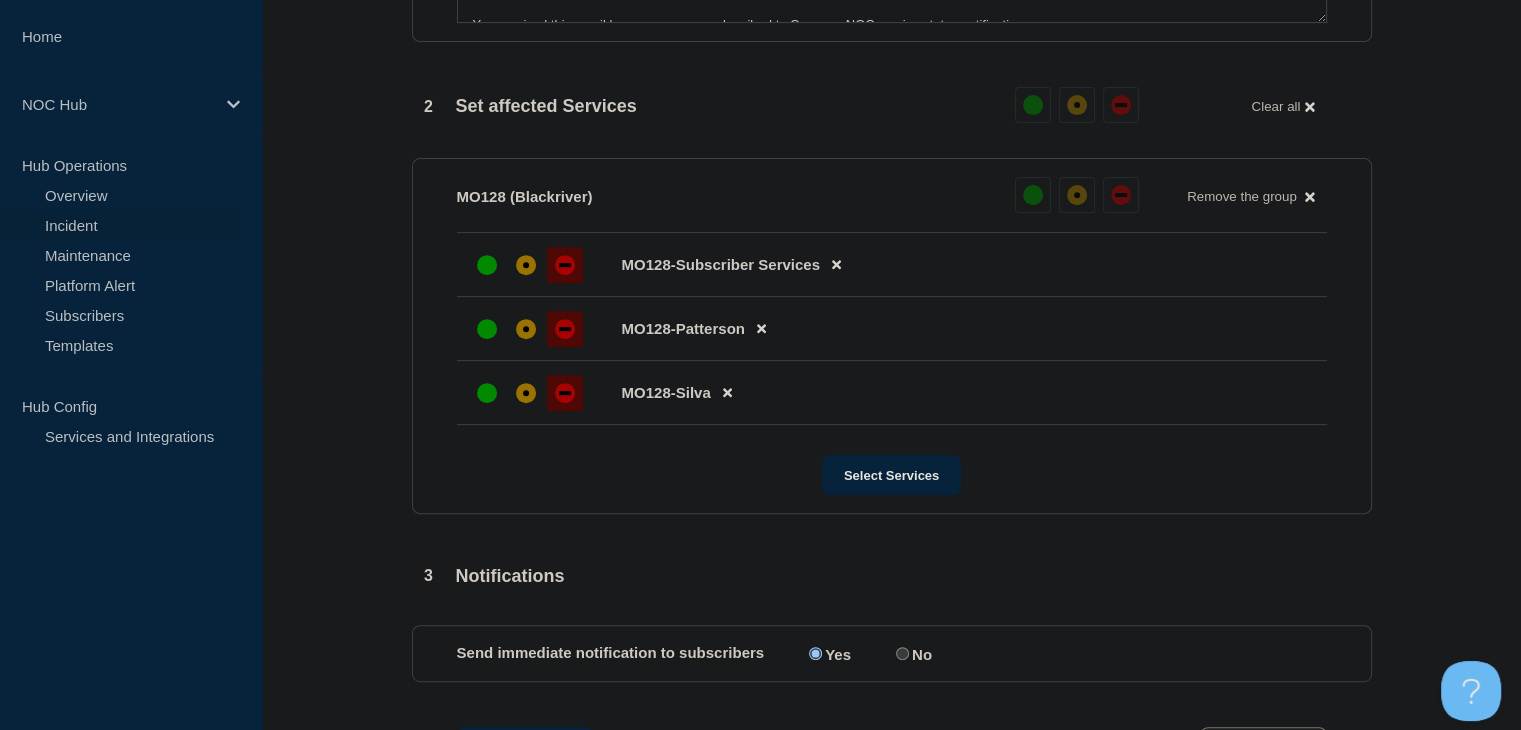 scroll, scrollTop: 1060, scrollLeft: 0, axis: vertical 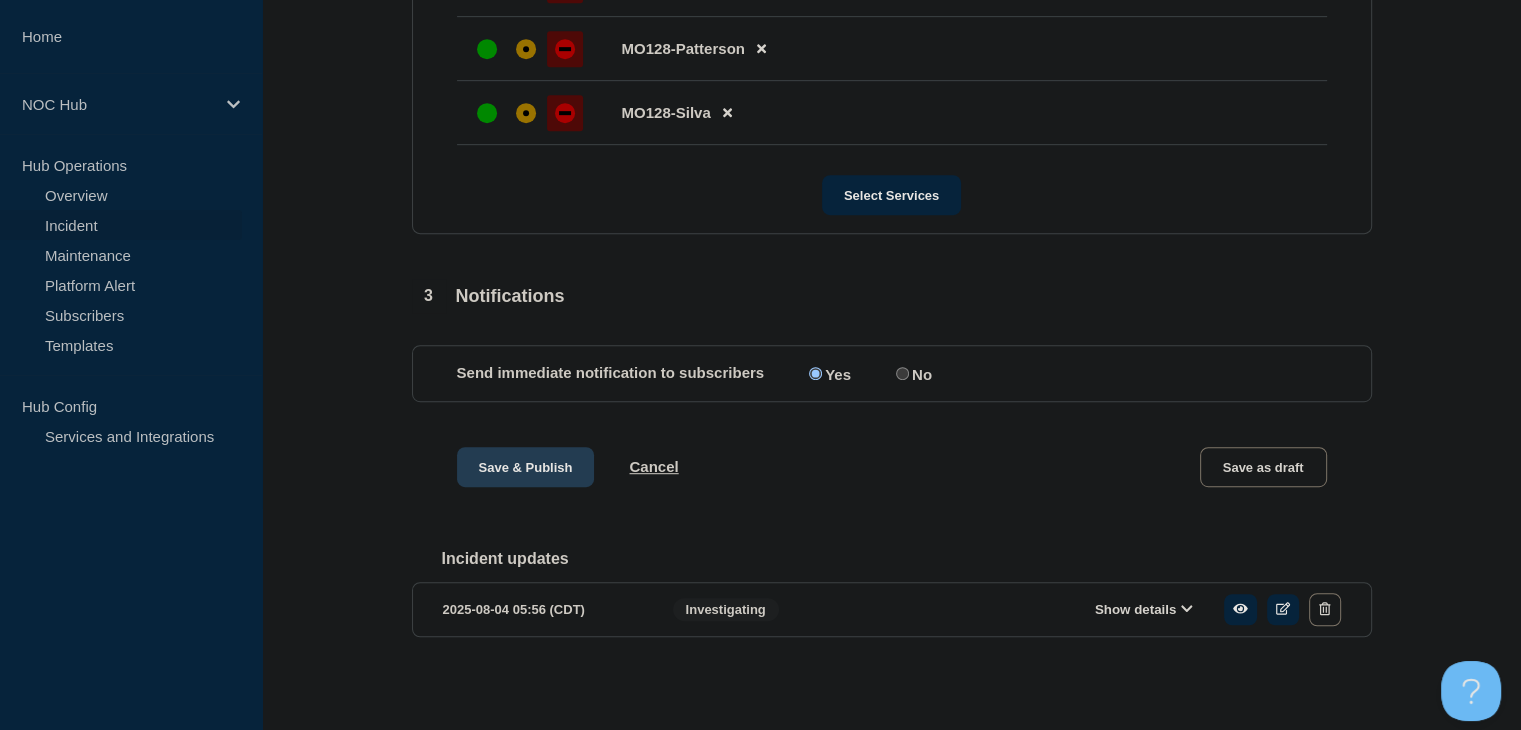 click on "Save & Publish" at bounding box center (526, 467) 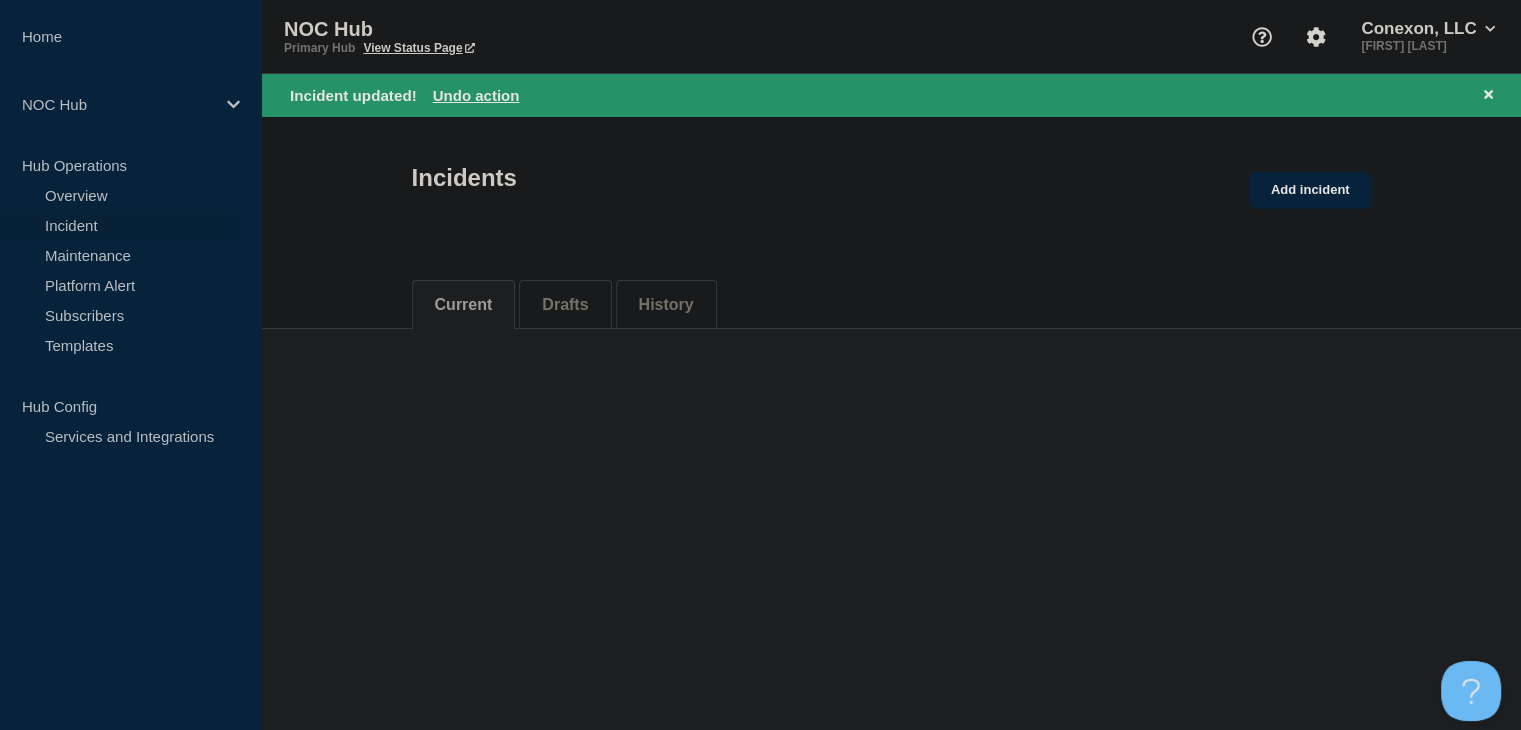 scroll, scrollTop: 0, scrollLeft: 0, axis: both 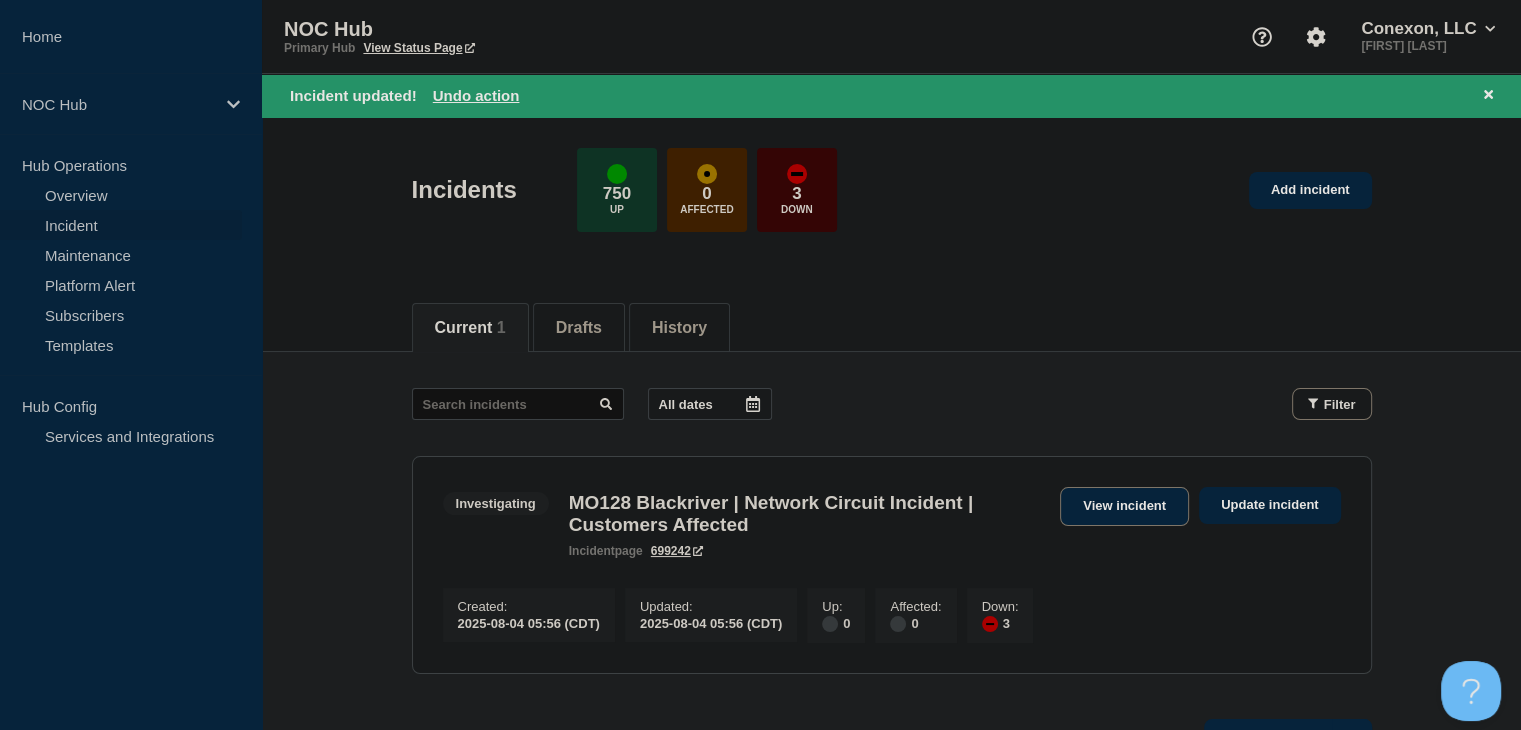click on "View incident" at bounding box center [1124, 506] 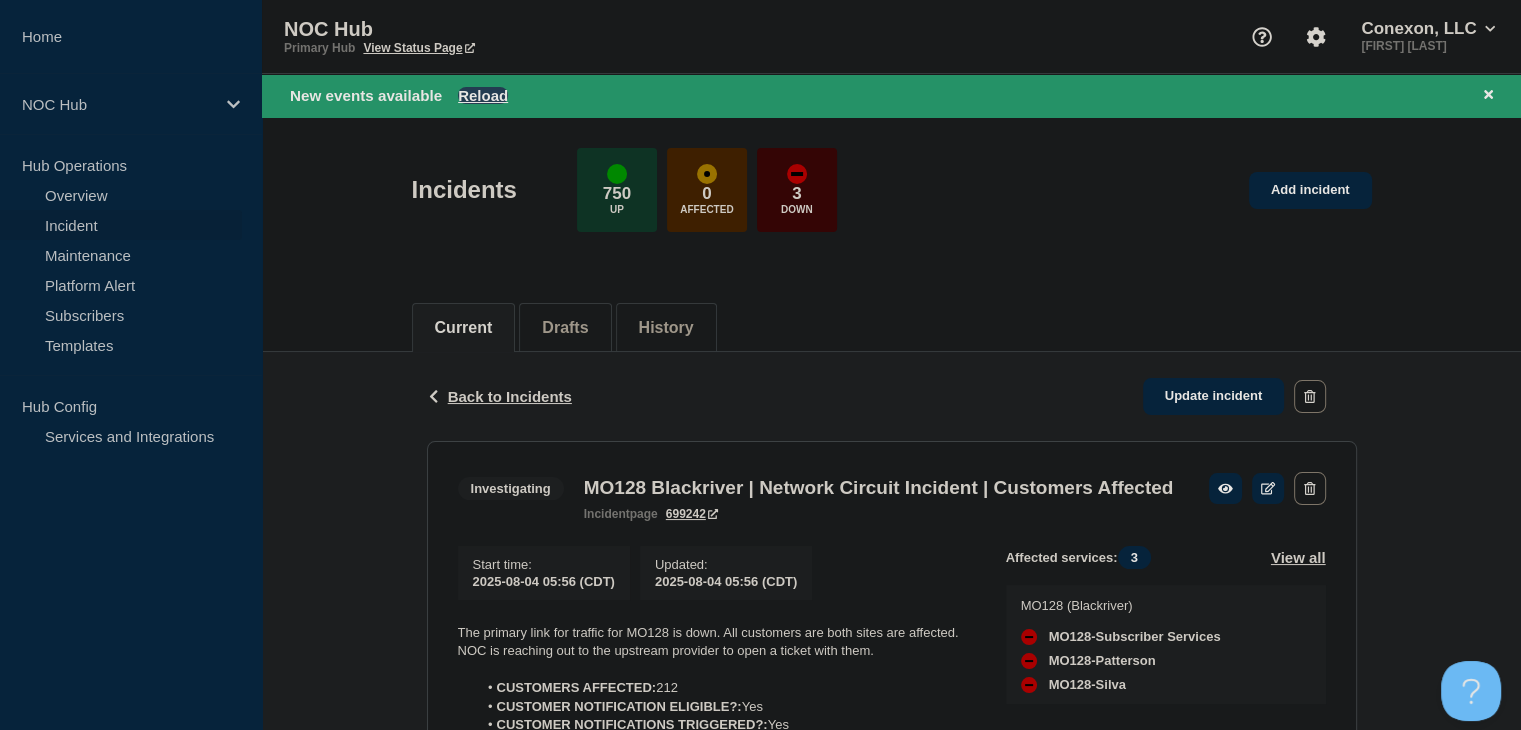click on "Reload" at bounding box center [483, 95] 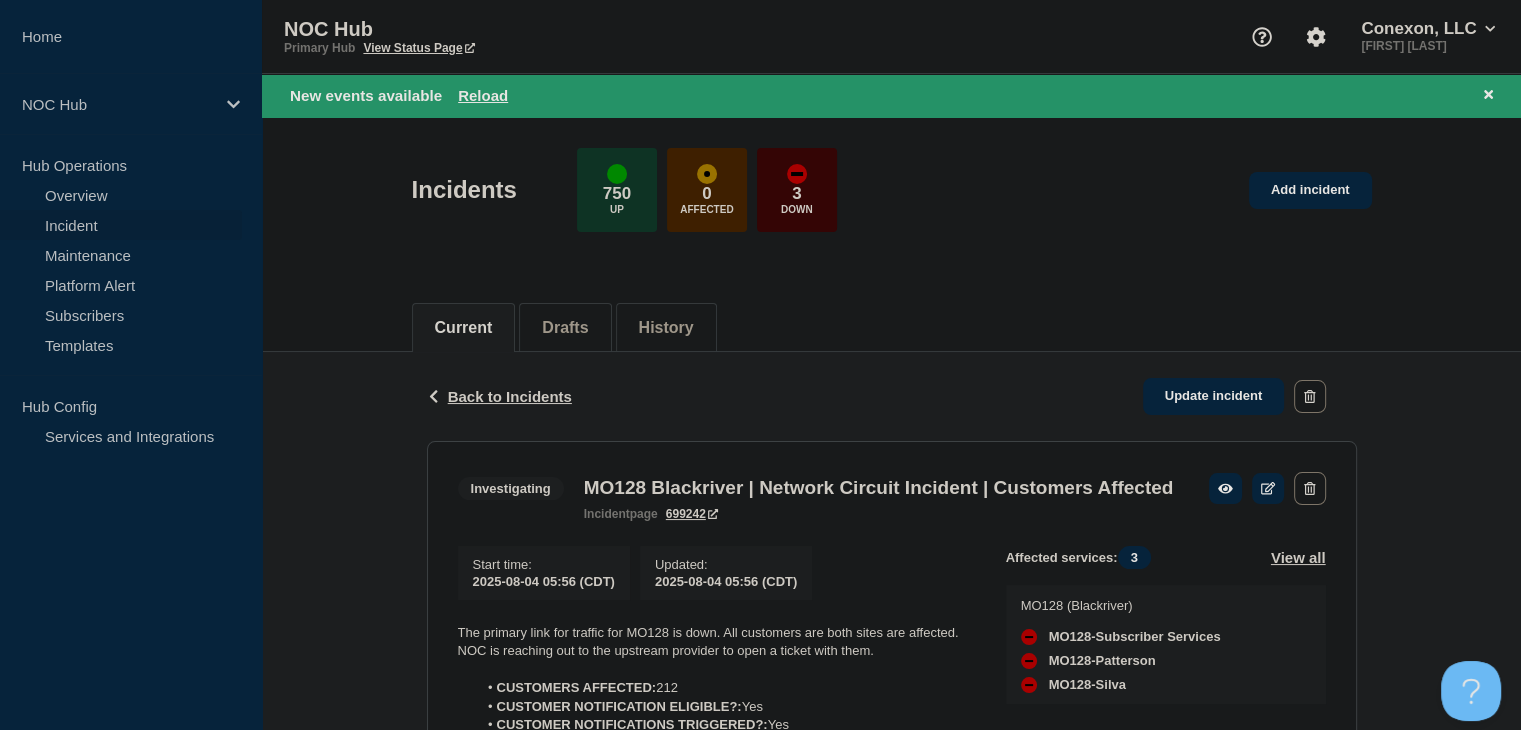 click on "Incident" at bounding box center (121, 225) 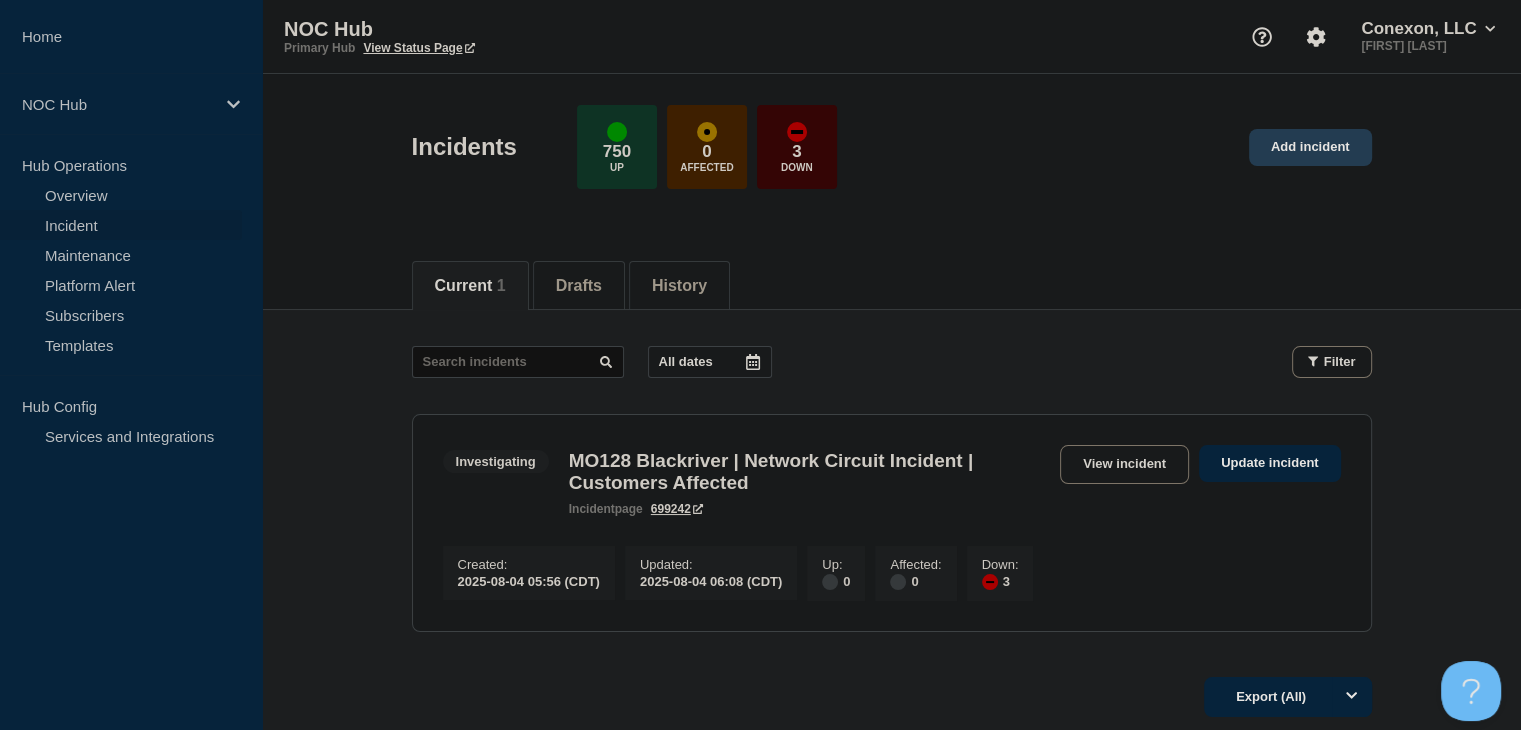 click on "Add incident" 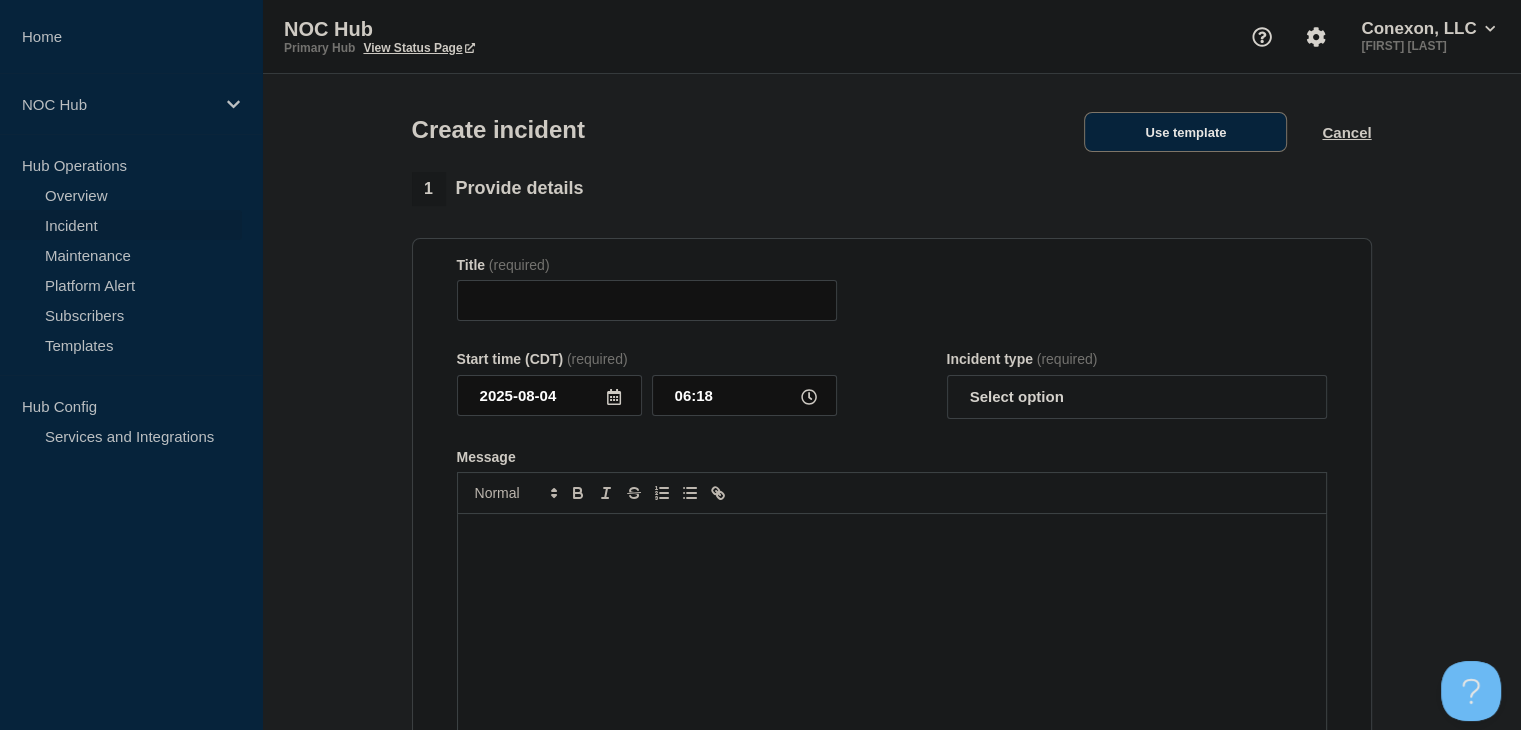 click on "Use template" at bounding box center [1185, 132] 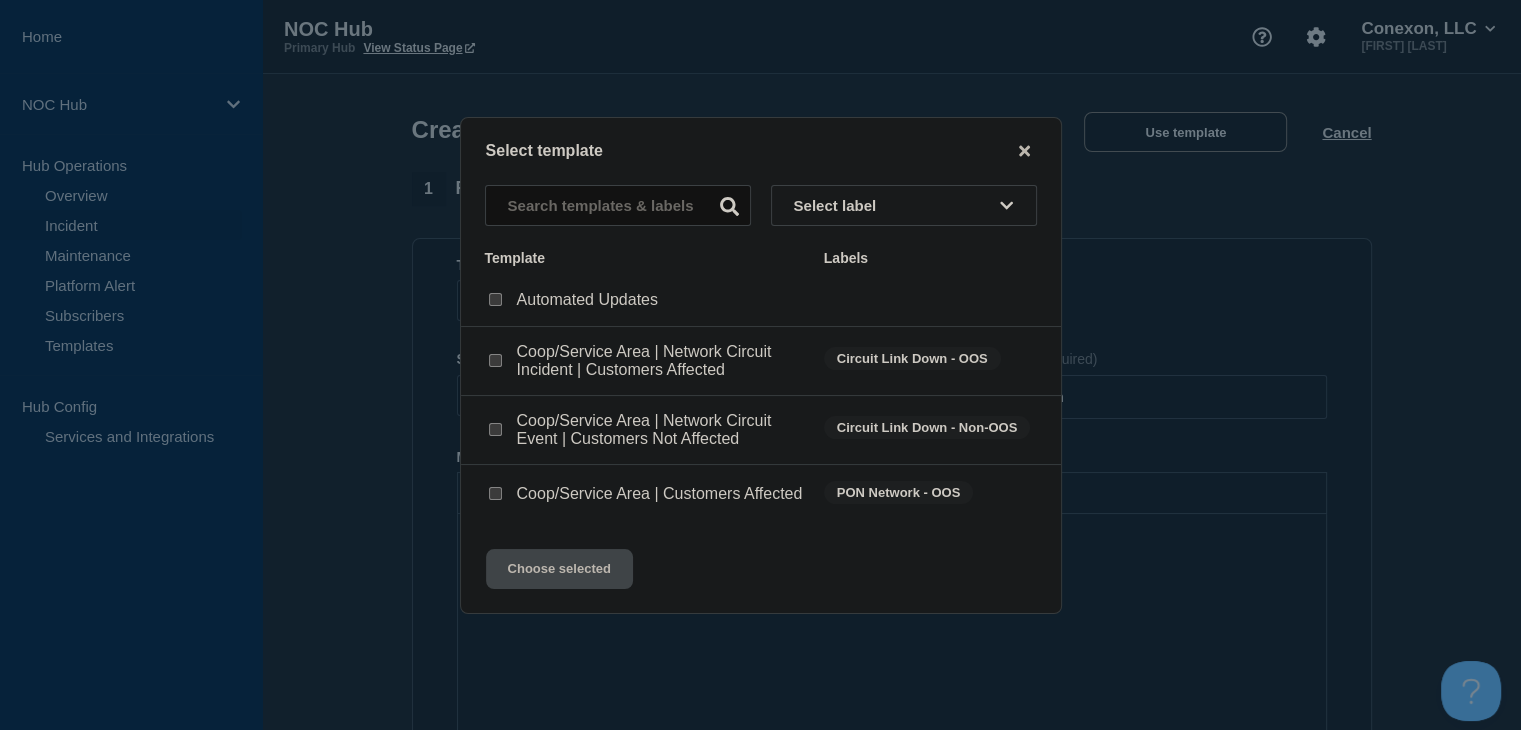 click at bounding box center (495, 429) 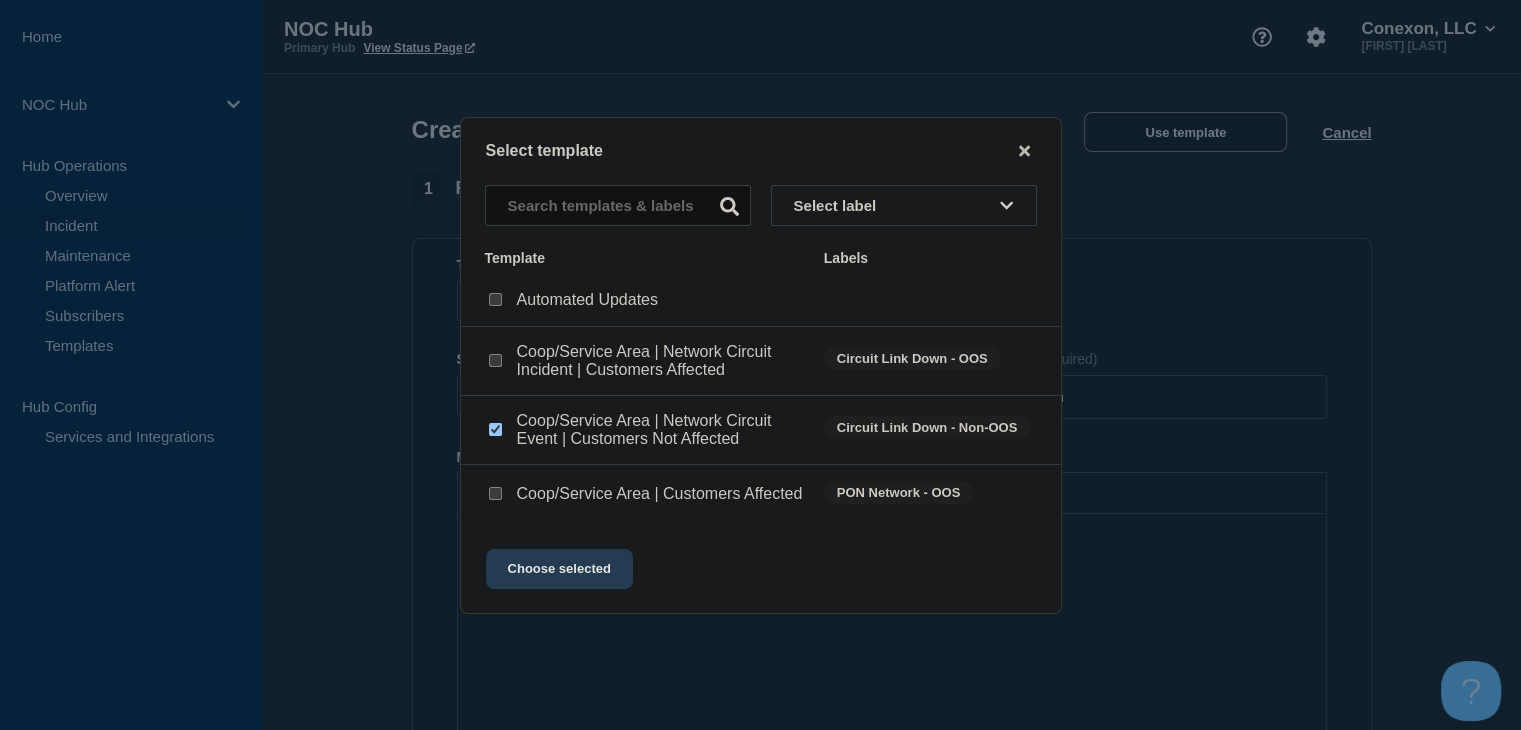 click on "Choose selected" 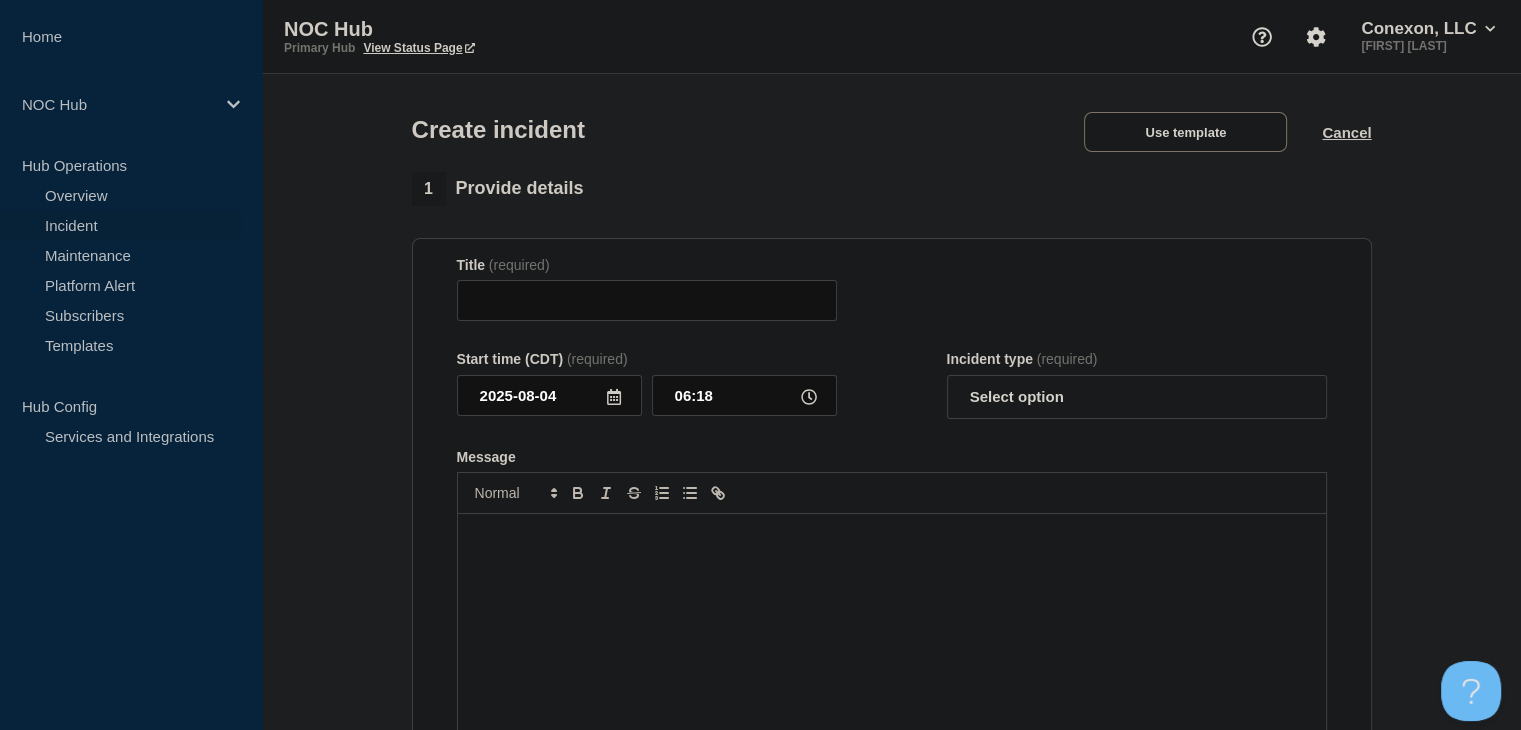 type on "Coop/Service Area | Network Circuit Event | Customers Not Affected" 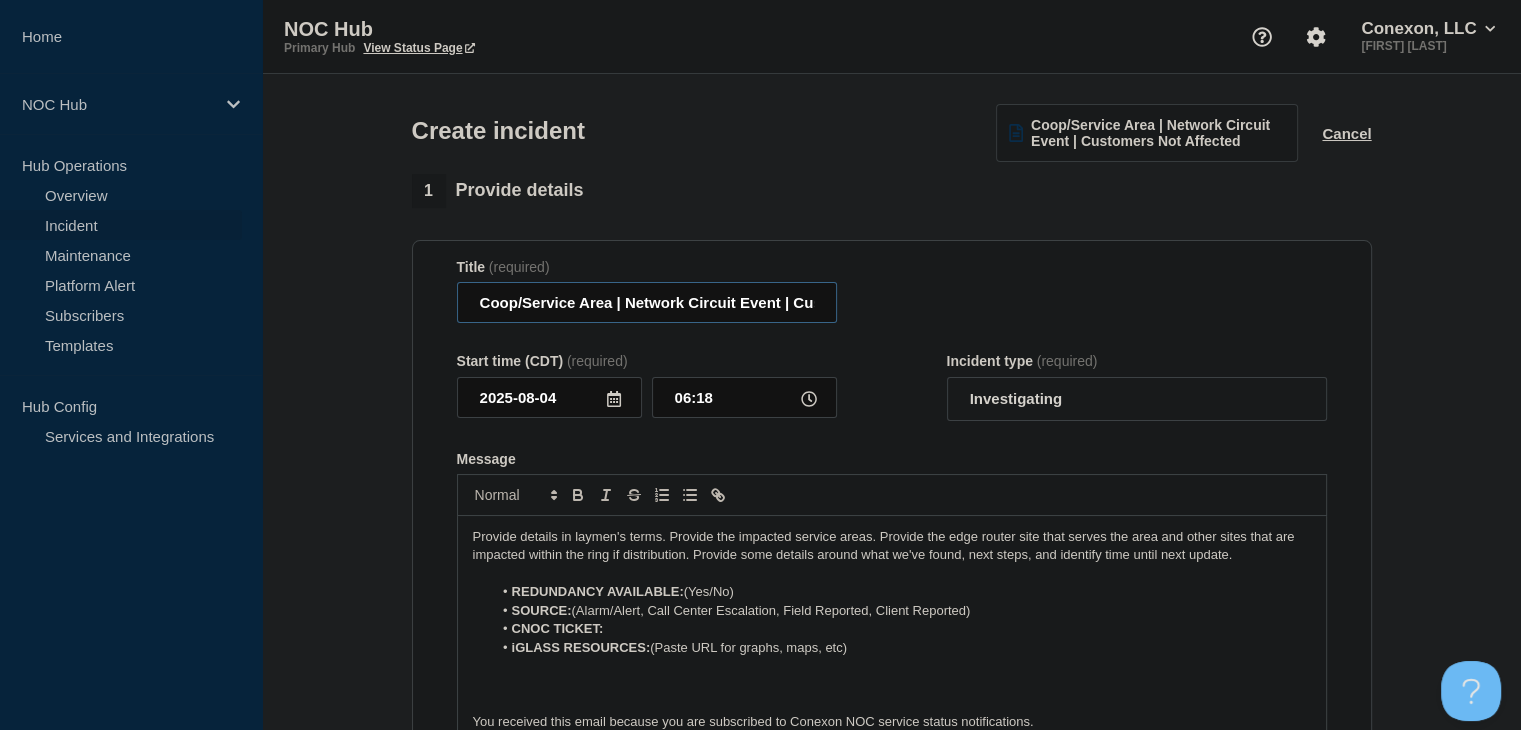 drag, startPoint x: 612, startPoint y: 311, endPoint x: 437, endPoint y: 304, distance: 175.13994 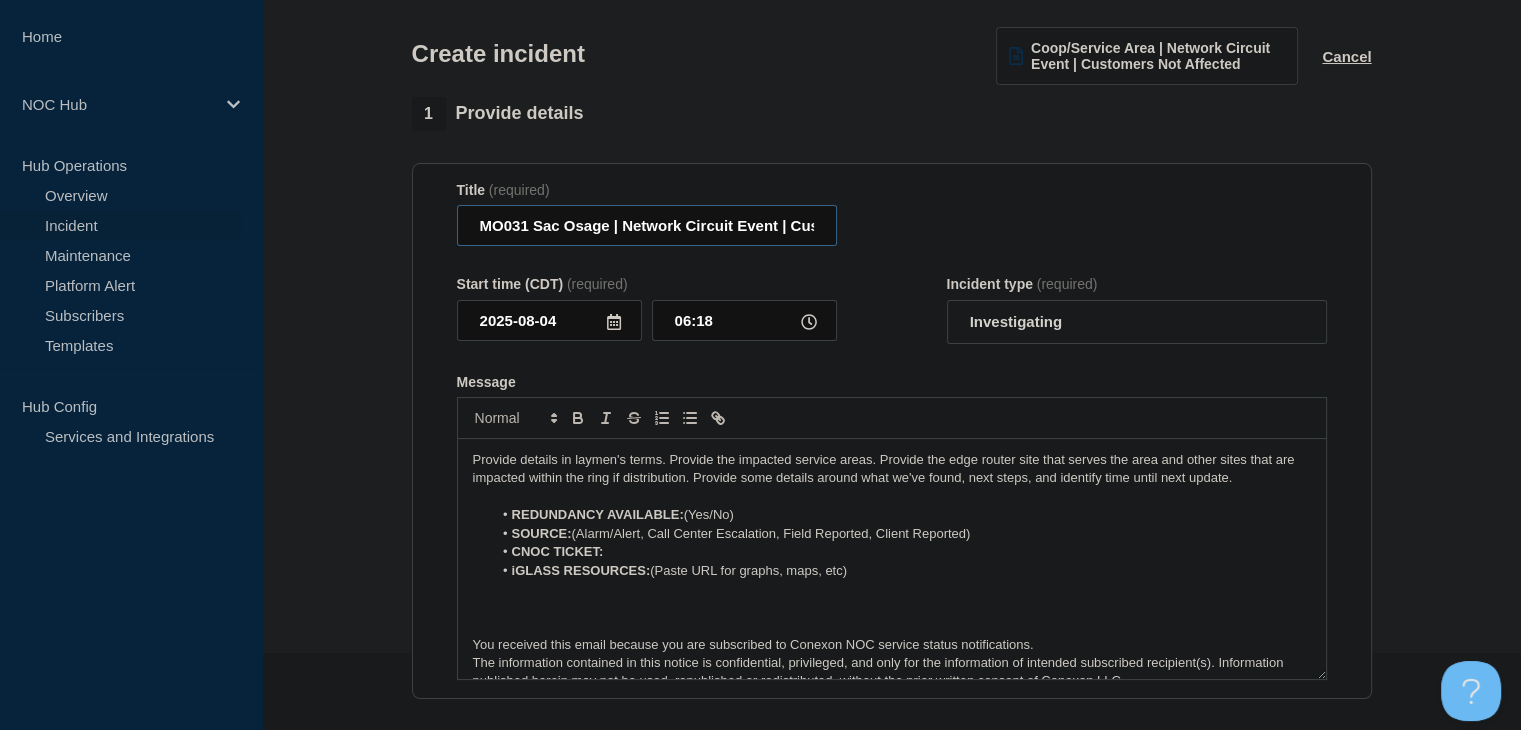 scroll, scrollTop: 300, scrollLeft: 0, axis: vertical 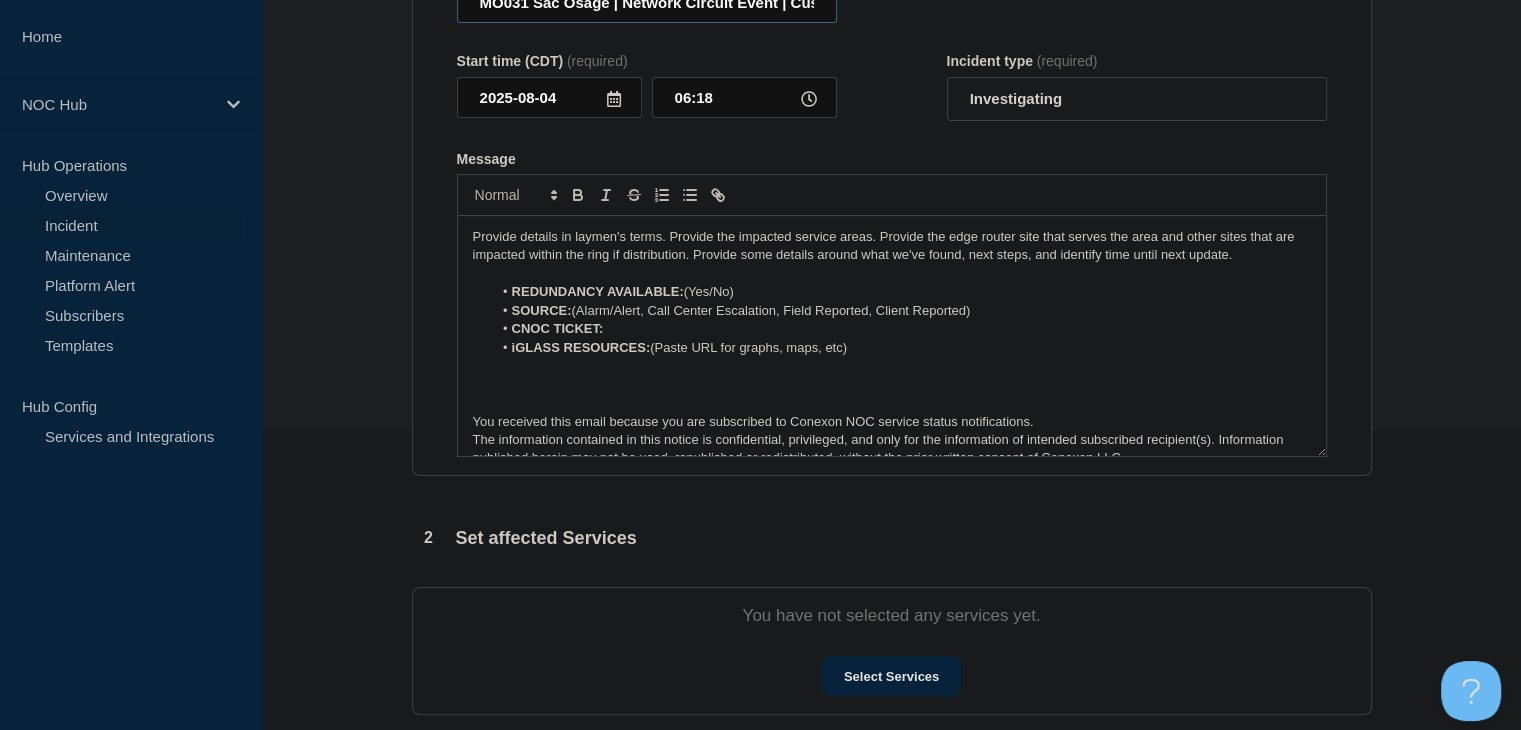 type on "MO031 Sac Osage | Network Circuit Event | Customers Not Affected" 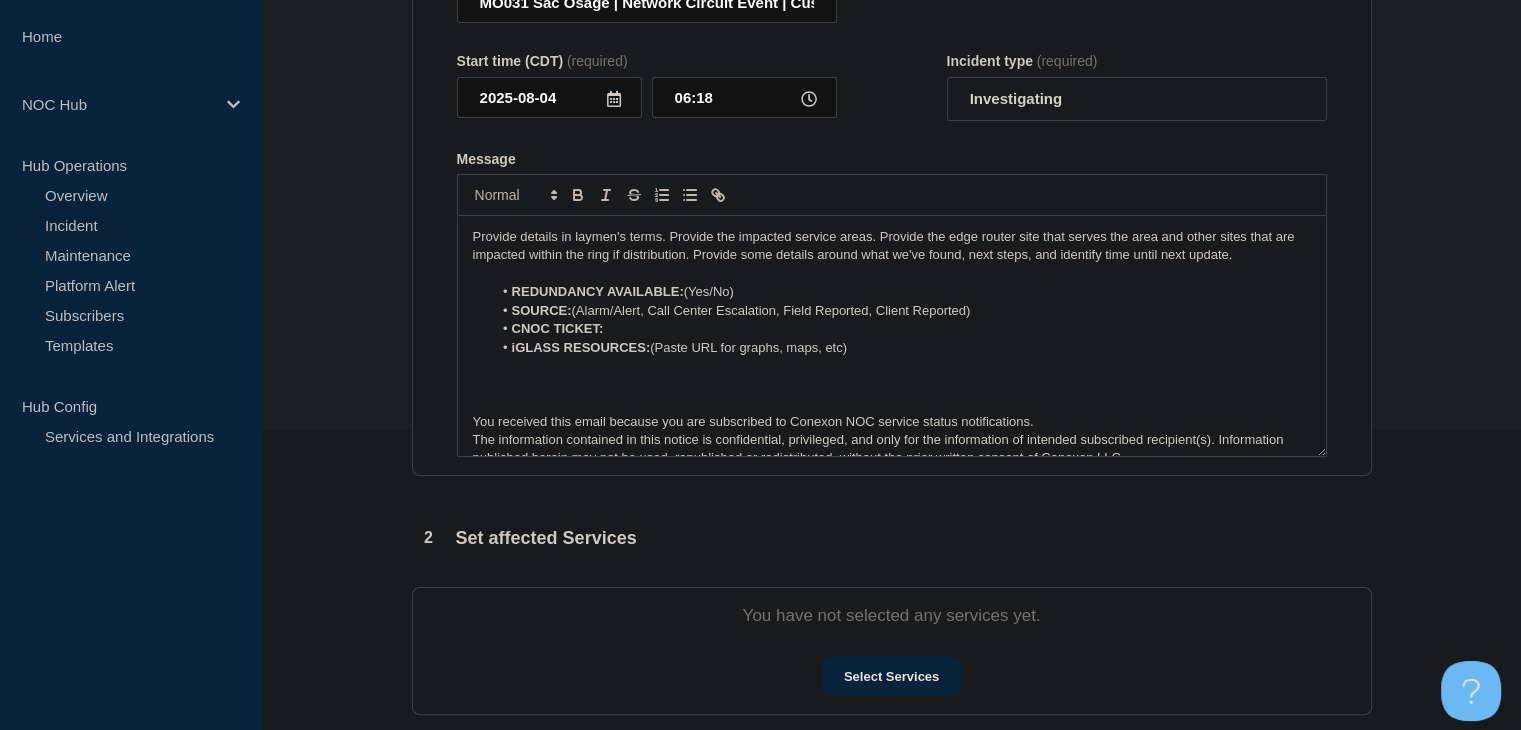 click on "REDUNDANCY AVAILABLE:  (Yes/No)" at bounding box center [901, 292] 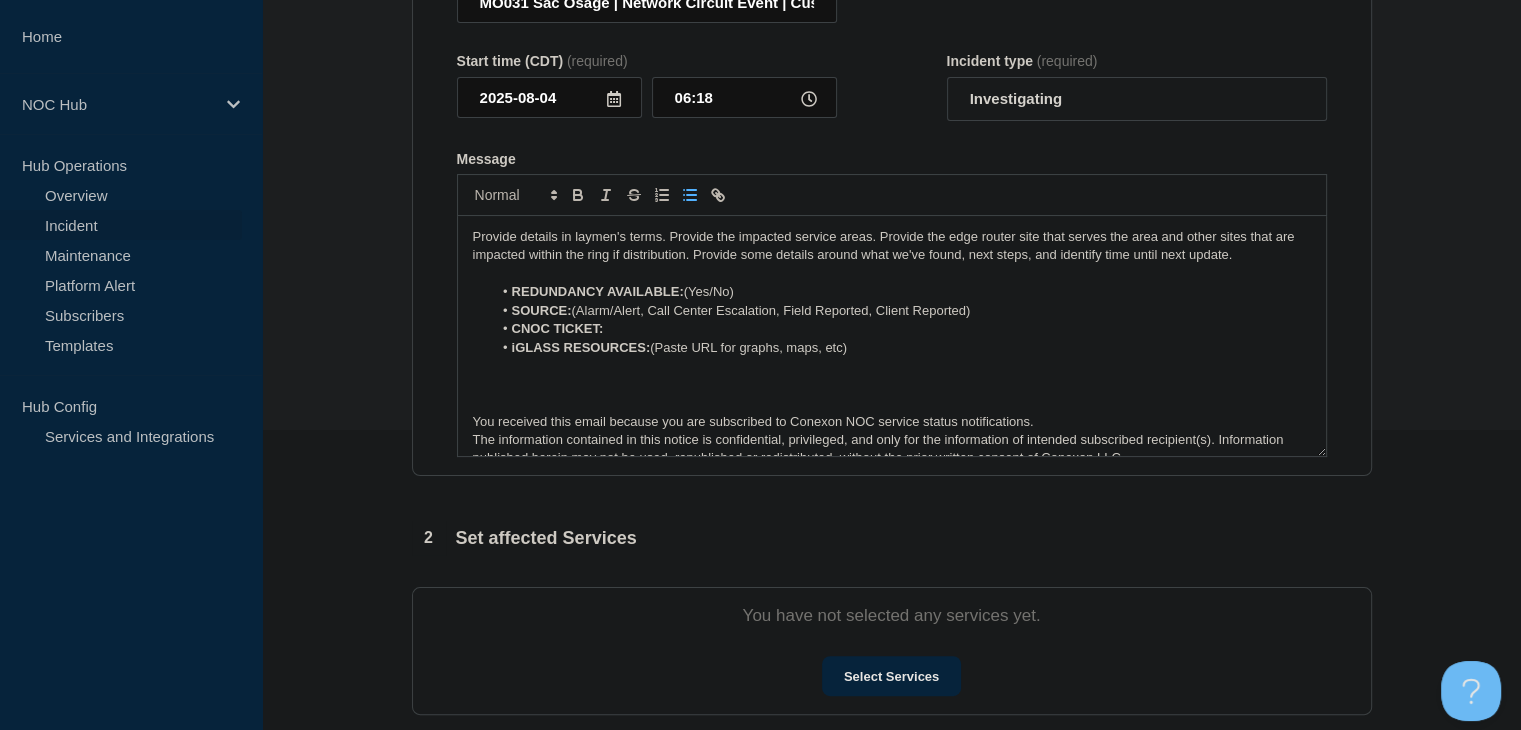 type 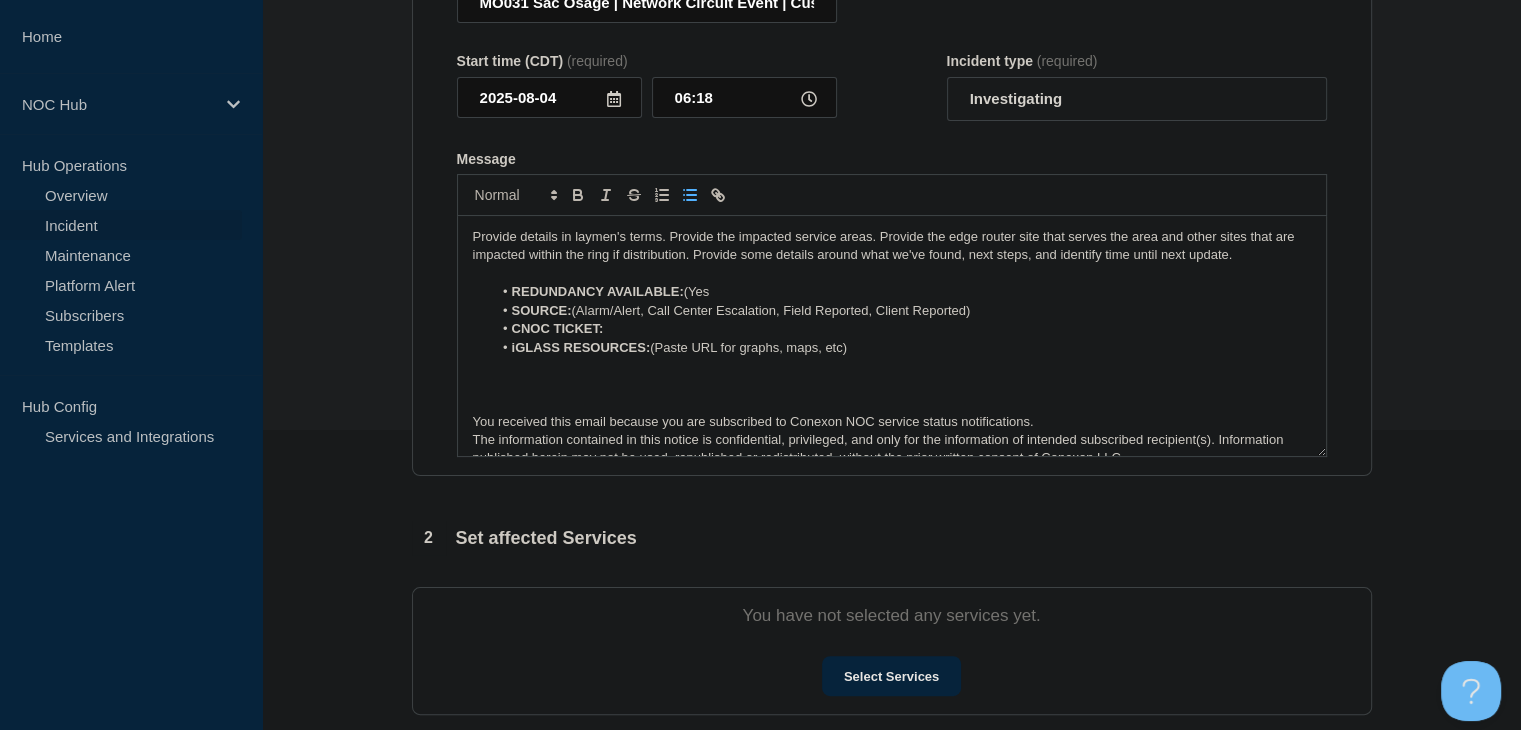 click on "REDUNDANCY AVAILABLE:  (Yes" at bounding box center [901, 292] 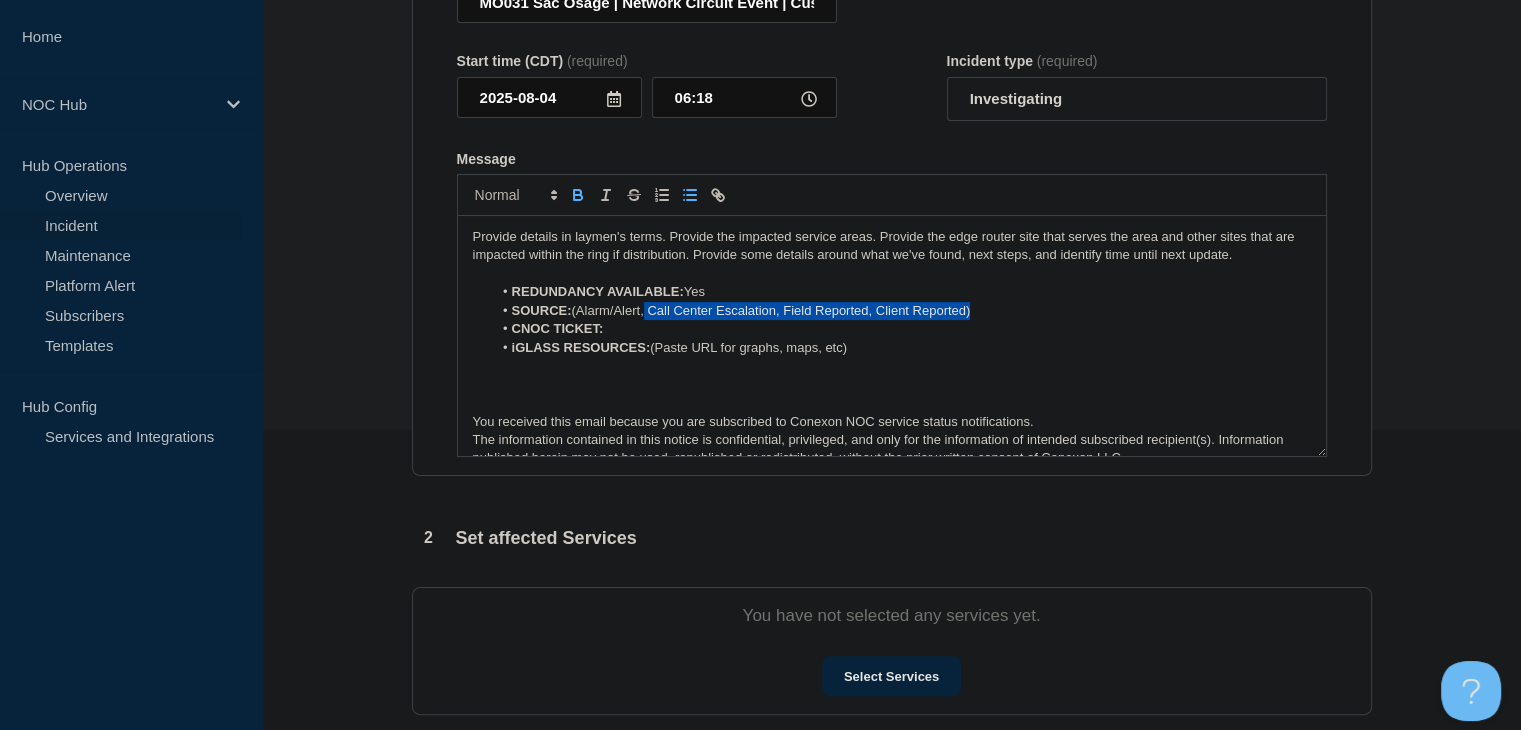 drag, startPoint x: 976, startPoint y: 309, endPoint x: 645, endPoint y: 314, distance: 331.03775 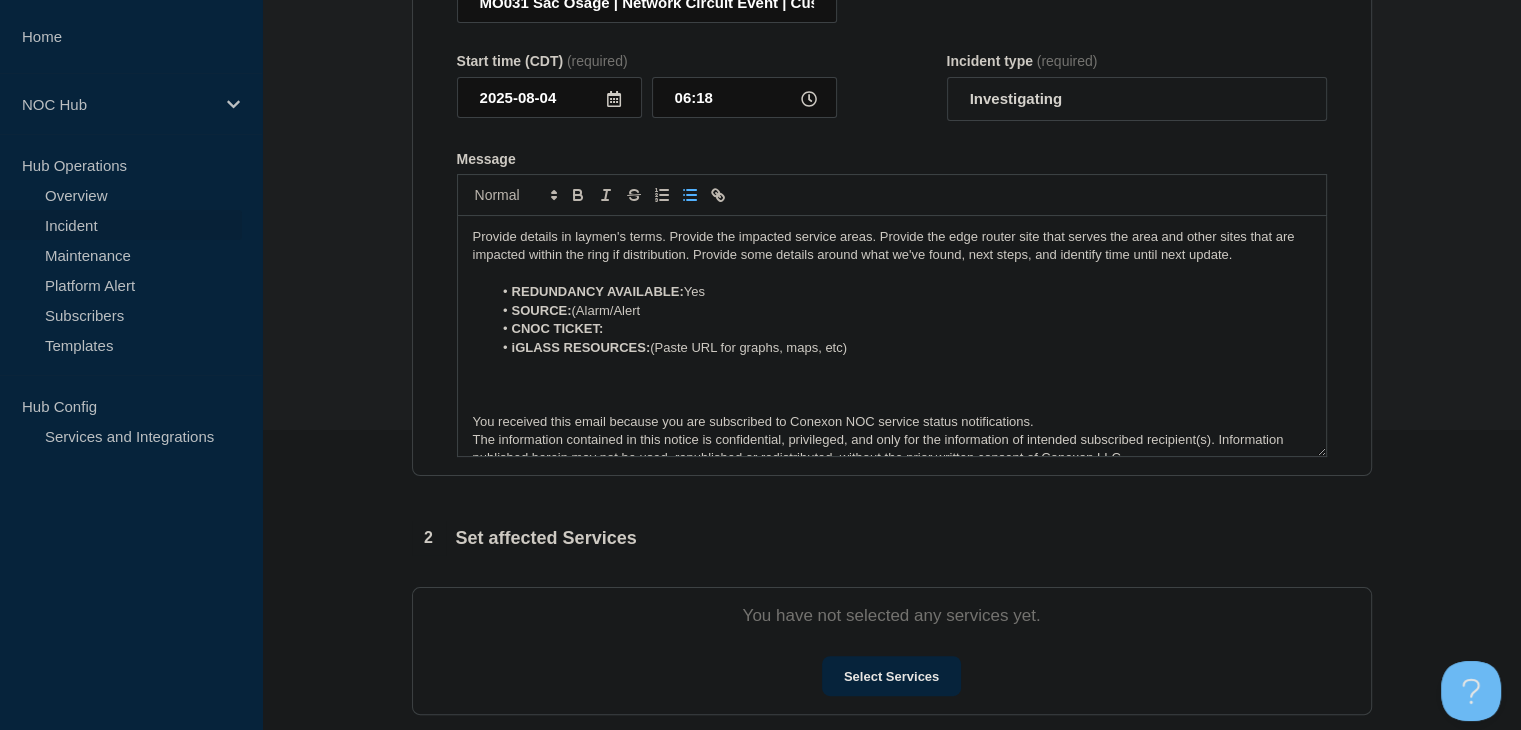 click on "SOURCE:  (Alarm/Alert" at bounding box center [901, 311] 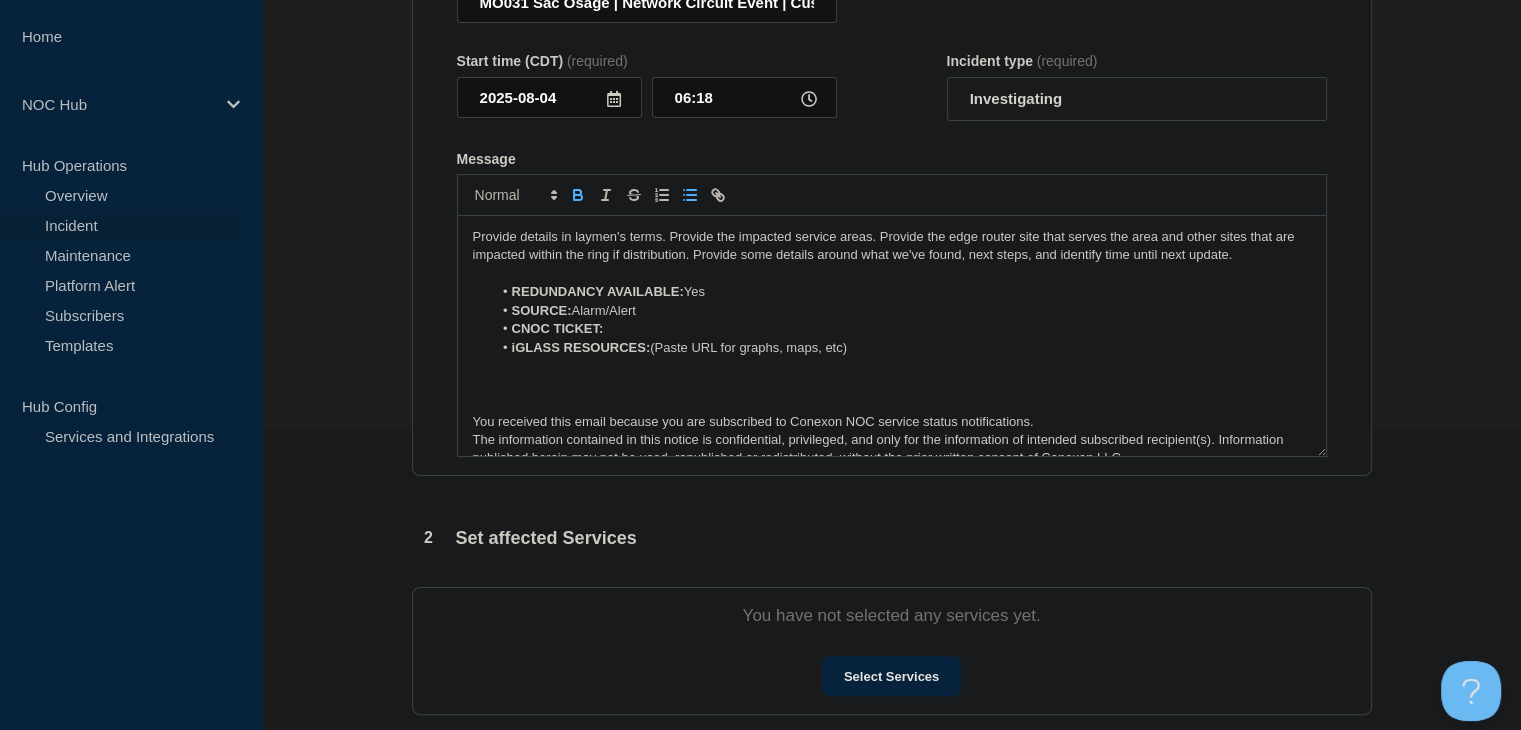click on "CNOC TICKET:" at bounding box center [901, 329] 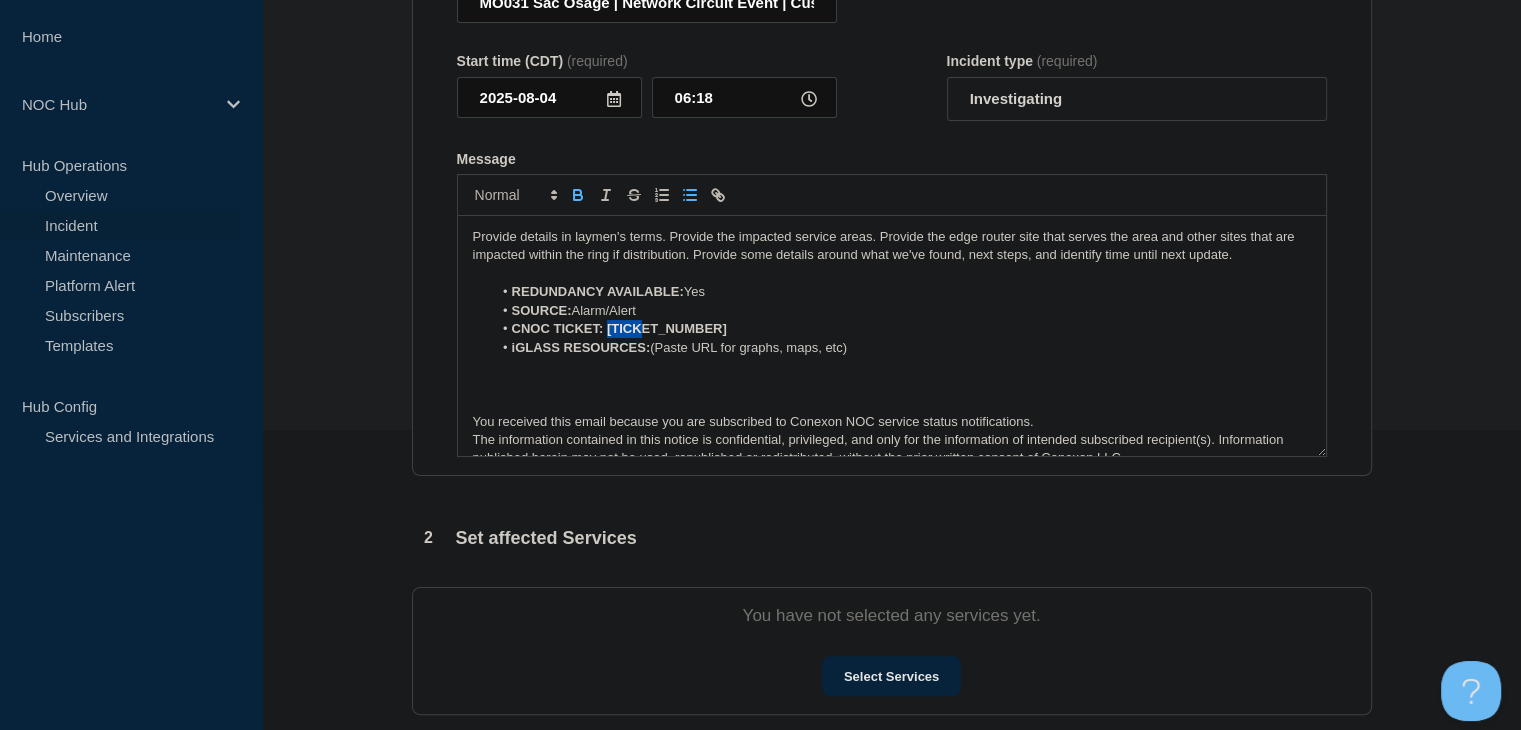 drag, startPoint x: 647, startPoint y: 338, endPoint x: 608, endPoint y: 339, distance: 39.012817 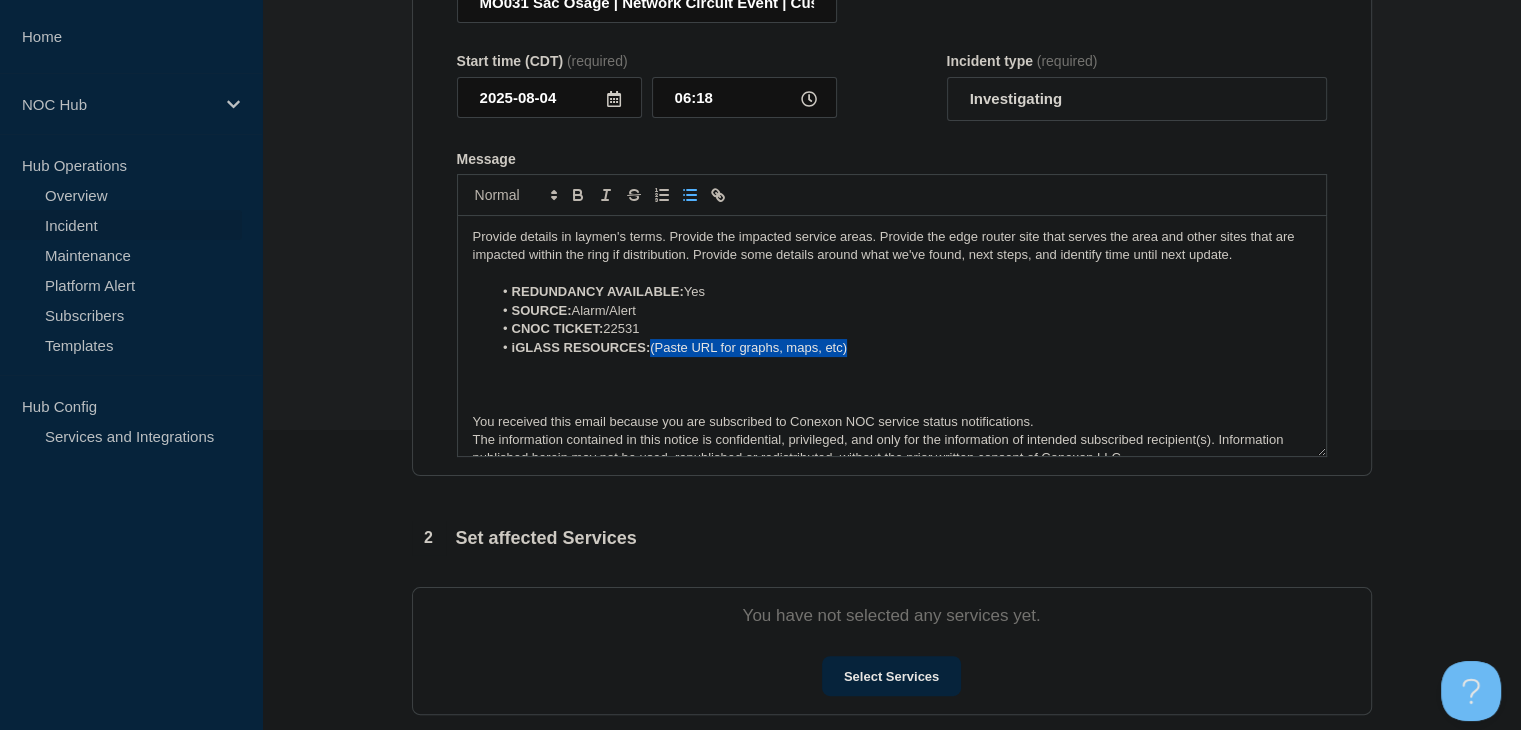 drag, startPoint x: 861, startPoint y: 353, endPoint x: 658, endPoint y: 357, distance: 203.0394 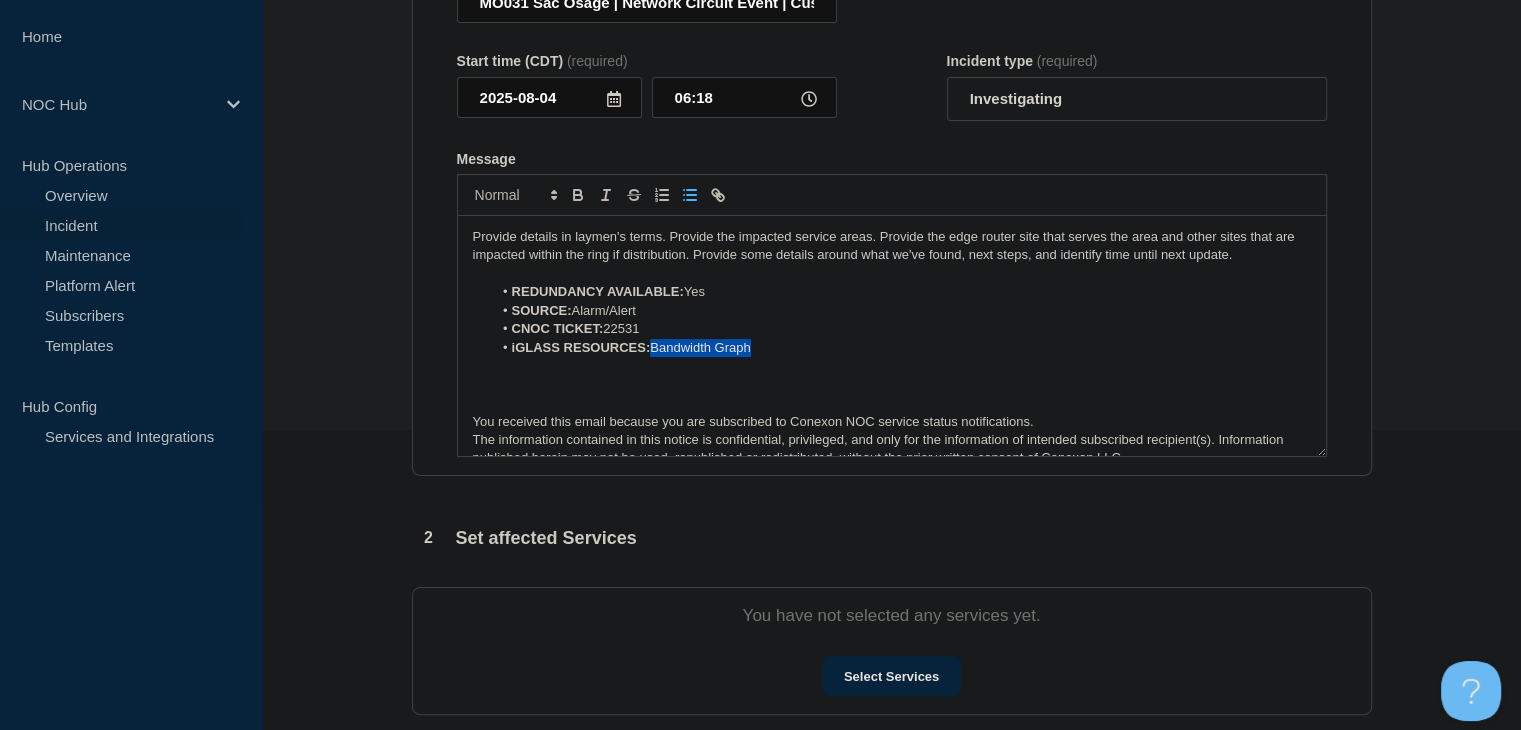 drag, startPoint x: 807, startPoint y: 353, endPoint x: 654, endPoint y: 361, distance: 153.20901 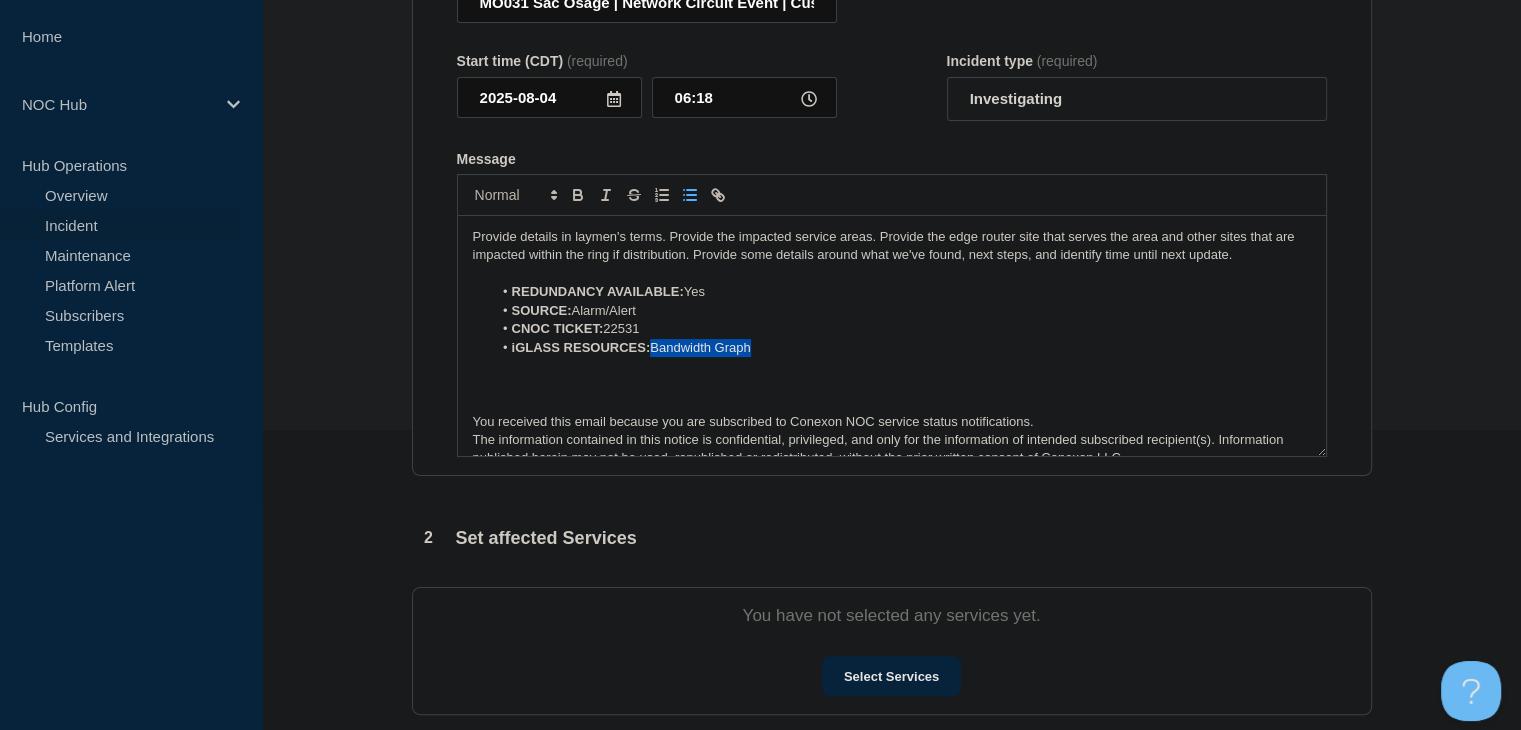 click on "iGLASS RESOURCES:  Bandwidth Graph" at bounding box center [901, 348] 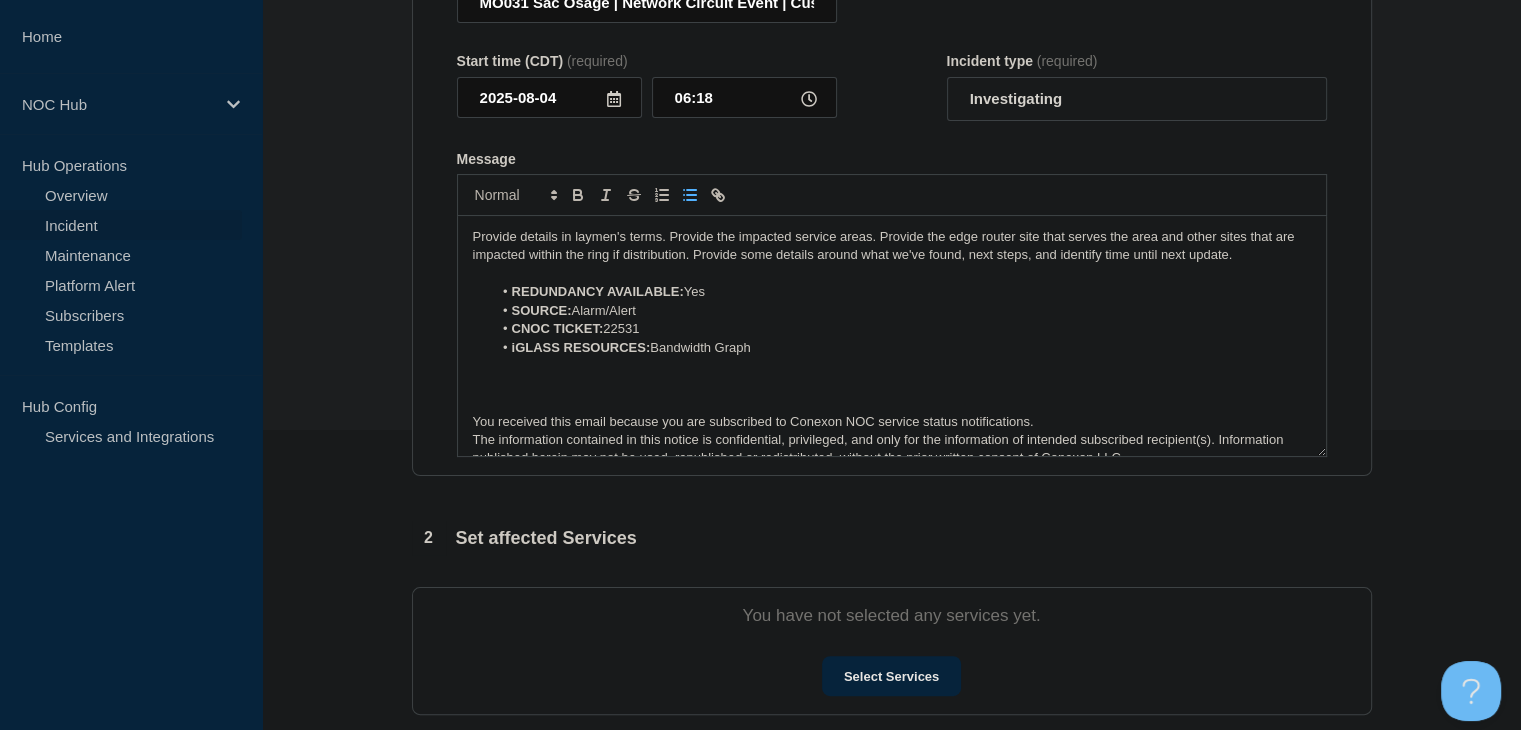 click 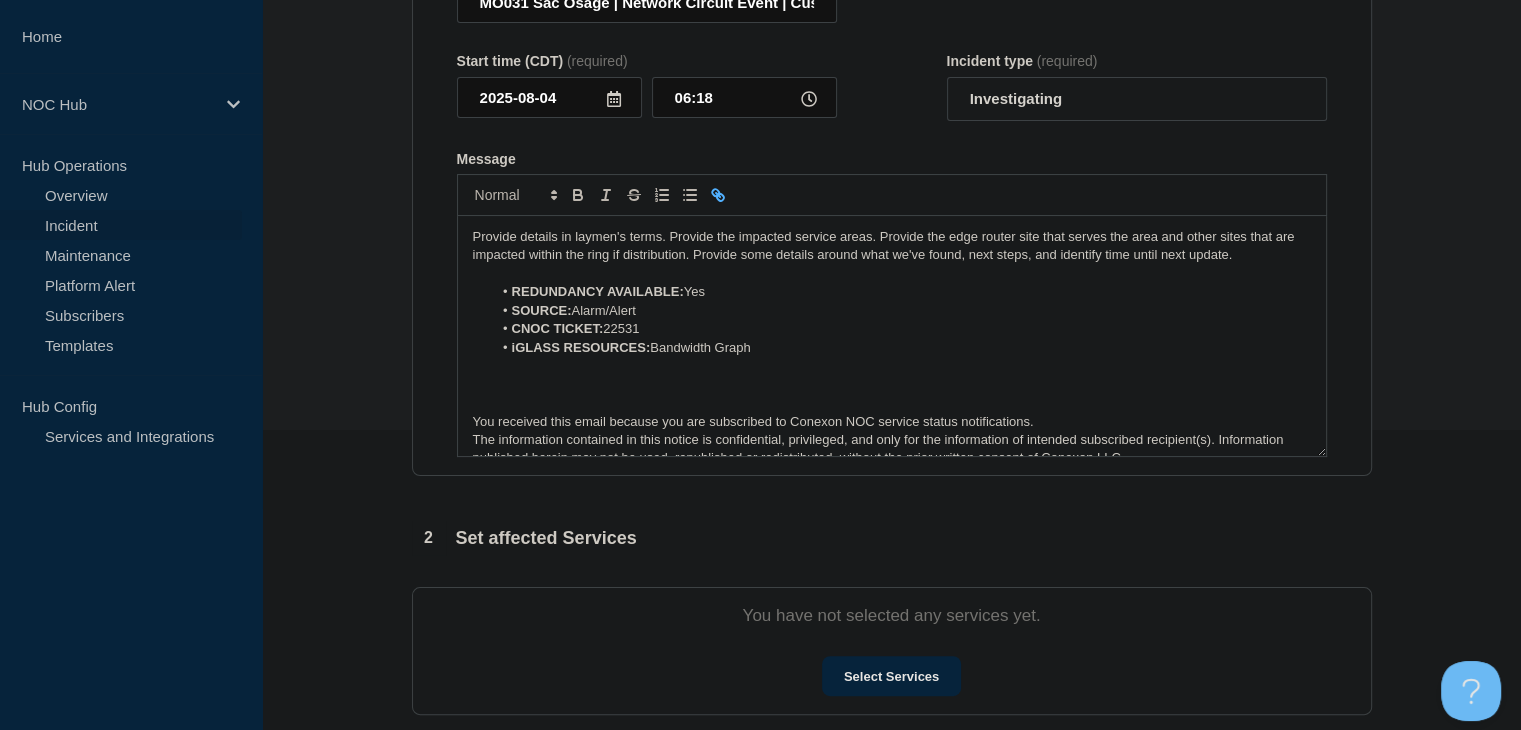 click 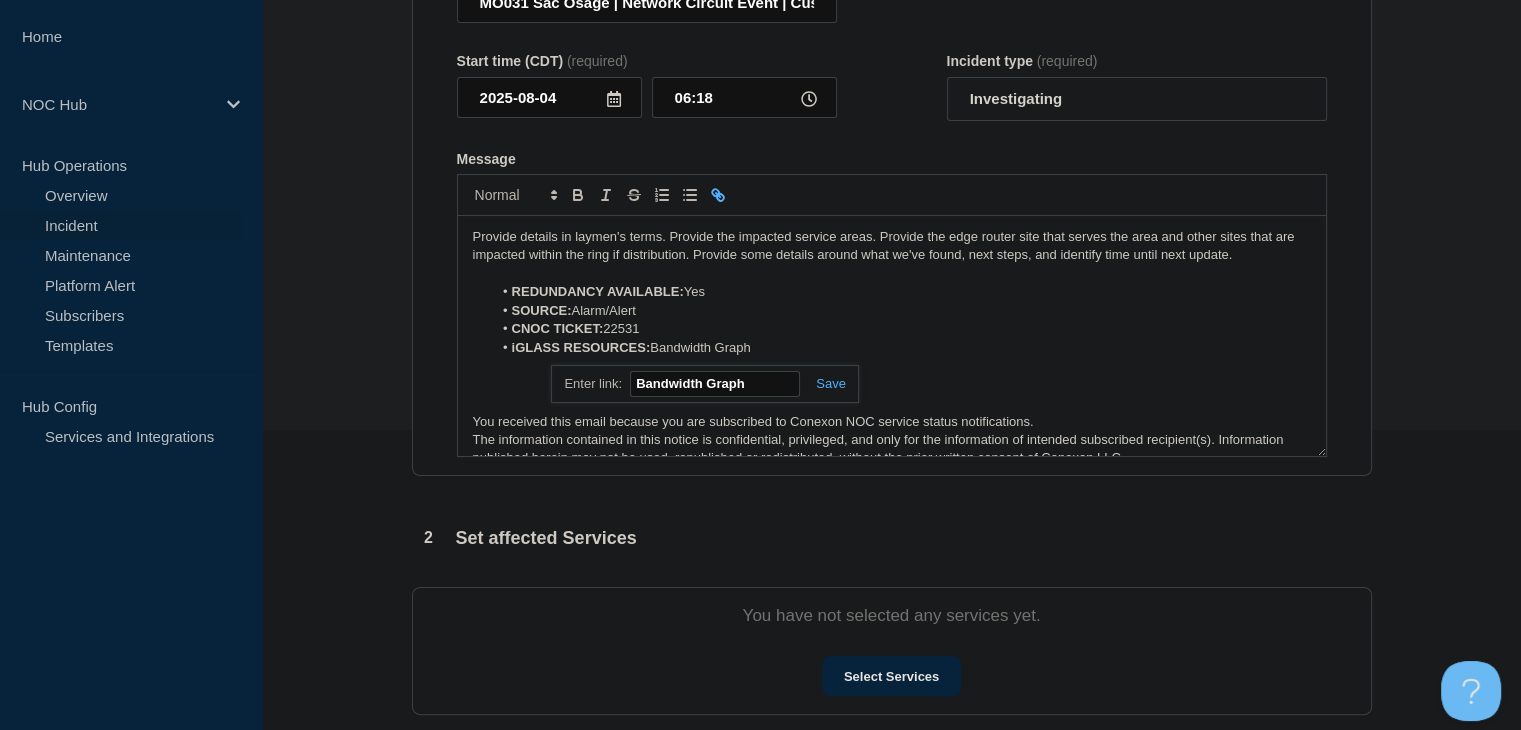 paste on "https://noc.iglass.net/jglass/core/graph/standard/4/conexon-connect/hour/151242" 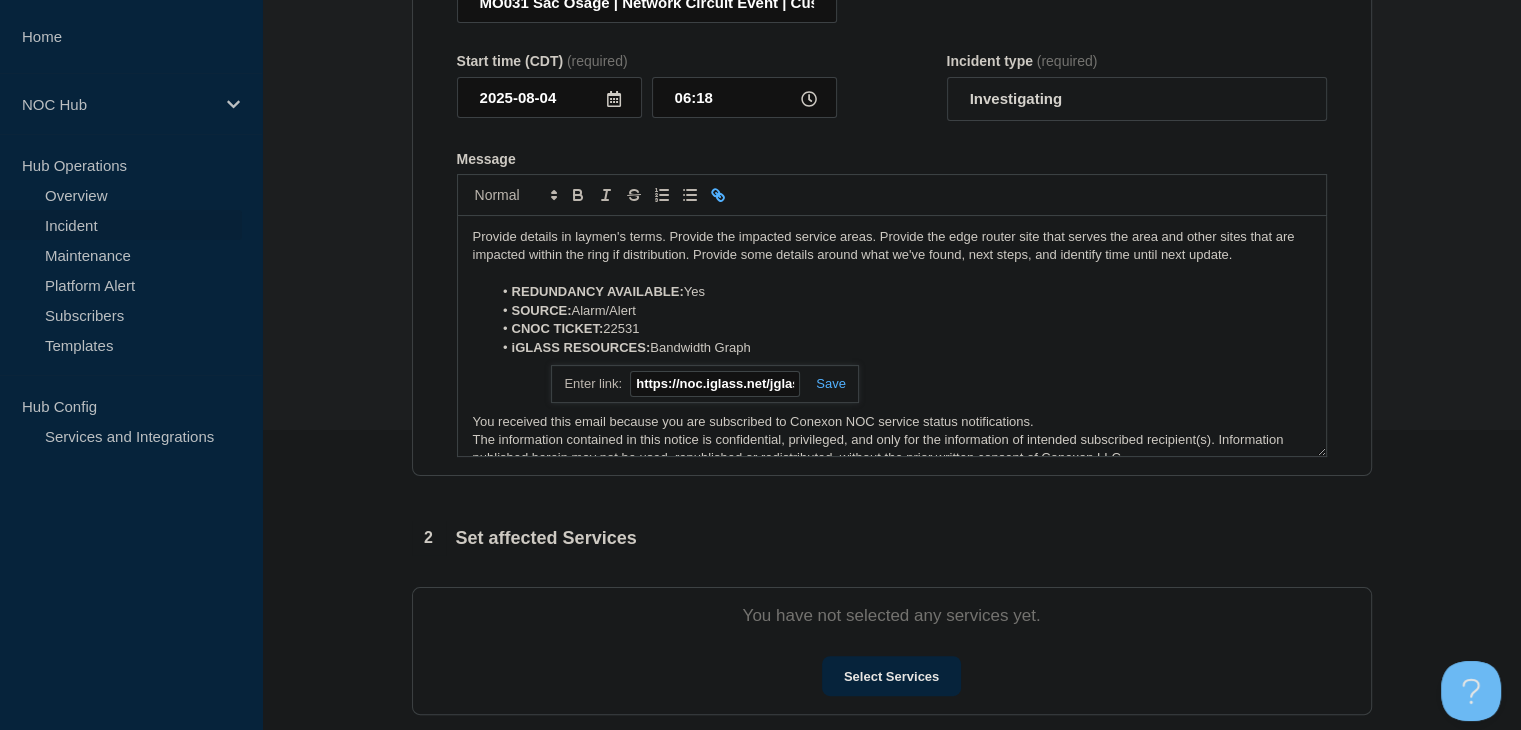 scroll, scrollTop: 0, scrollLeft: 343, axis: horizontal 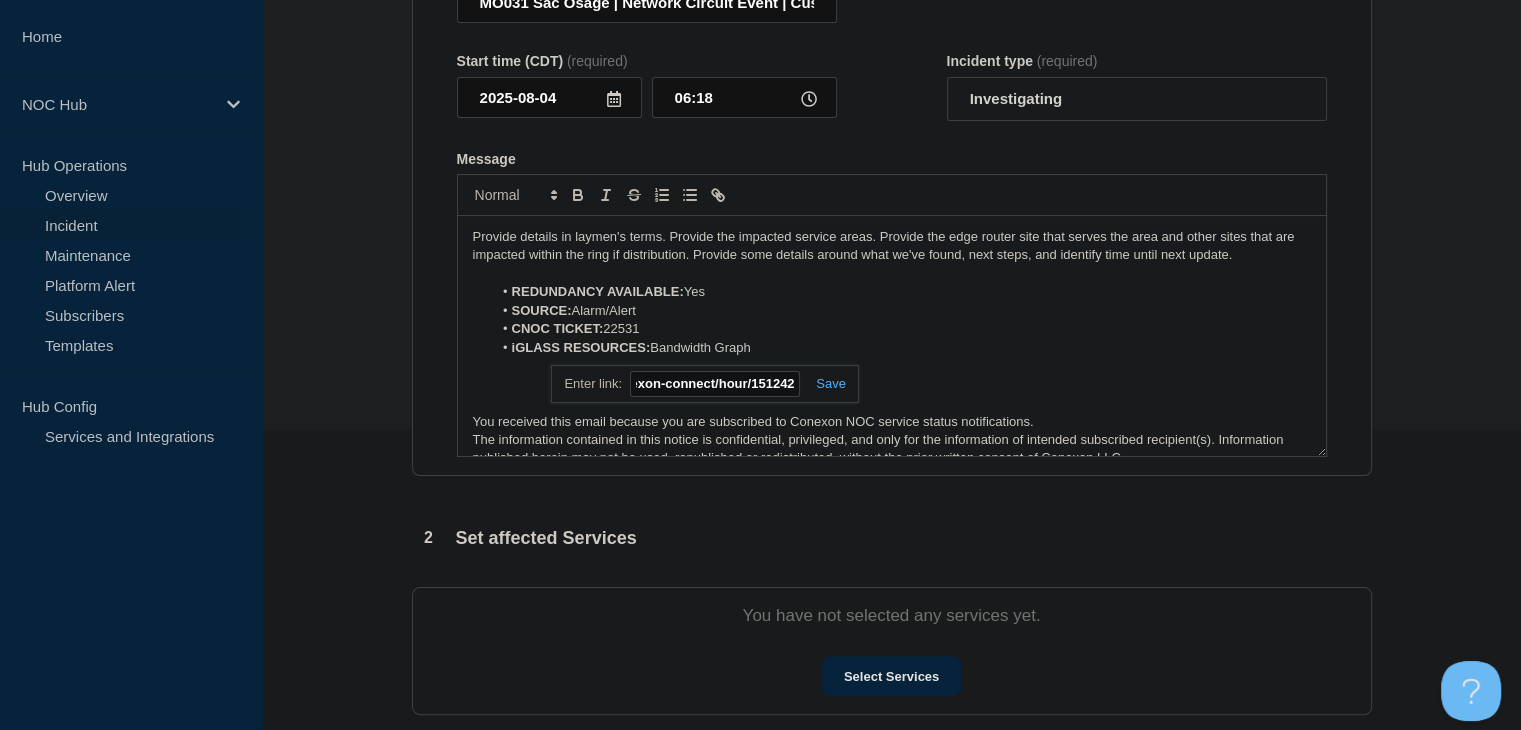 type on "https://noc.iglass.net/jglass/core/graph/standard/4/conexon-connect/hour/151242" 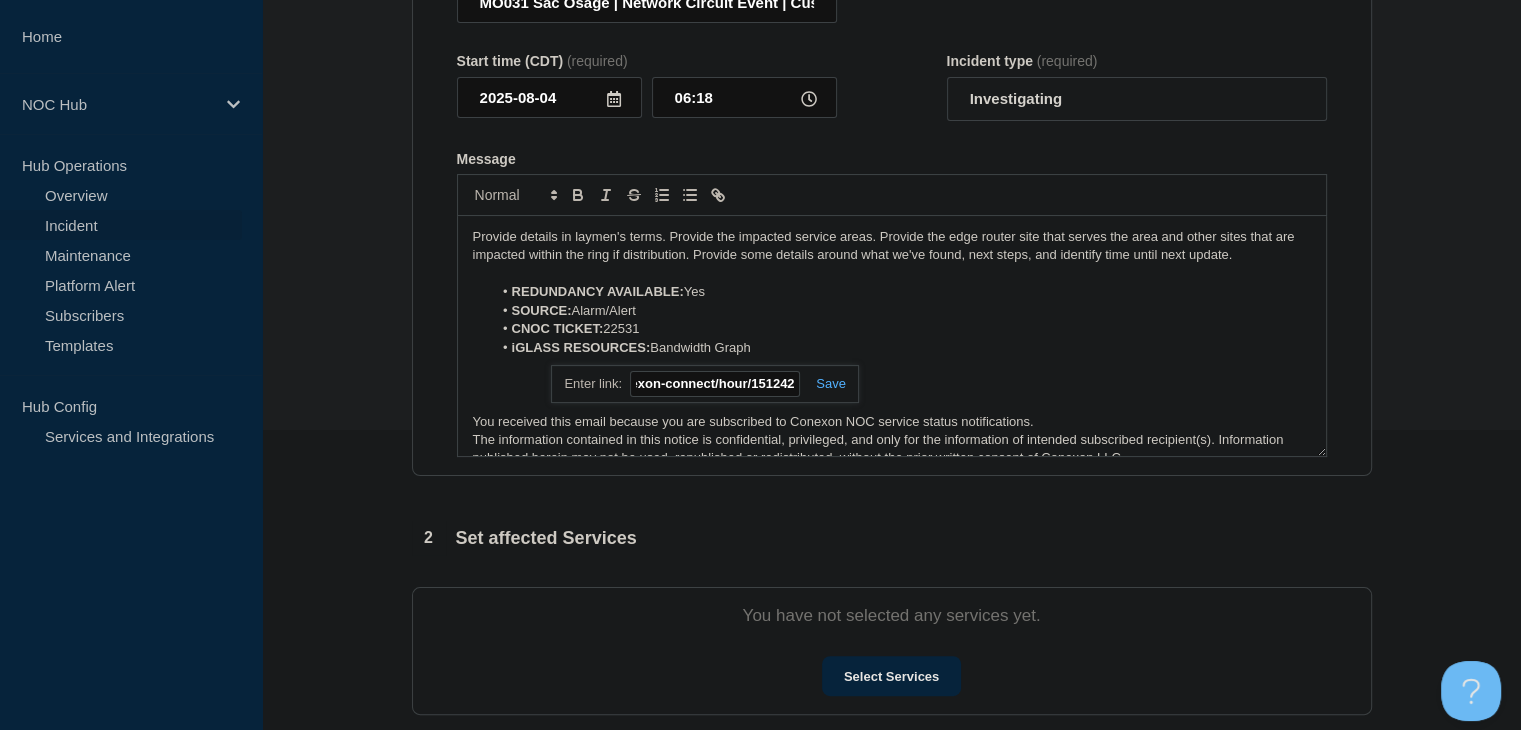 click on "https://noc.iglass.net/jglass/core/graph/standard/4/conexon-connect/hour/151242" at bounding box center [704, 384] 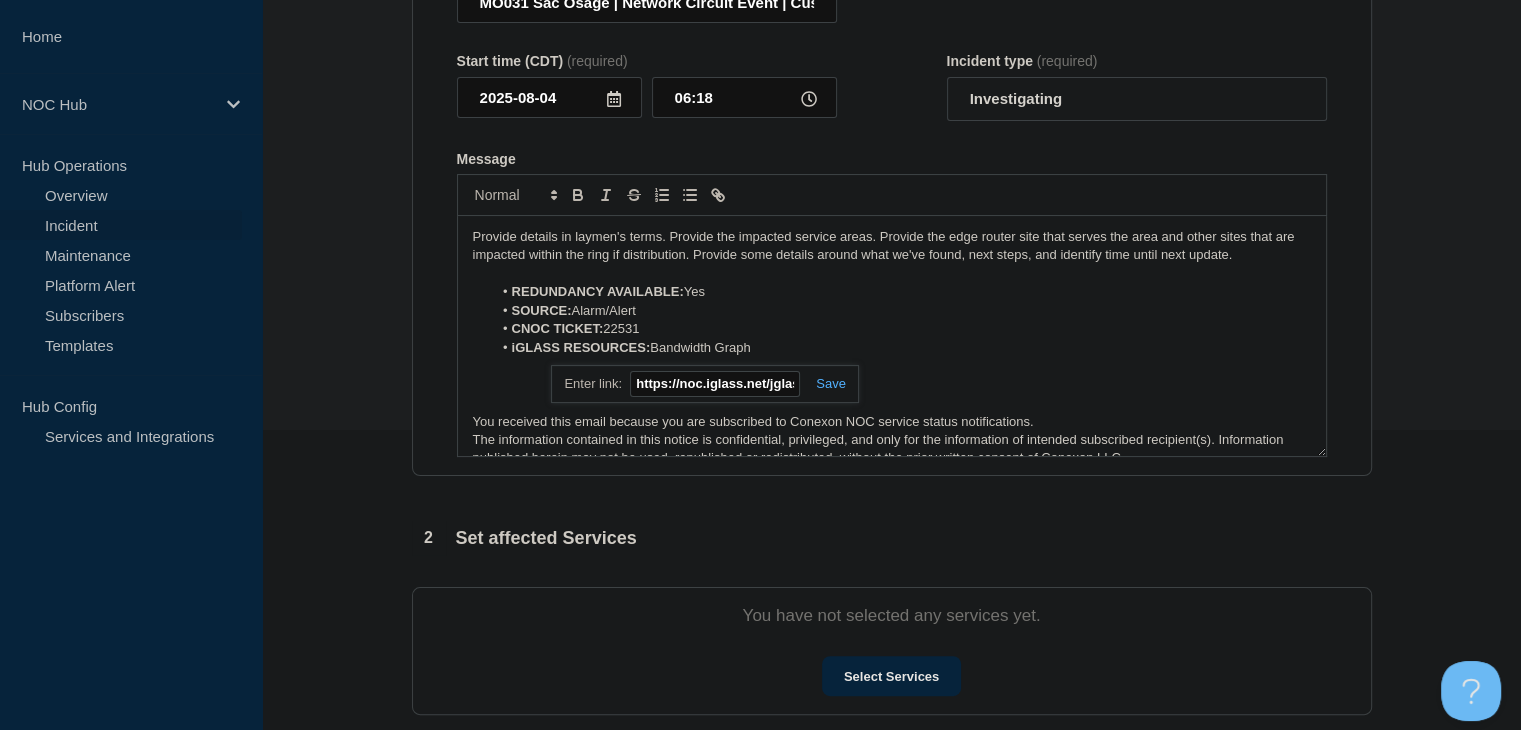 click at bounding box center [823, 383] 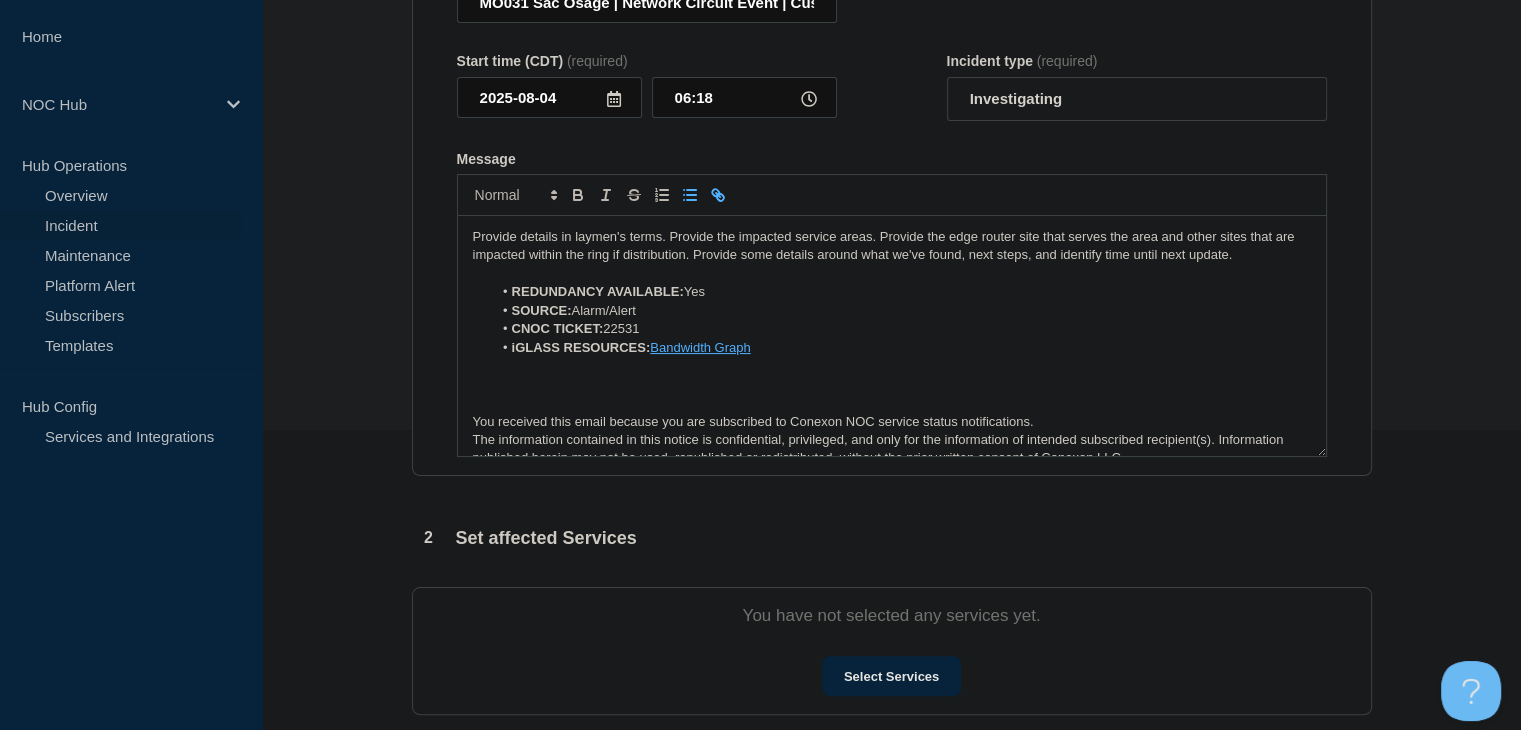 click on "Bandwidth Graph" at bounding box center [700, 347] 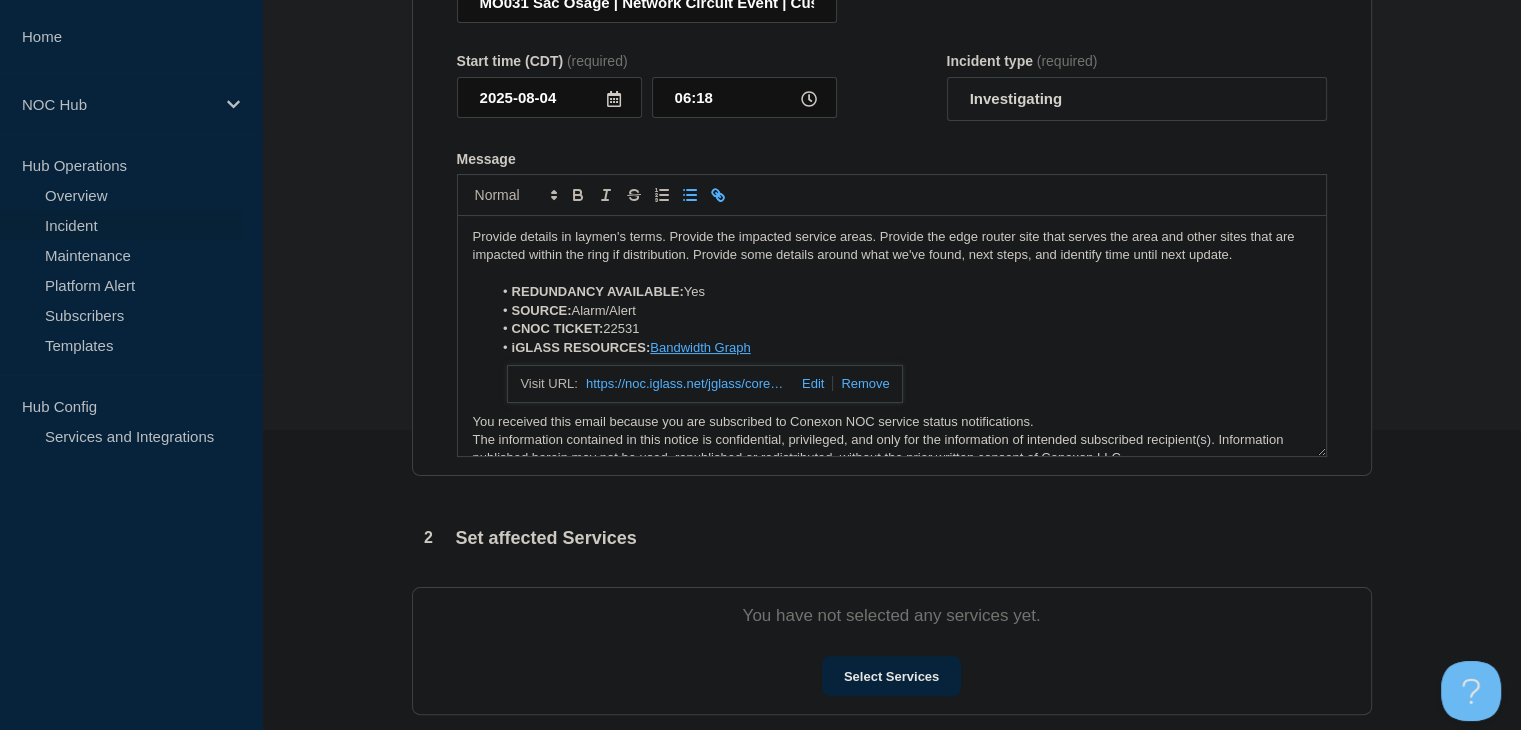 click on "https://noc.iglass.net/jglass/core/graph/standard/4/conexon-connect/hour/151242" at bounding box center [686, 384] 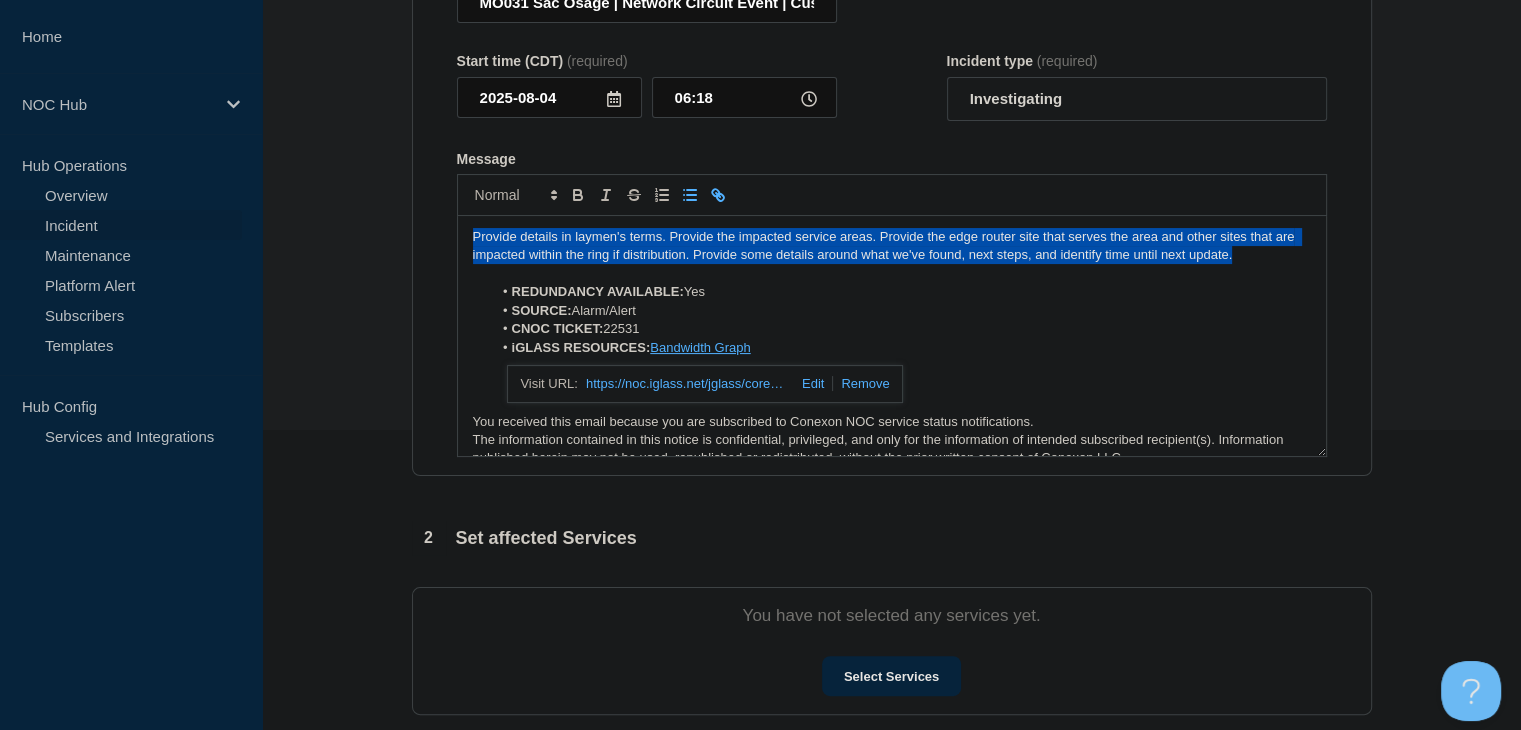 drag, startPoint x: 1242, startPoint y: 267, endPoint x: 334, endPoint y: 229, distance: 908.7948 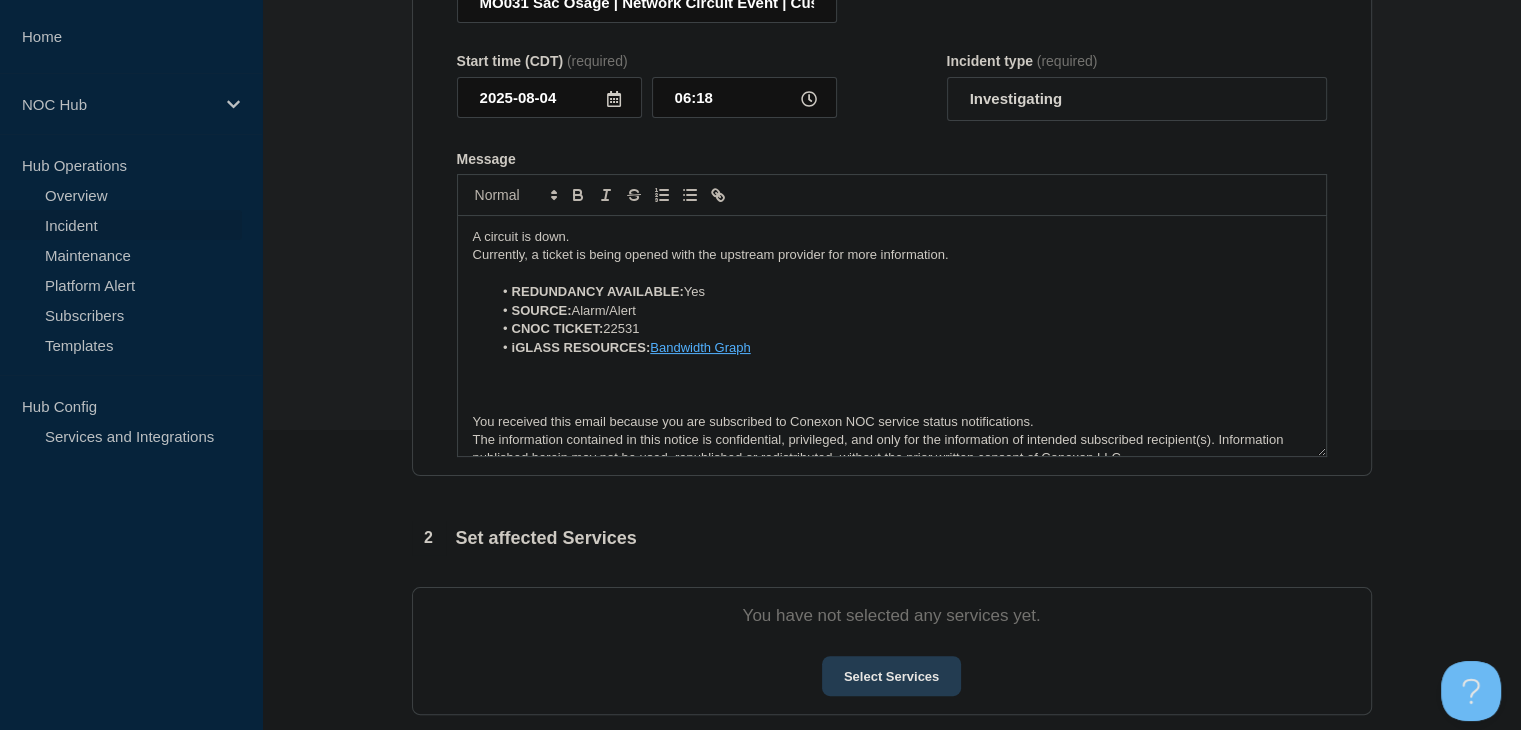 click on "Select Services" at bounding box center (891, 676) 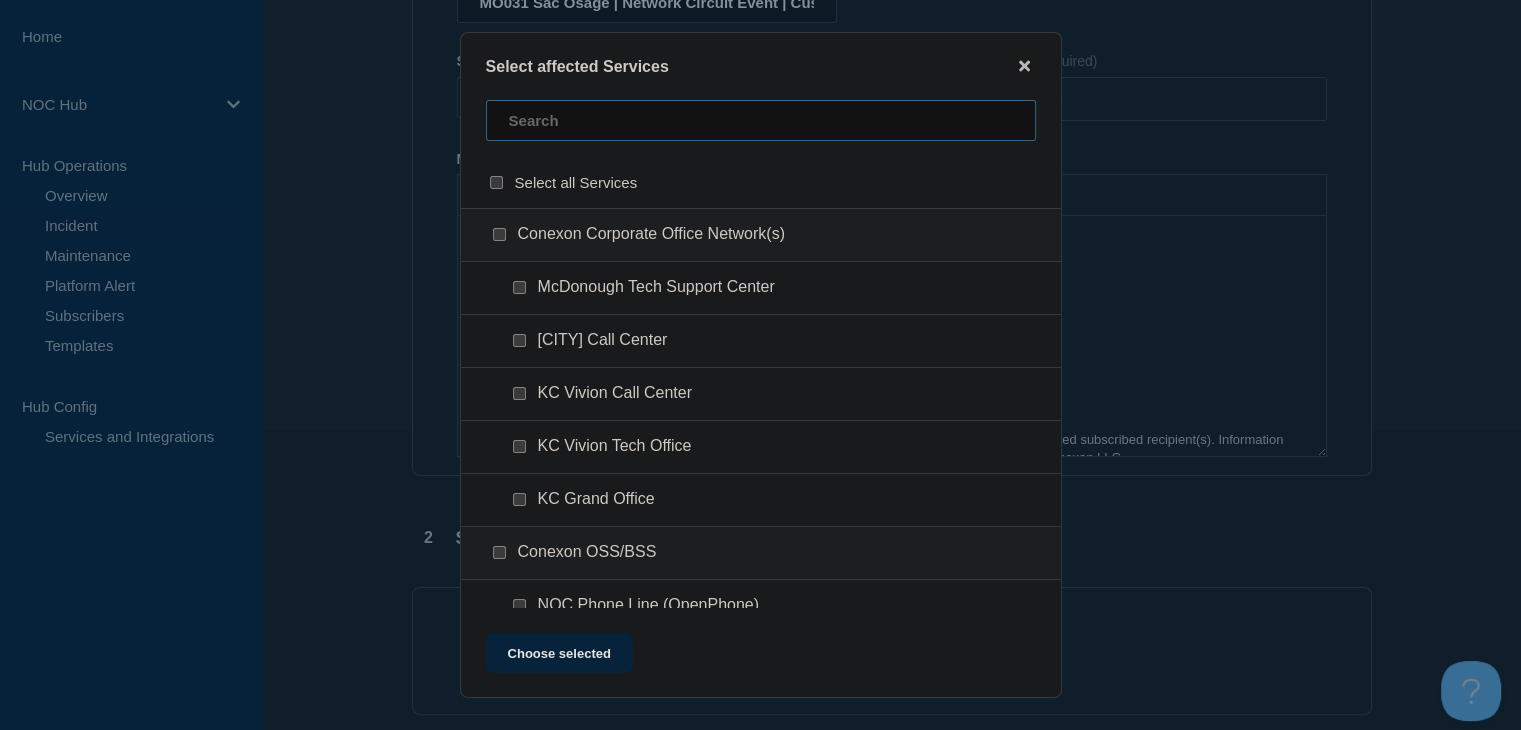 click at bounding box center (761, 120) 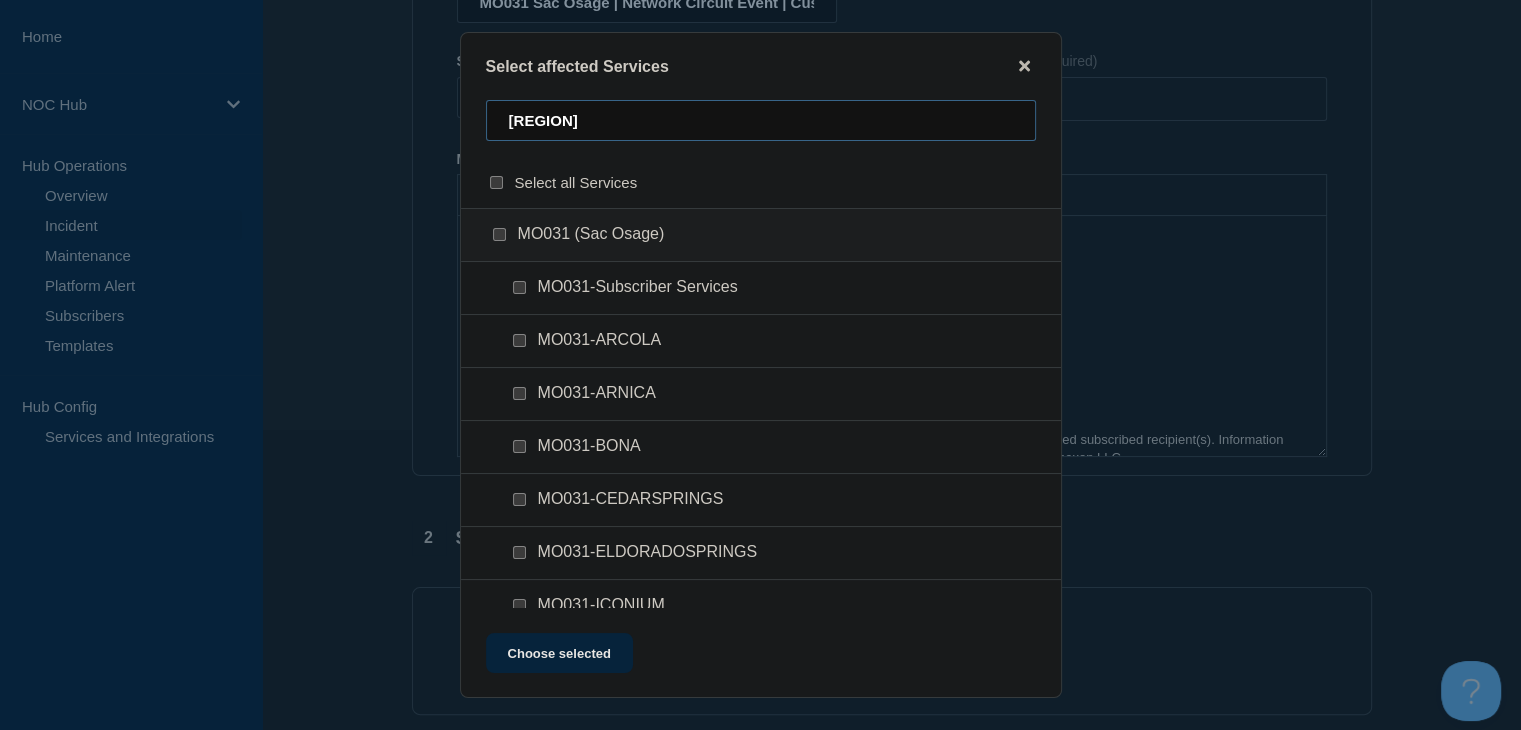 type on "[REGION]" 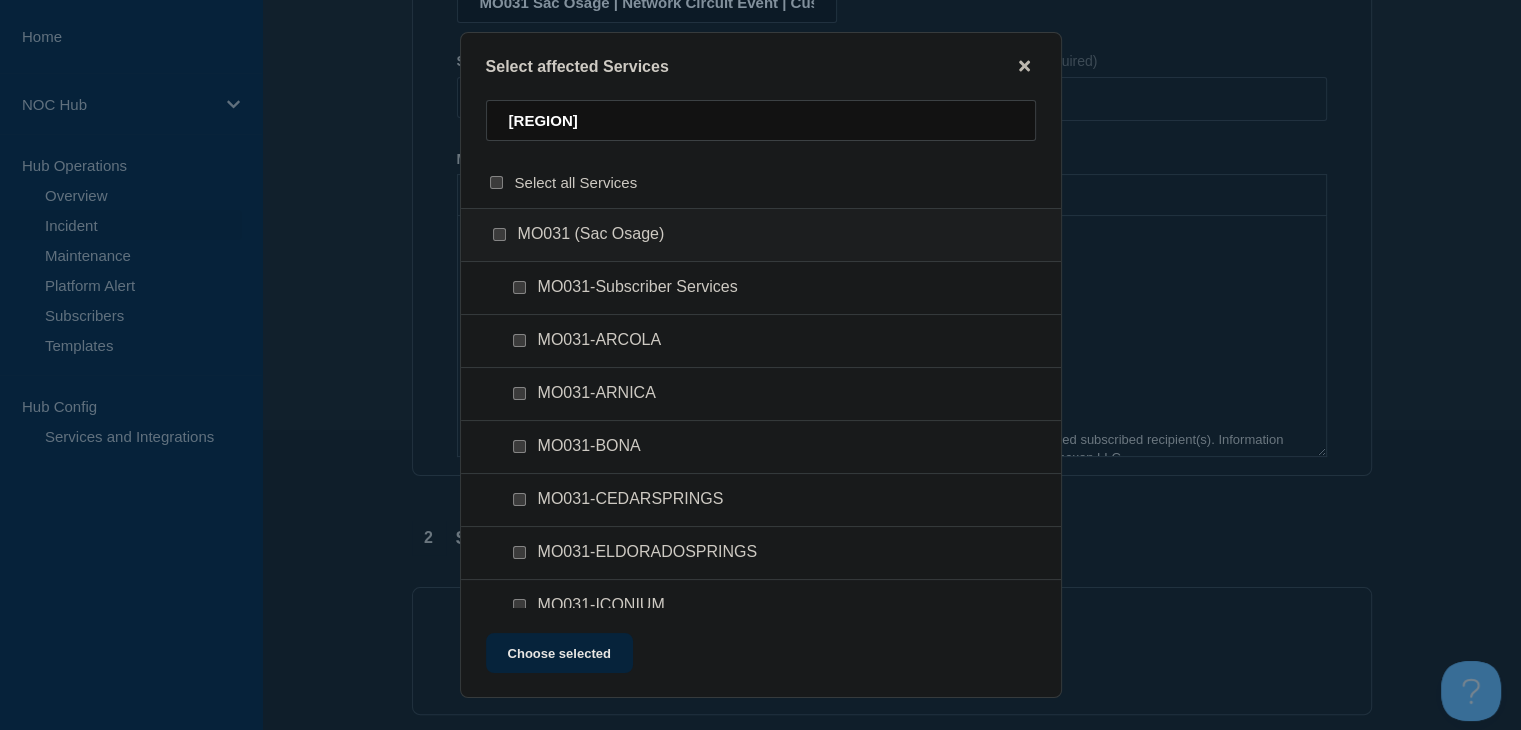 click at bounding box center [519, 287] 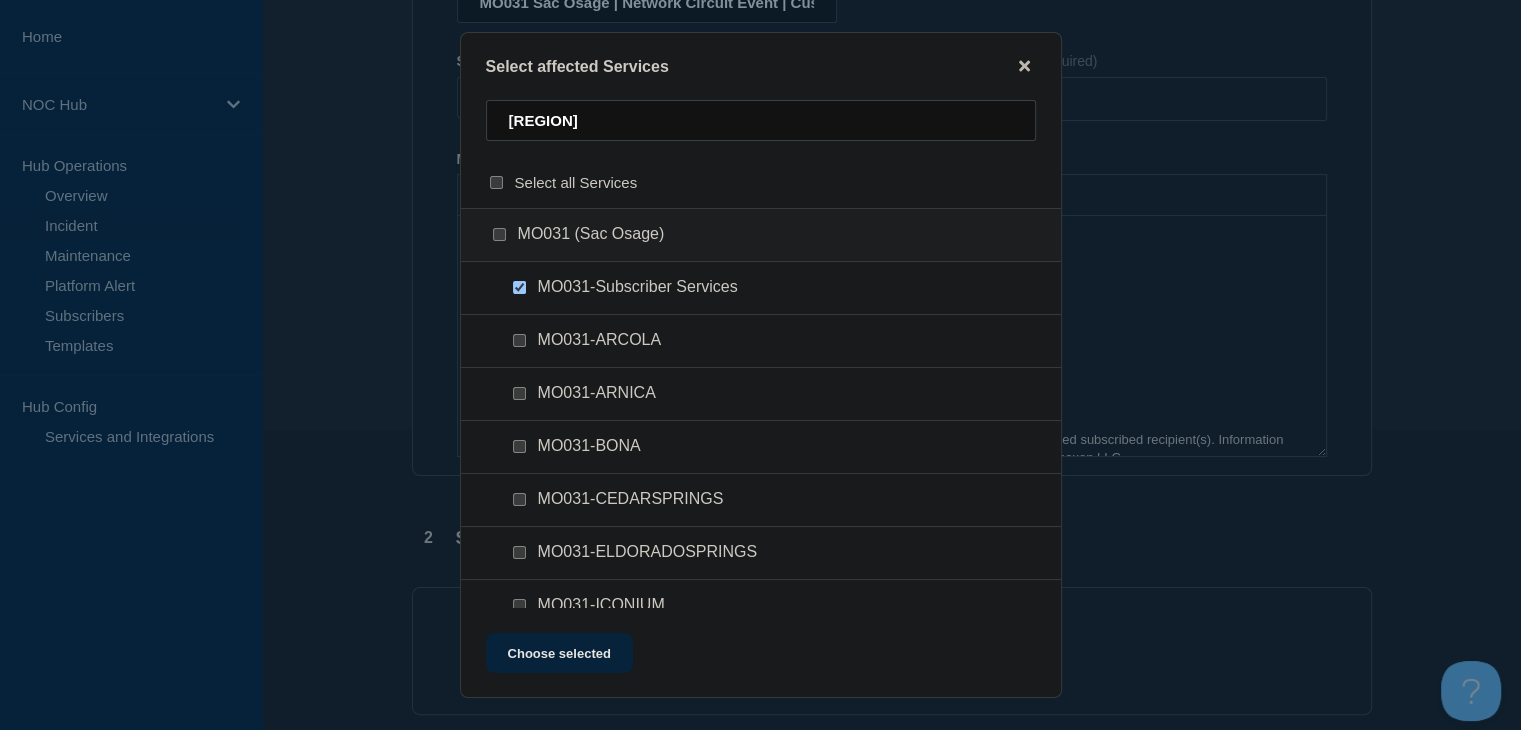 click at bounding box center [519, 552] 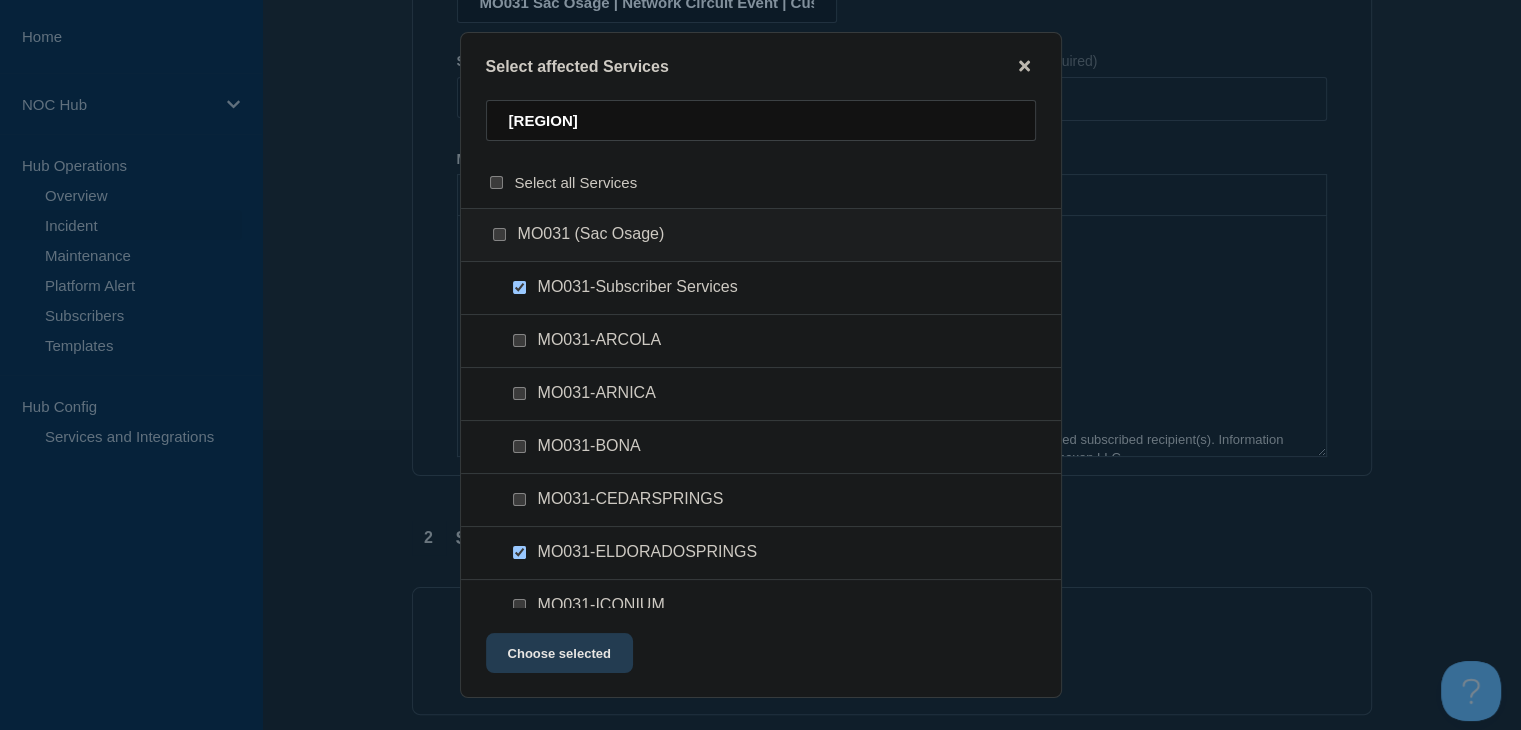 click on "Choose selected" 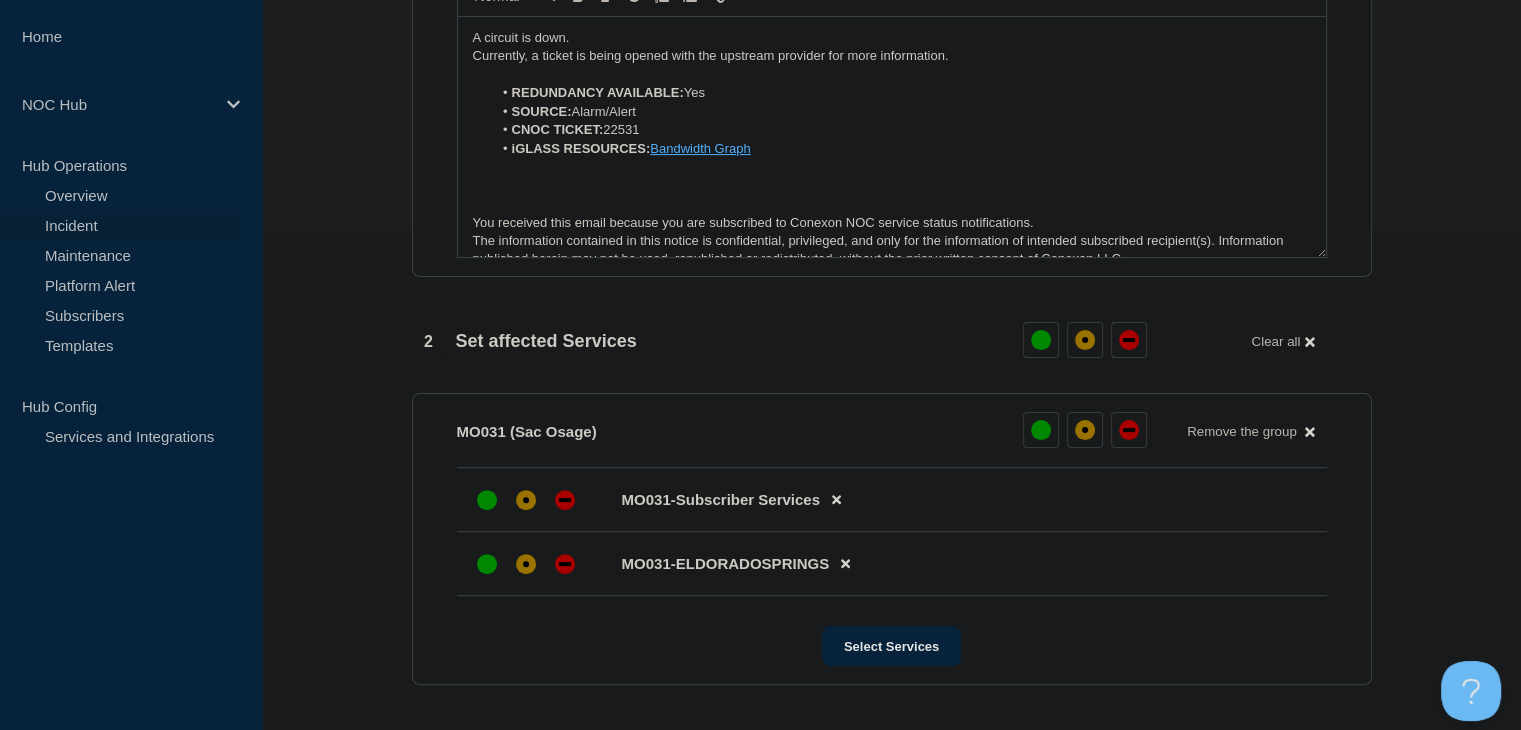 scroll, scrollTop: 500, scrollLeft: 0, axis: vertical 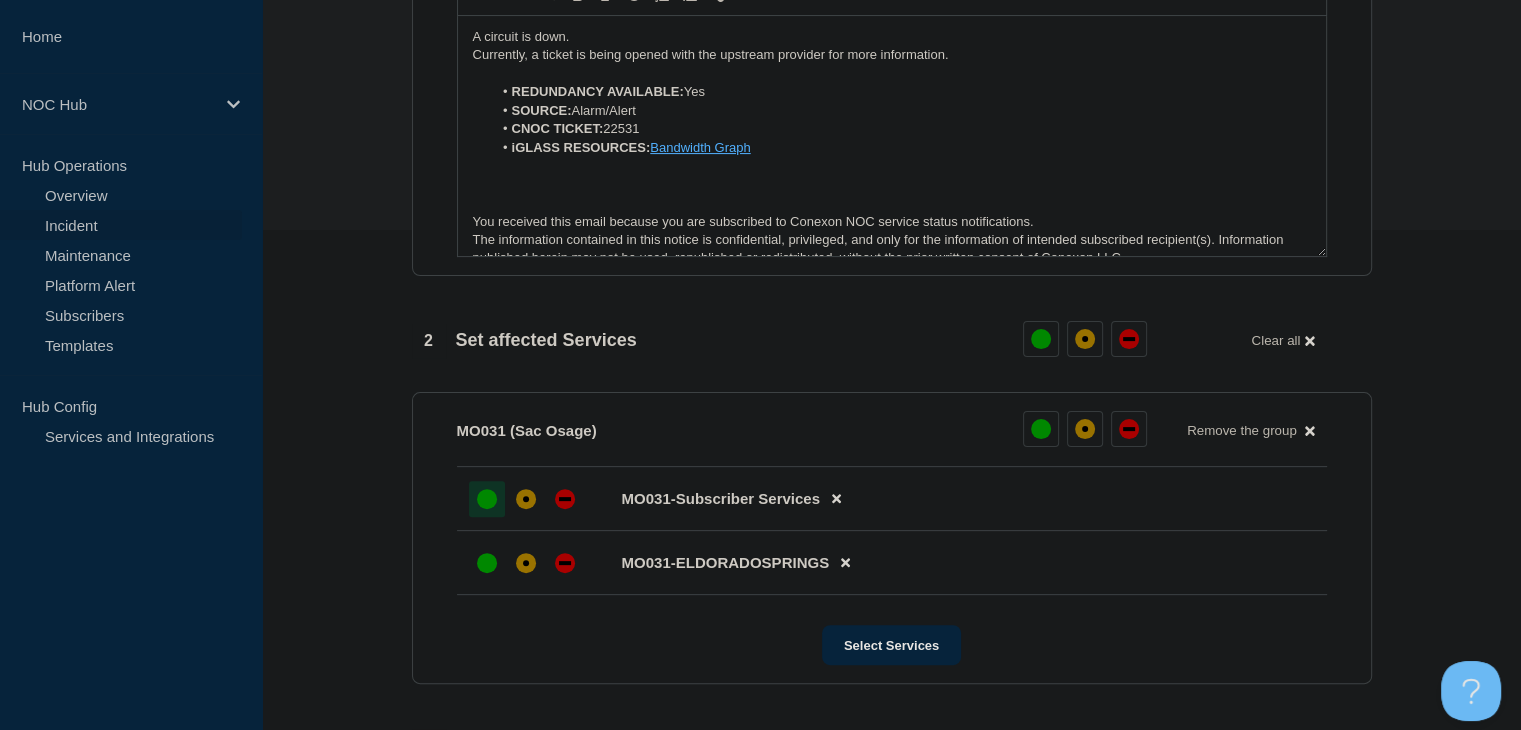 click at bounding box center [487, 499] 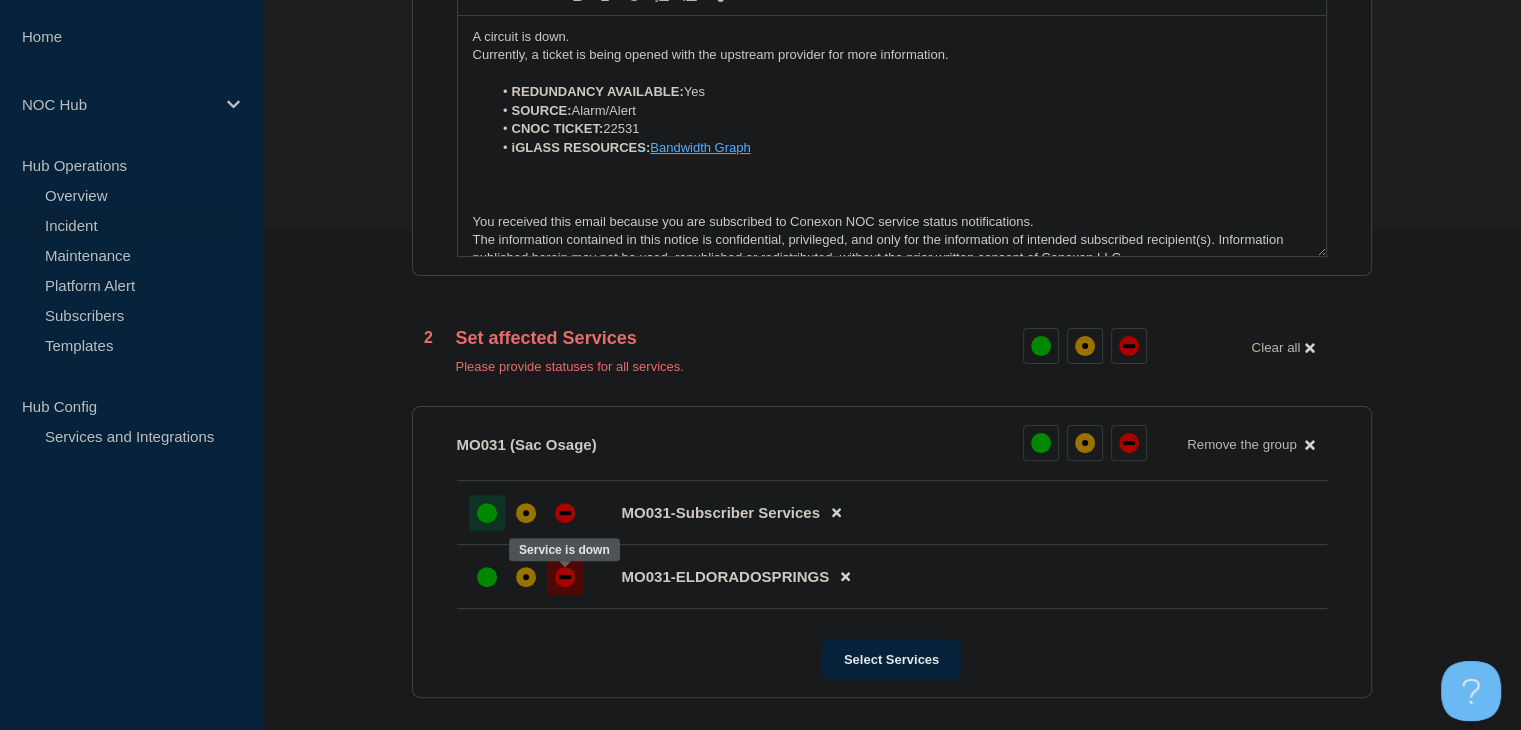 click at bounding box center [565, 577] 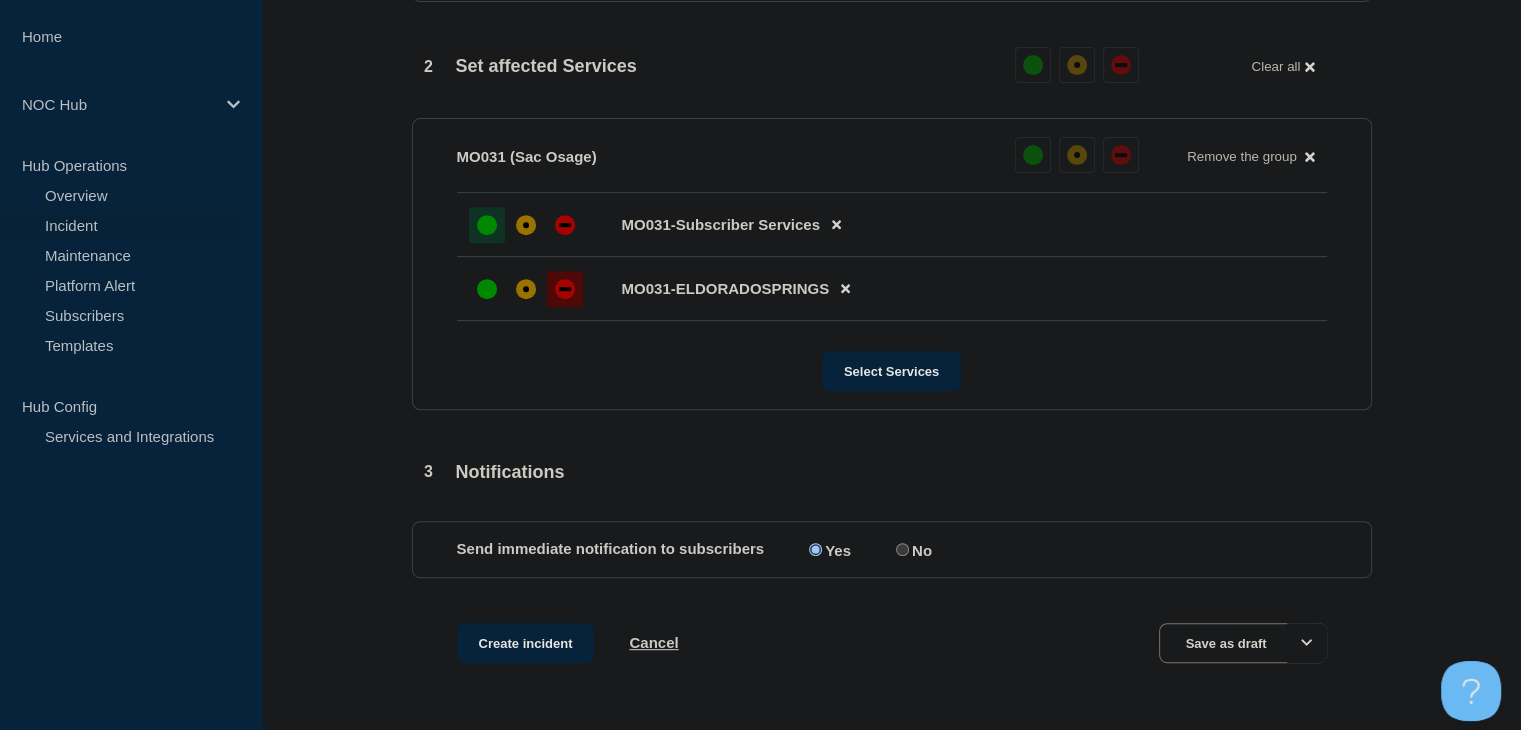 scroll, scrollTop: 846, scrollLeft: 0, axis: vertical 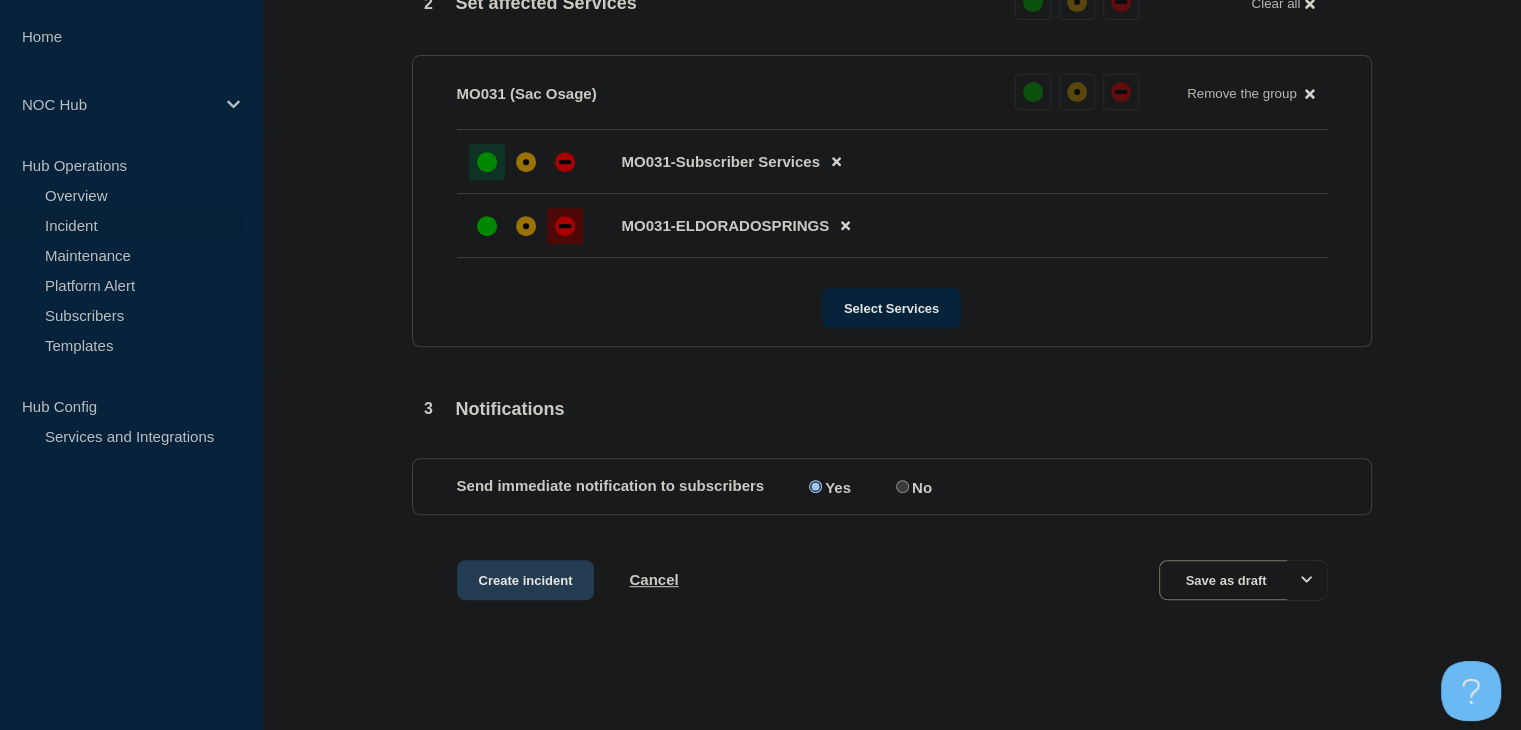 click on "Create incident" at bounding box center (526, 580) 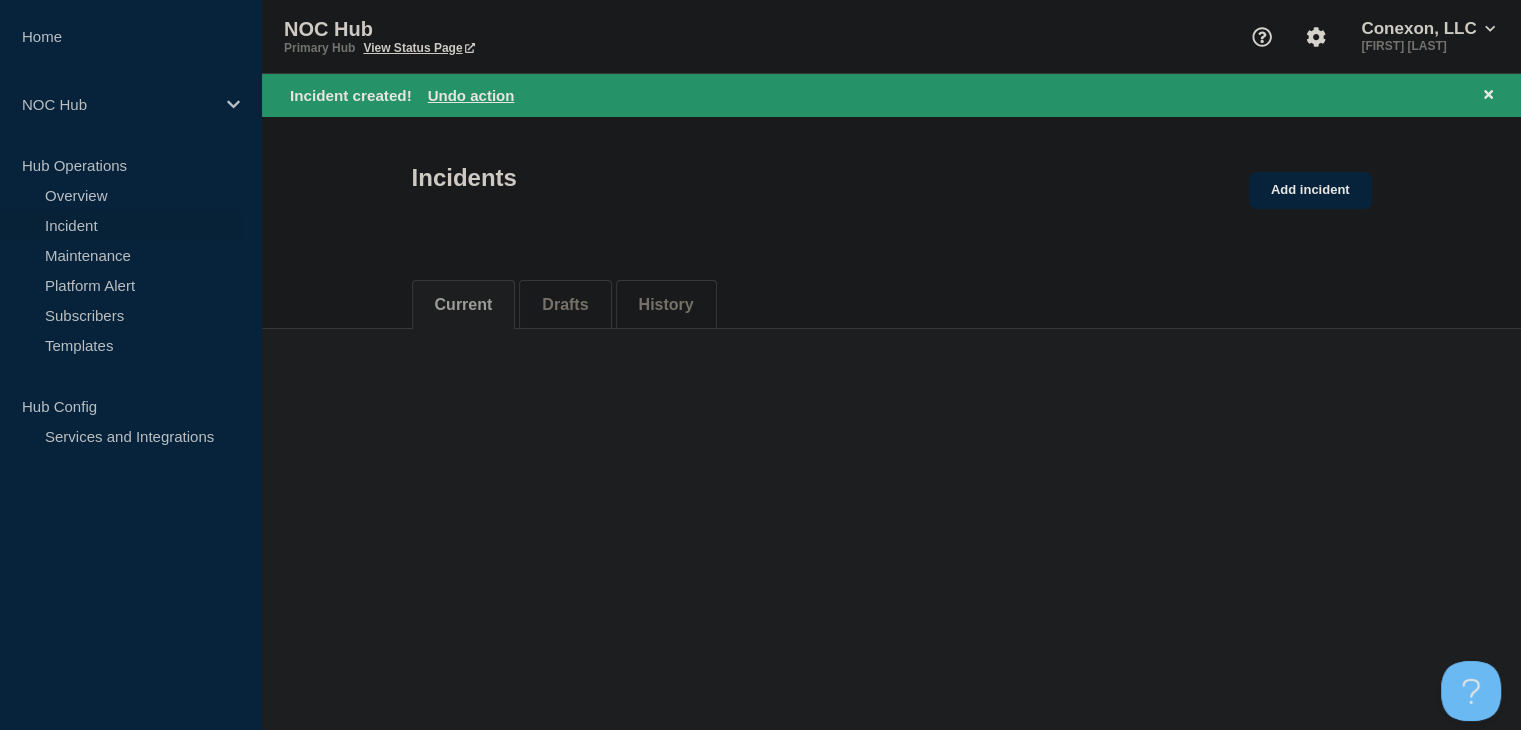scroll, scrollTop: 0, scrollLeft: 0, axis: both 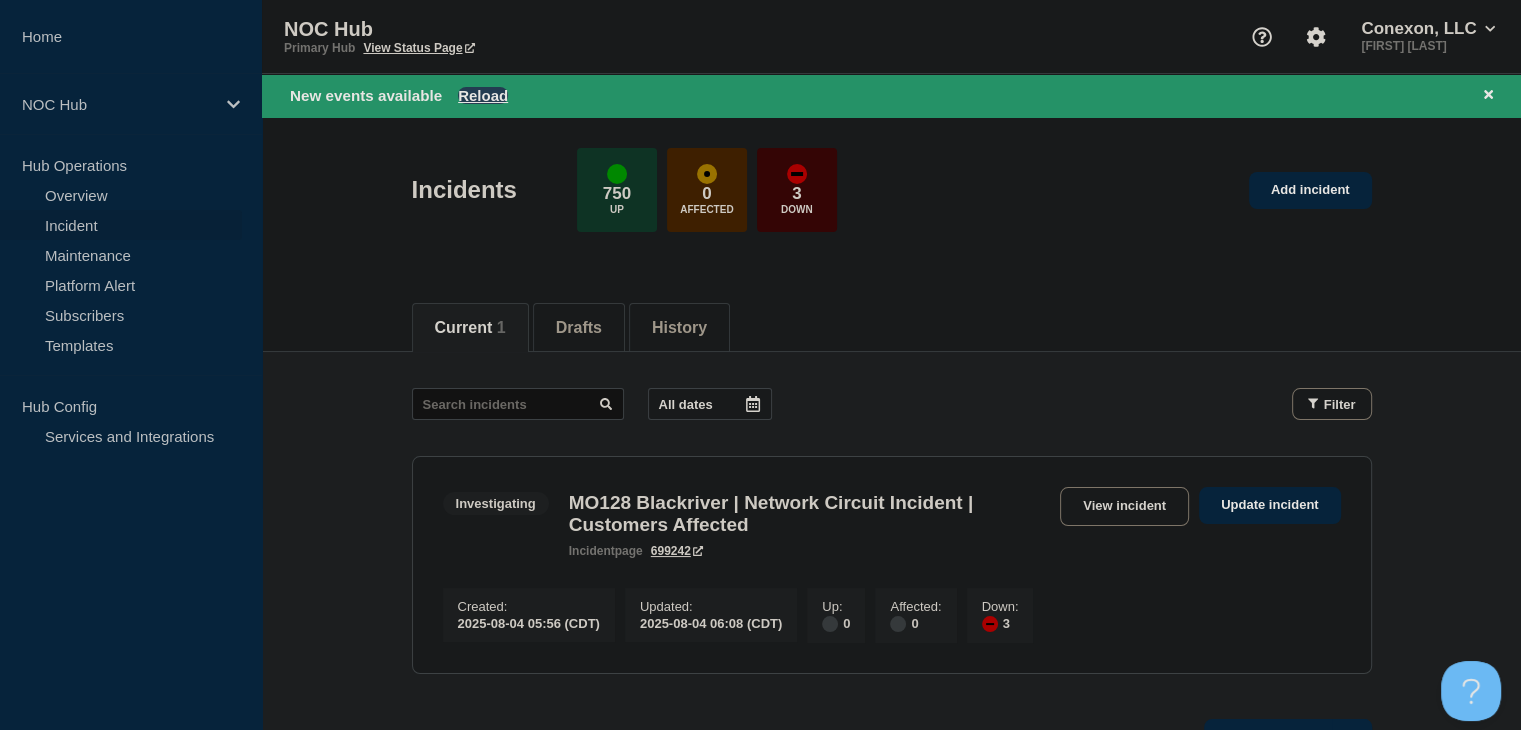 click on "Reload" at bounding box center [483, 95] 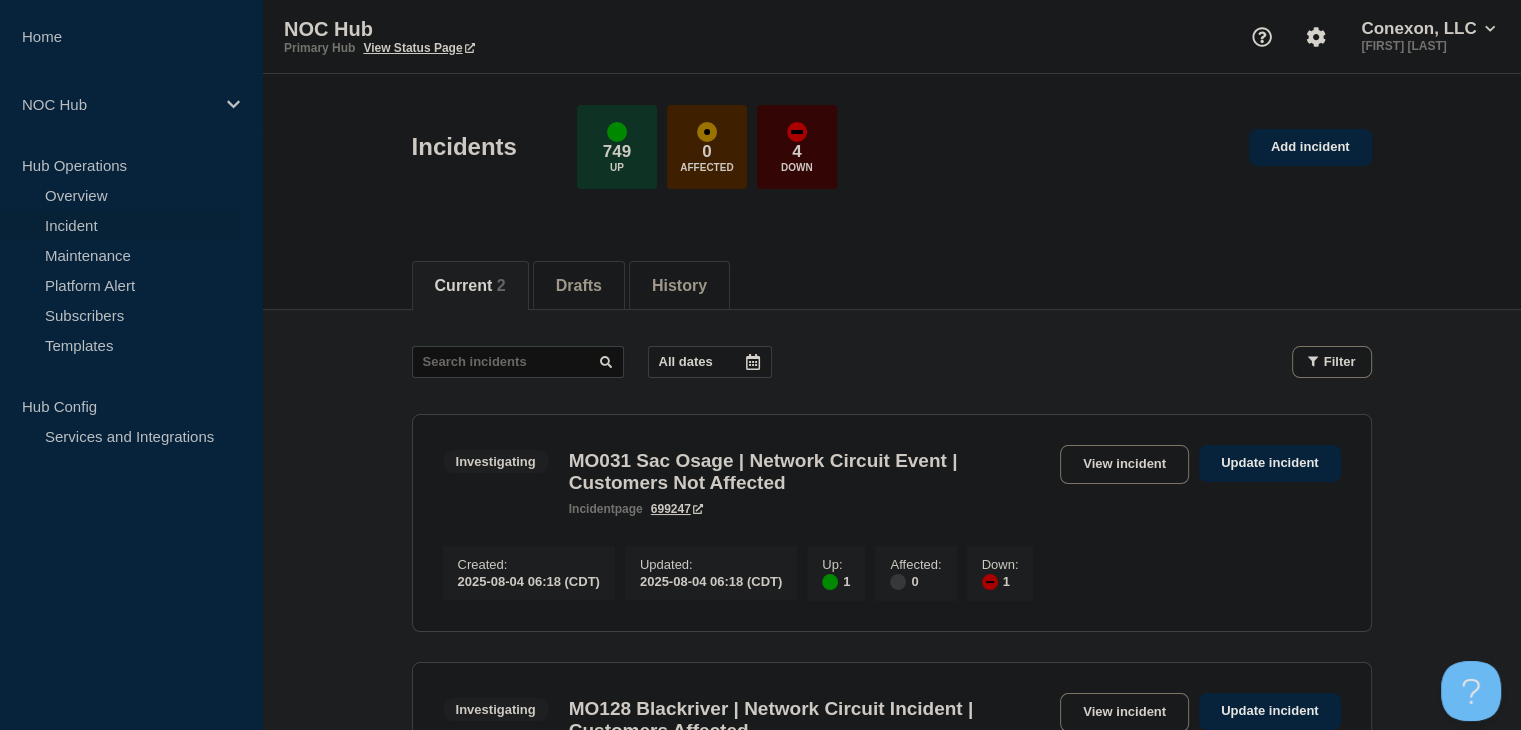 click on "View incident" at bounding box center [1124, 464] 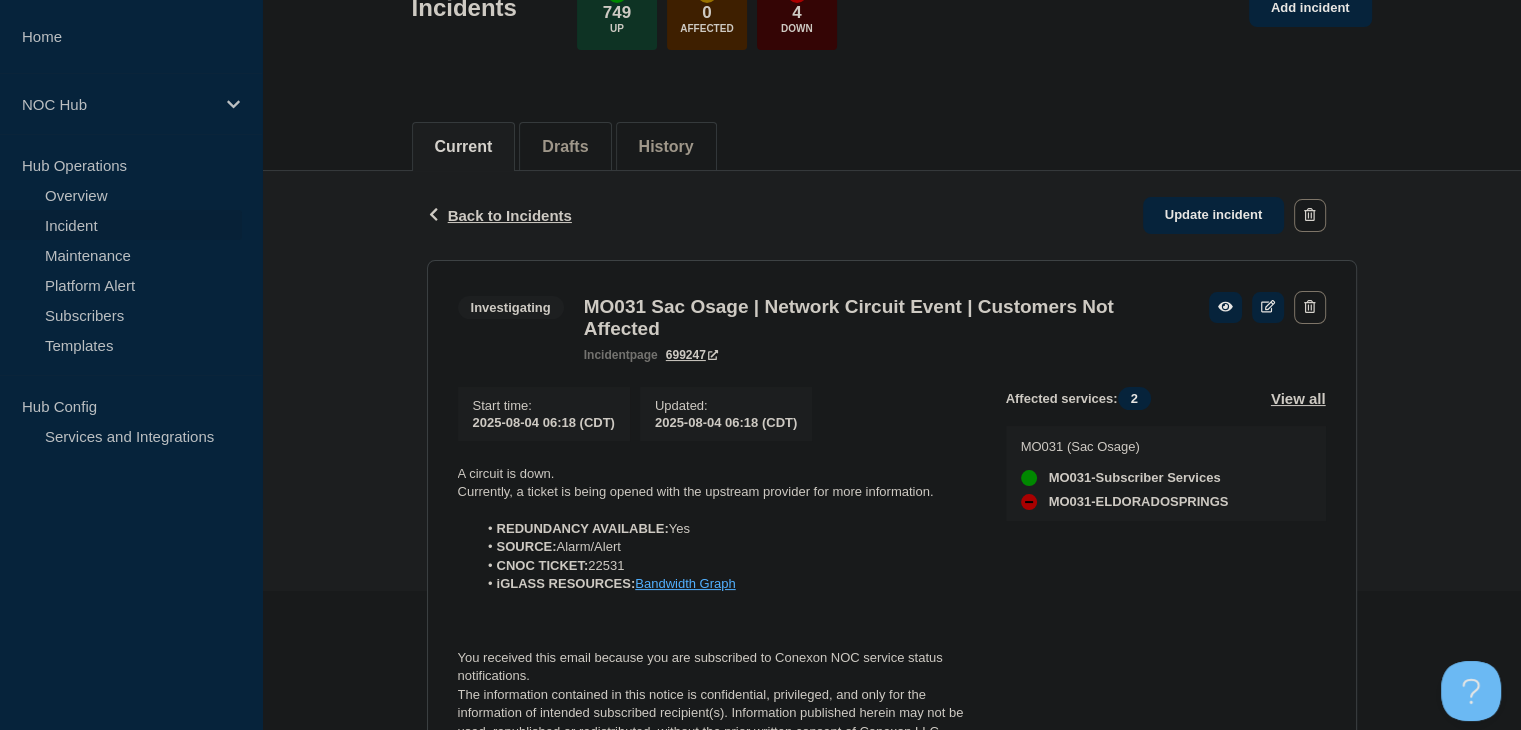 scroll, scrollTop: 253, scrollLeft: 0, axis: vertical 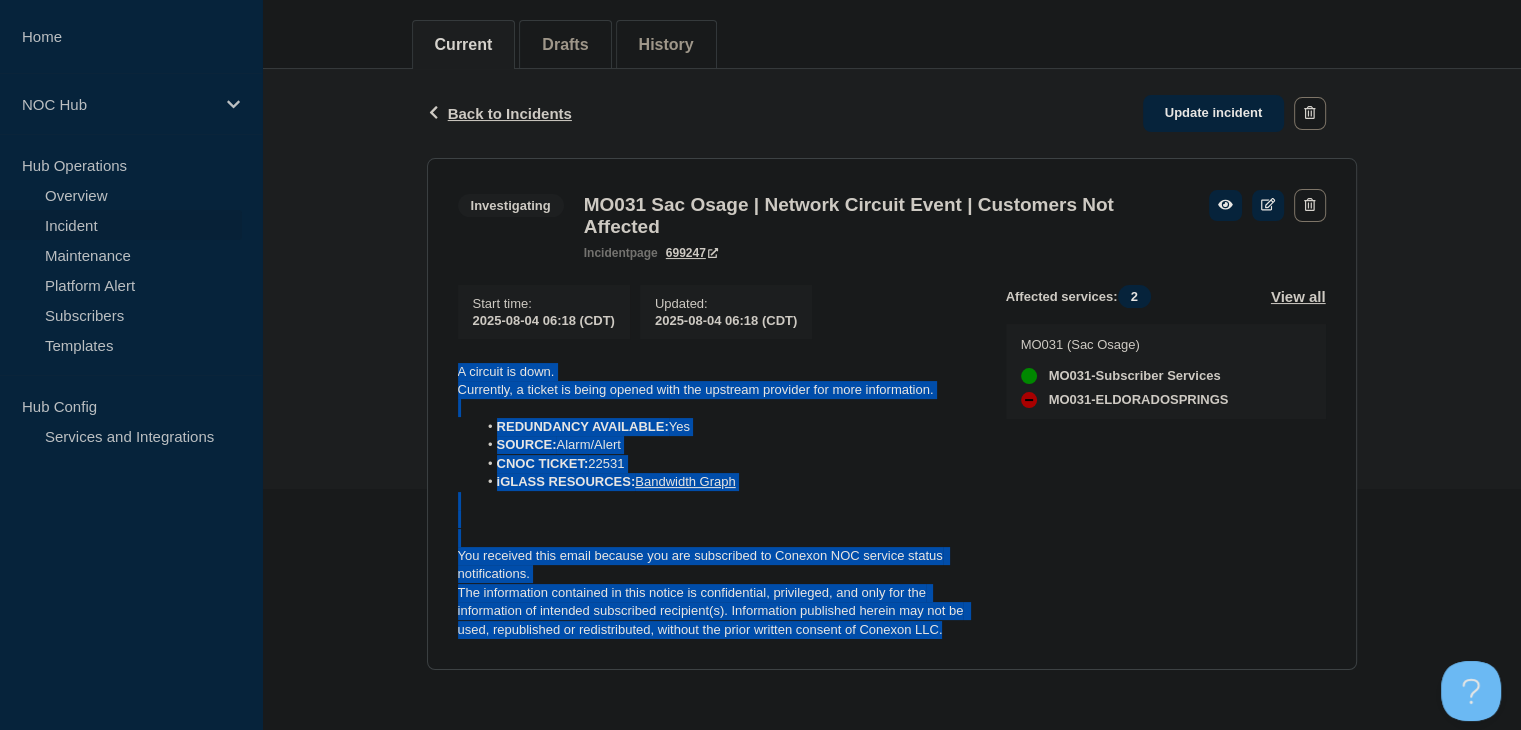 drag, startPoint x: 961, startPoint y: 629, endPoint x: 449, endPoint y: 362, distance: 577.4366 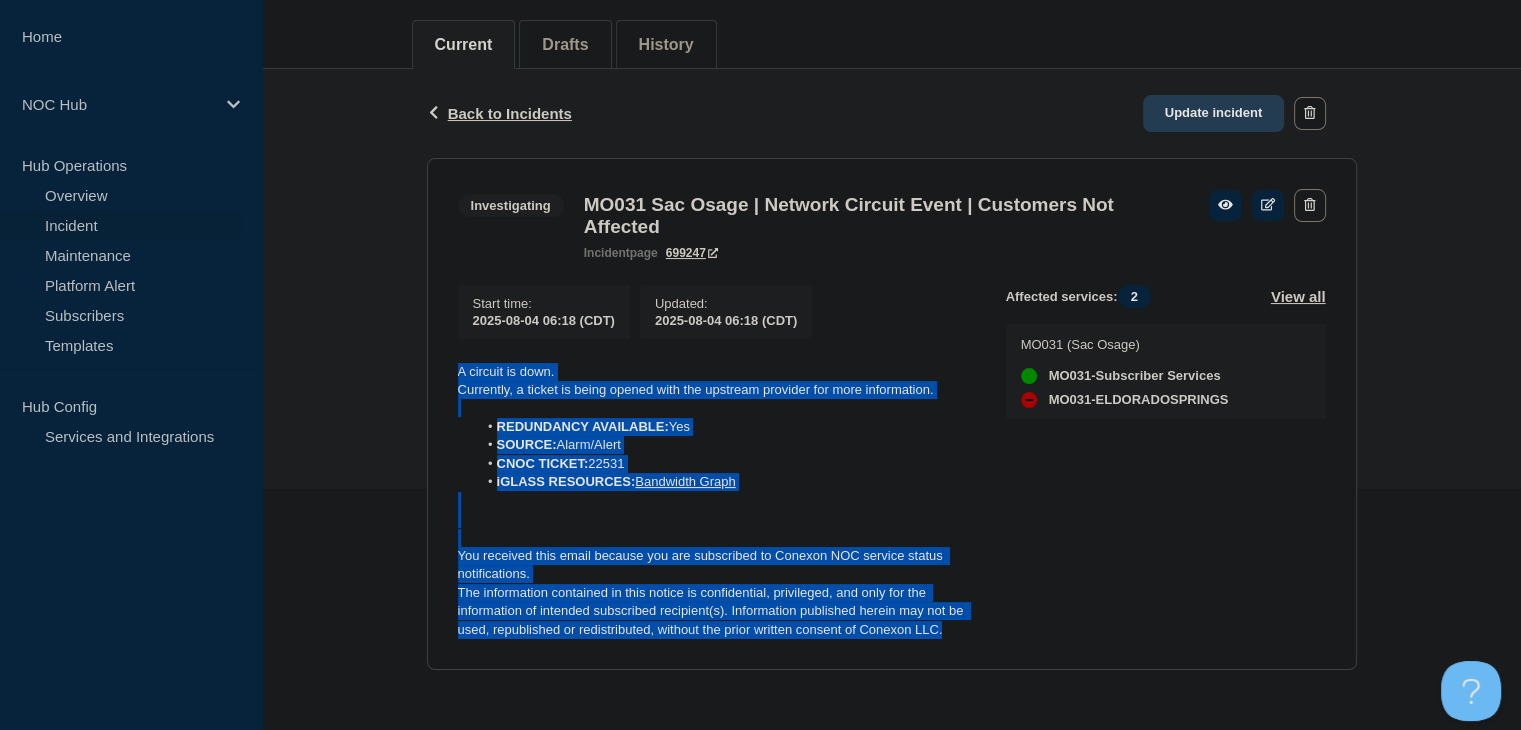 click on "Update incident" 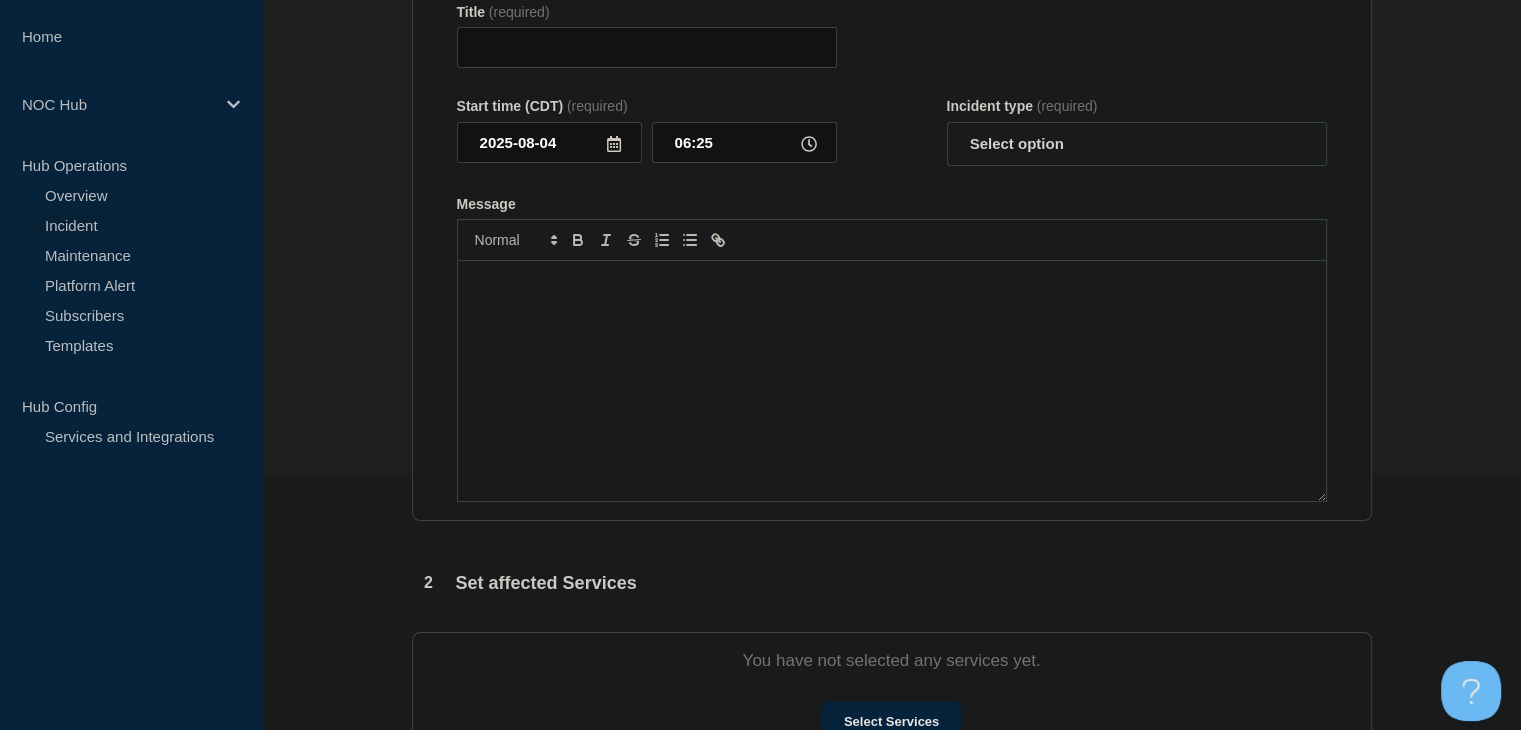 click at bounding box center (892, 381) 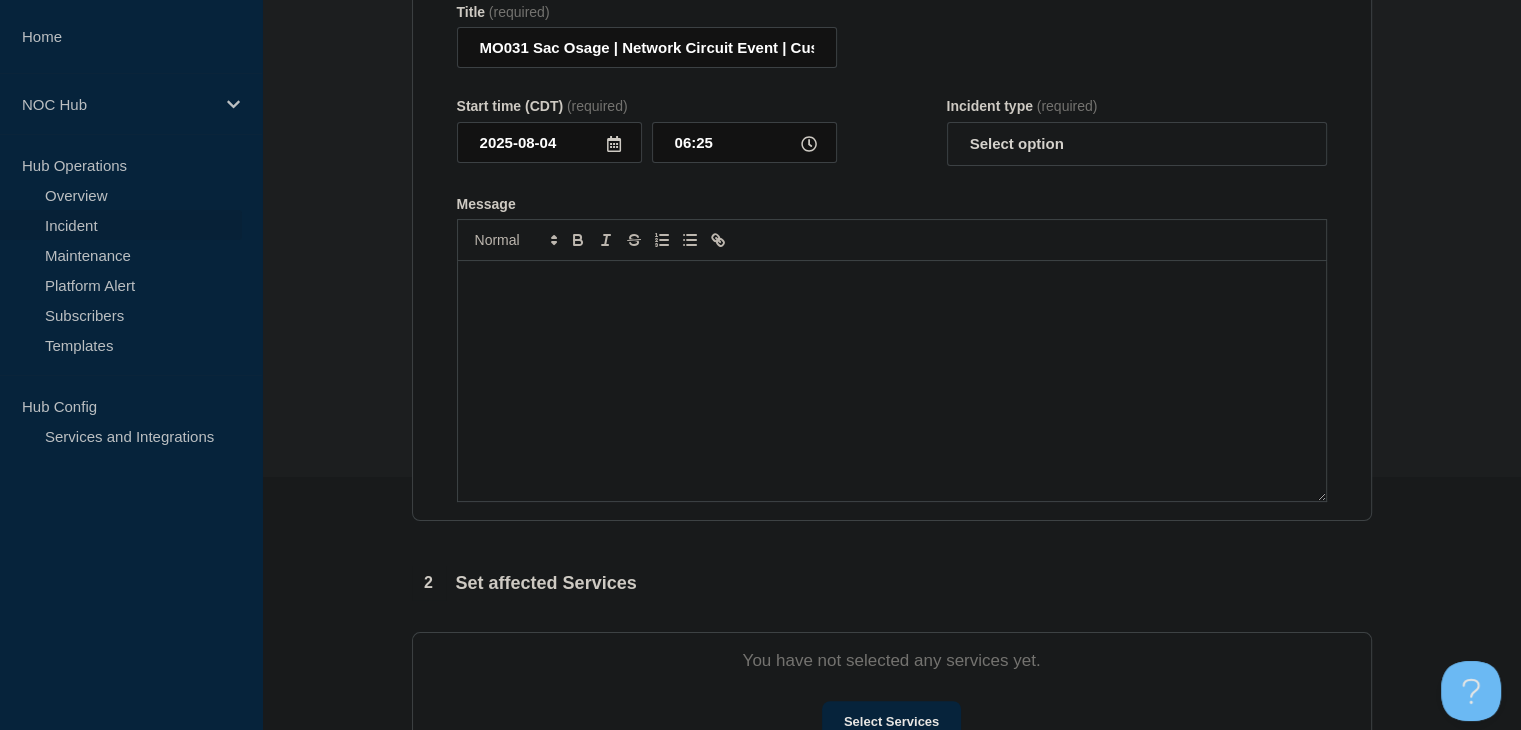 scroll, scrollTop: 287, scrollLeft: 0, axis: vertical 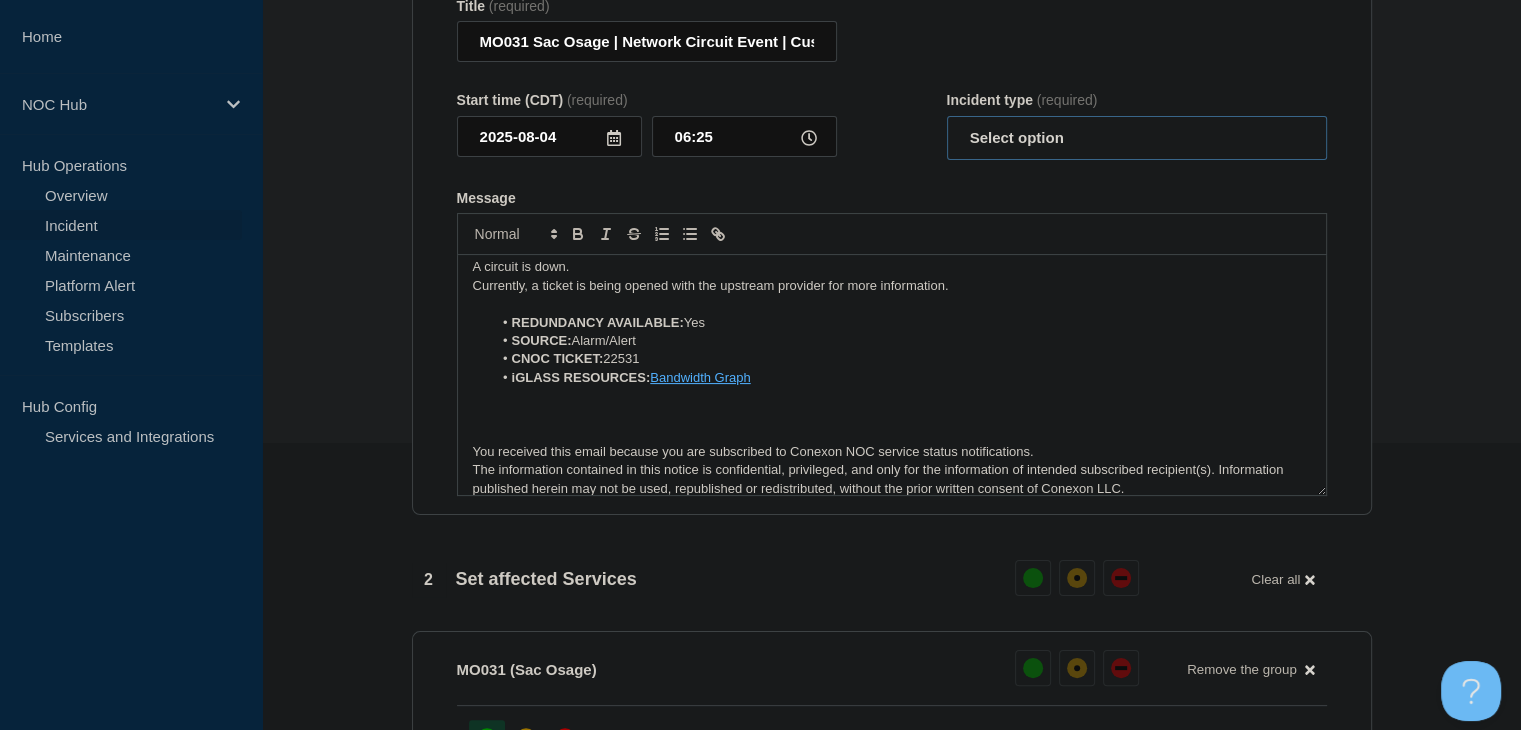 click on "Select option Investigating Identified Monitoring Resolved" at bounding box center [1137, 138] 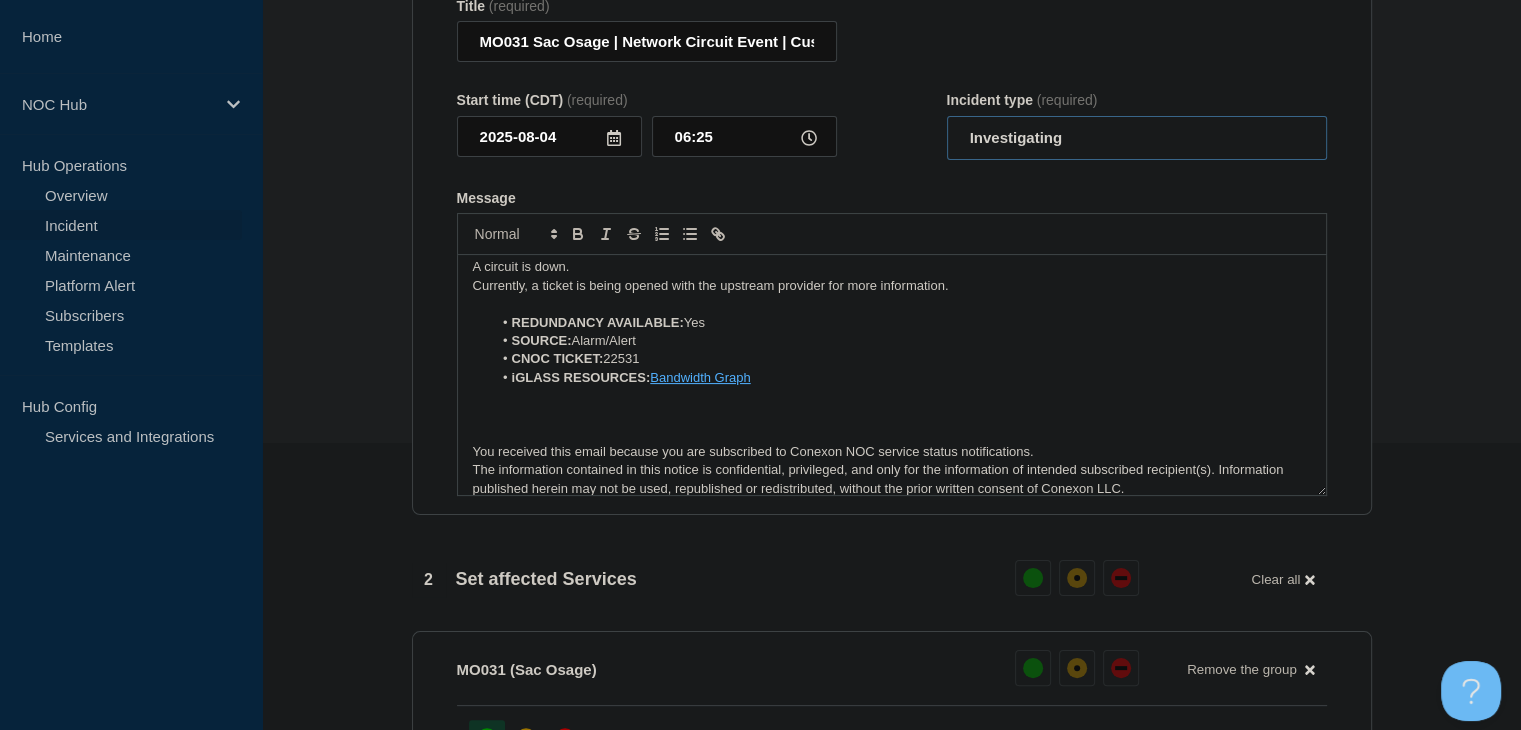 click on "Select option Investigating Identified Monitoring Resolved" at bounding box center [1137, 138] 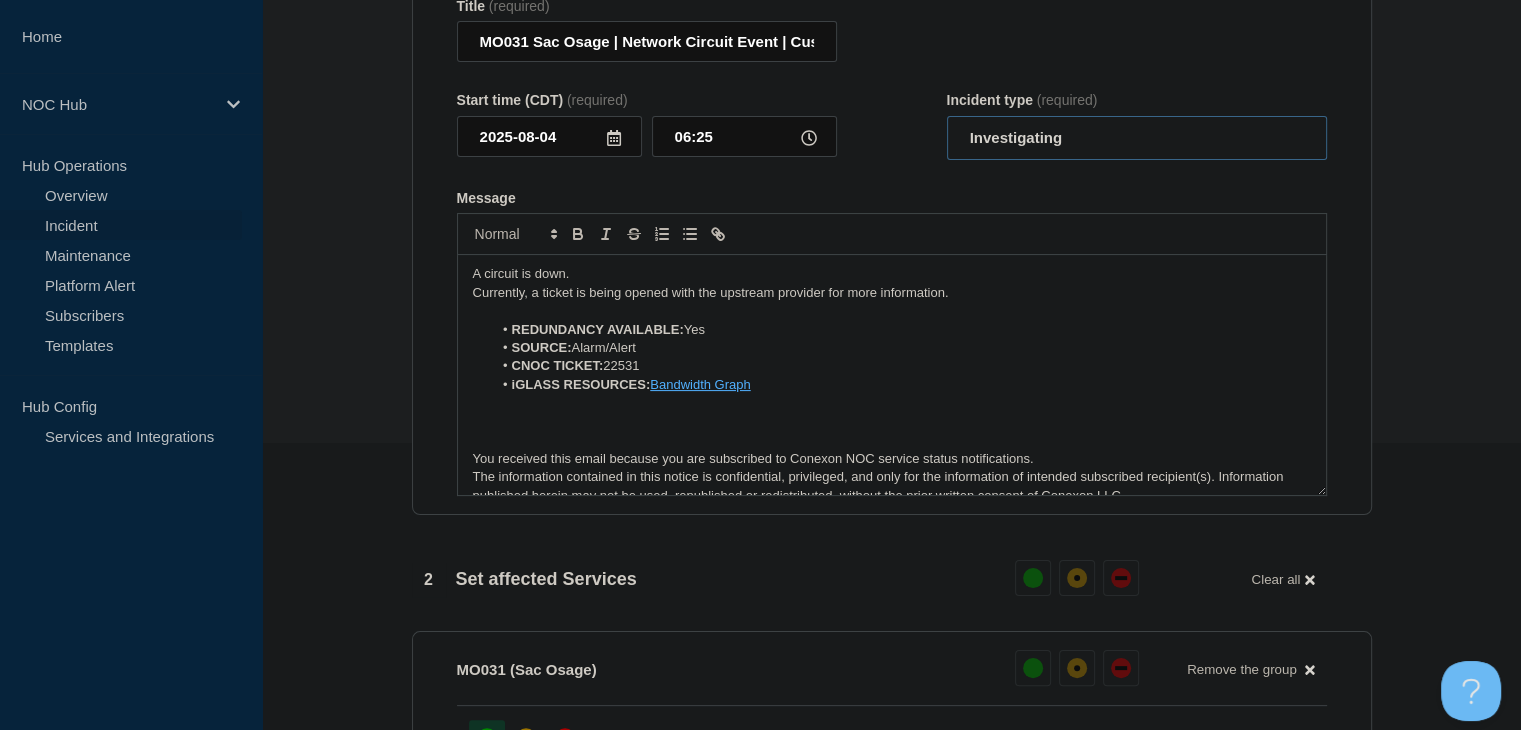 scroll, scrollTop: 0, scrollLeft: 0, axis: both 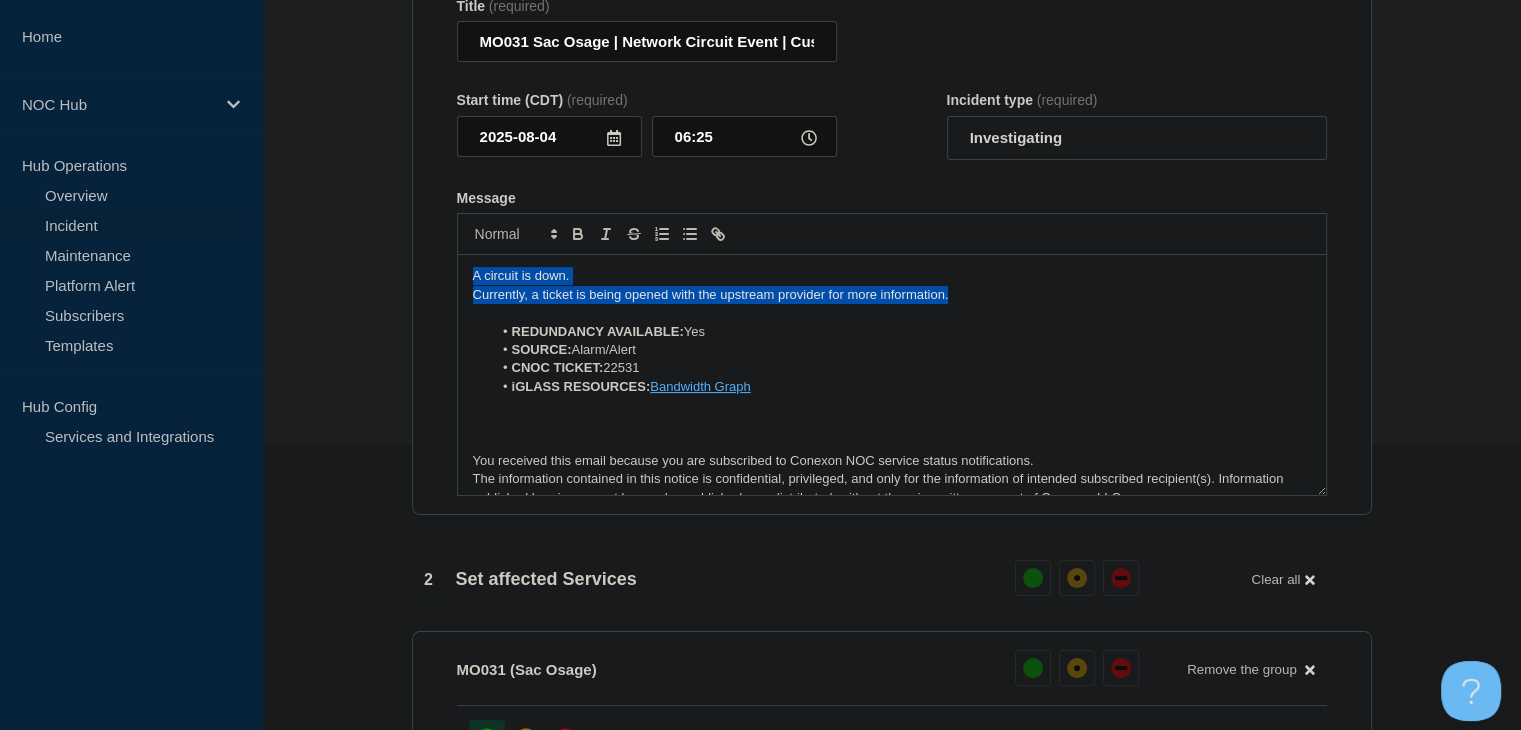 drag, startPoint x: 967, startPoint y: 305, endPoint x: 275, endPoint y: 249, distance: 694.2622 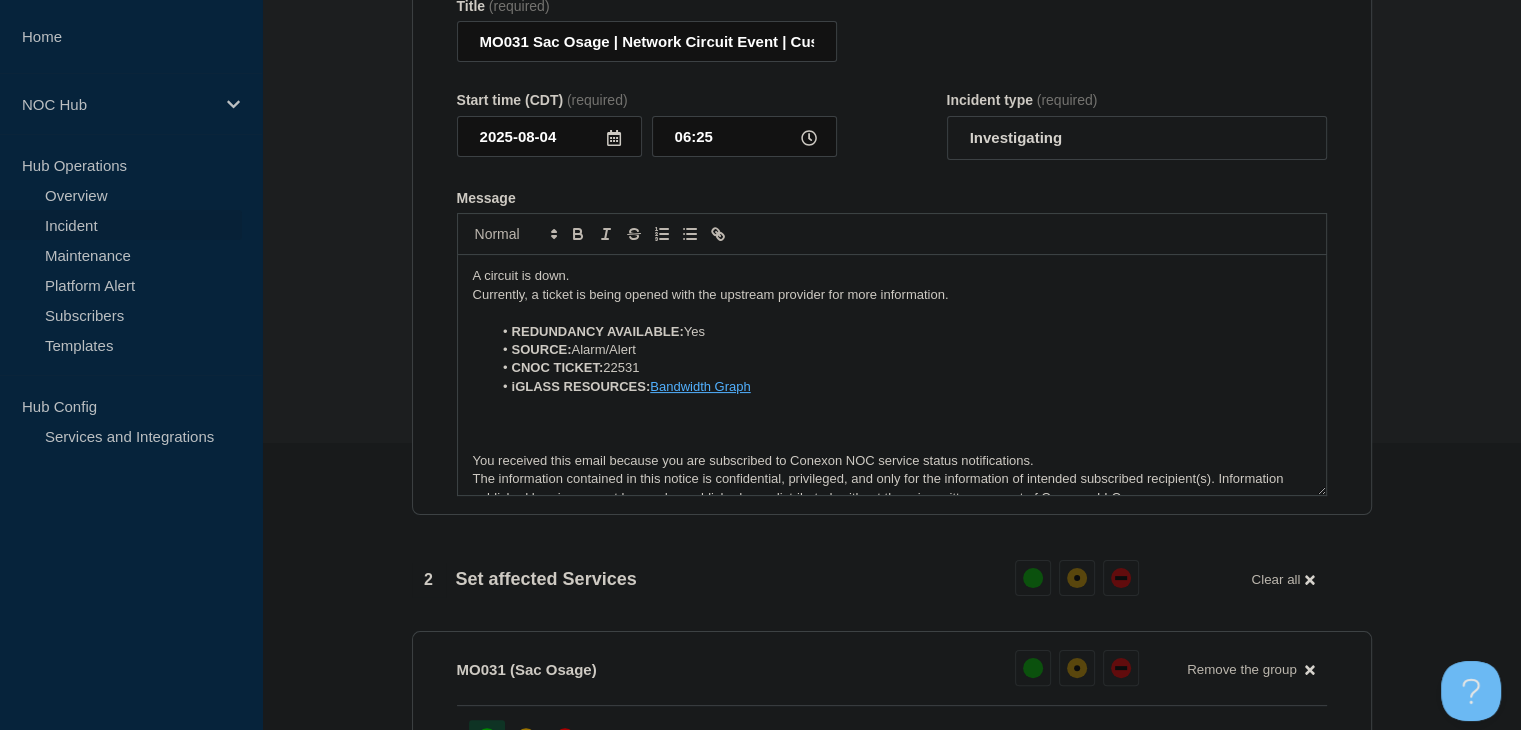 type 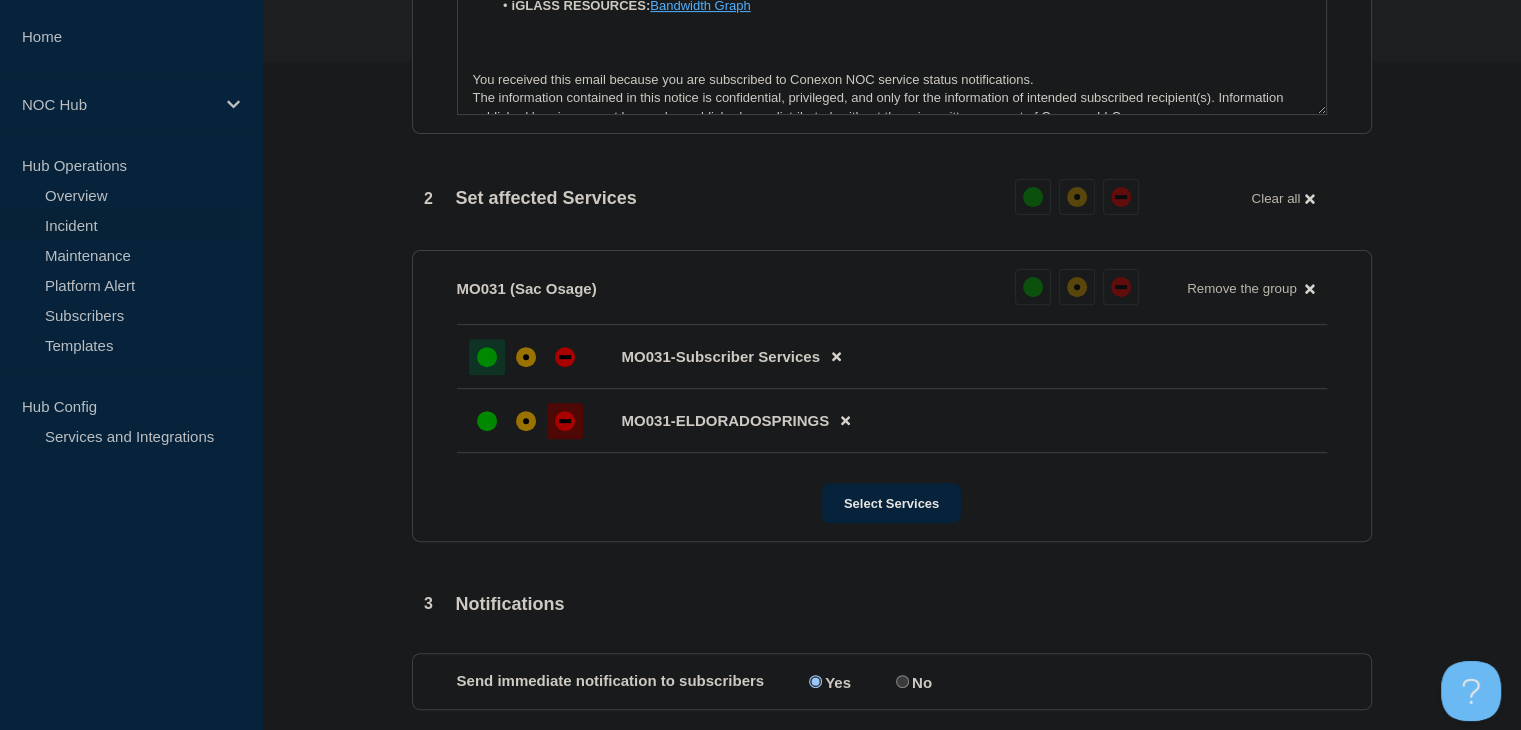 scroll, scrollTop: 887, scrollLeft: 0, axis: vertical 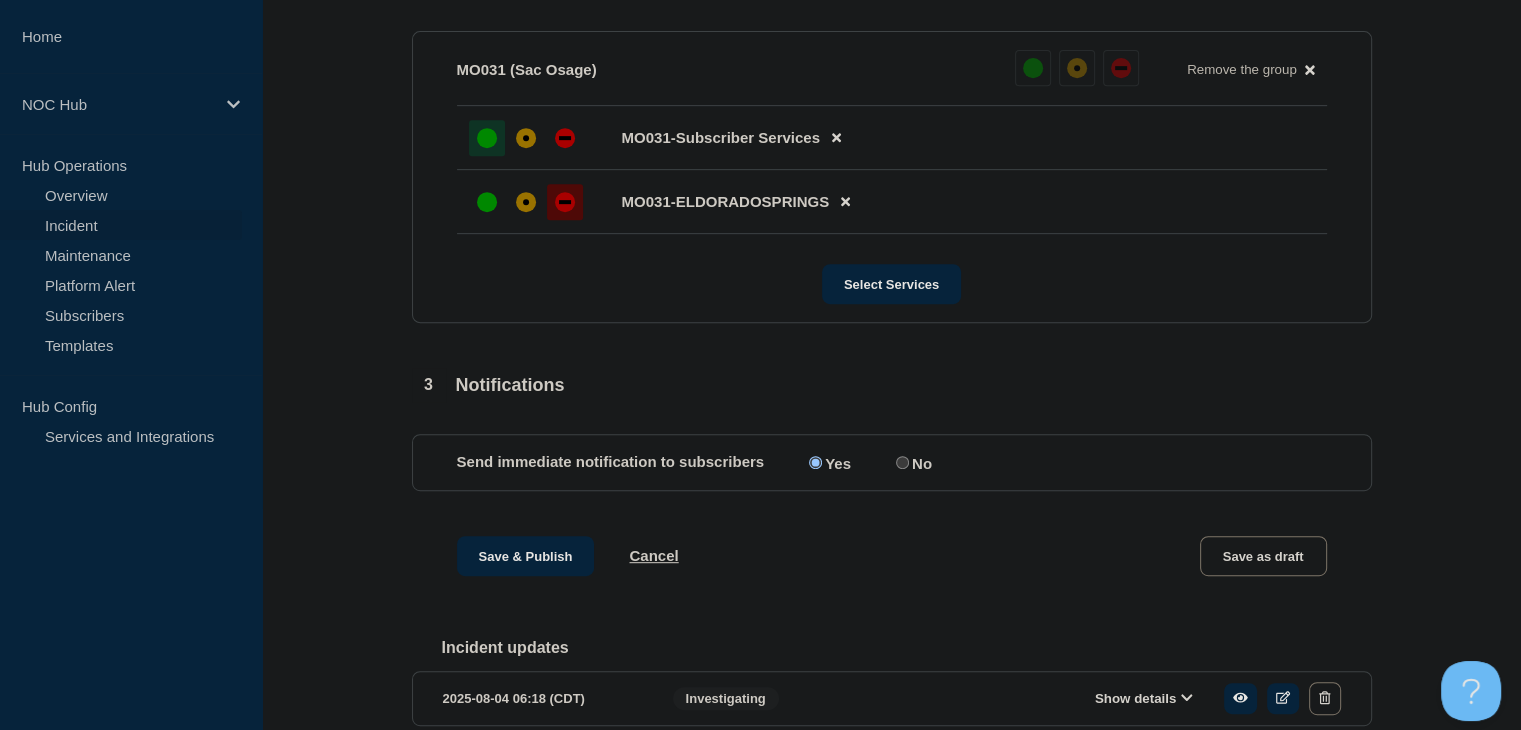 click on "Save & Publish Cancel Save as draft" 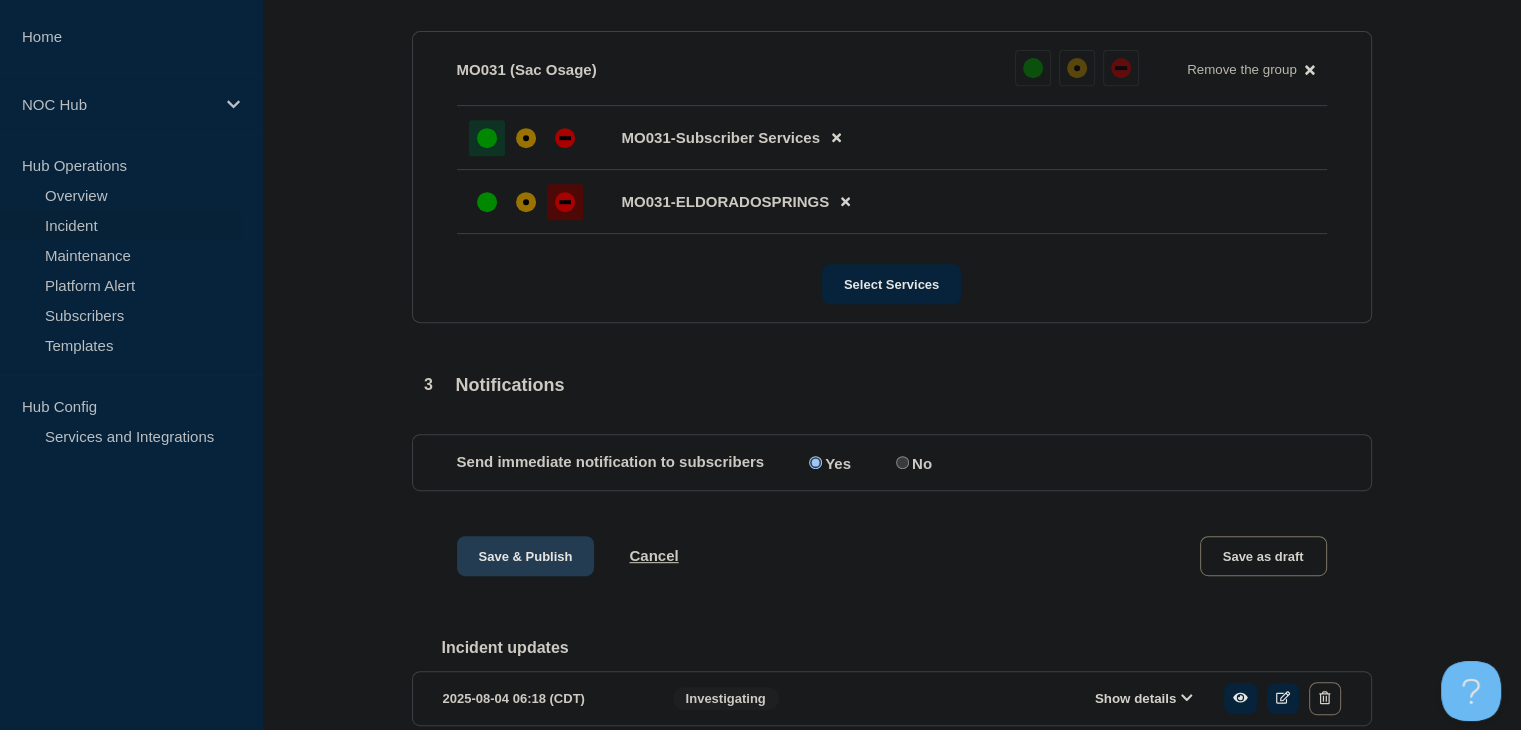 click on "Save & Publish" at bounding box center [526, 556] 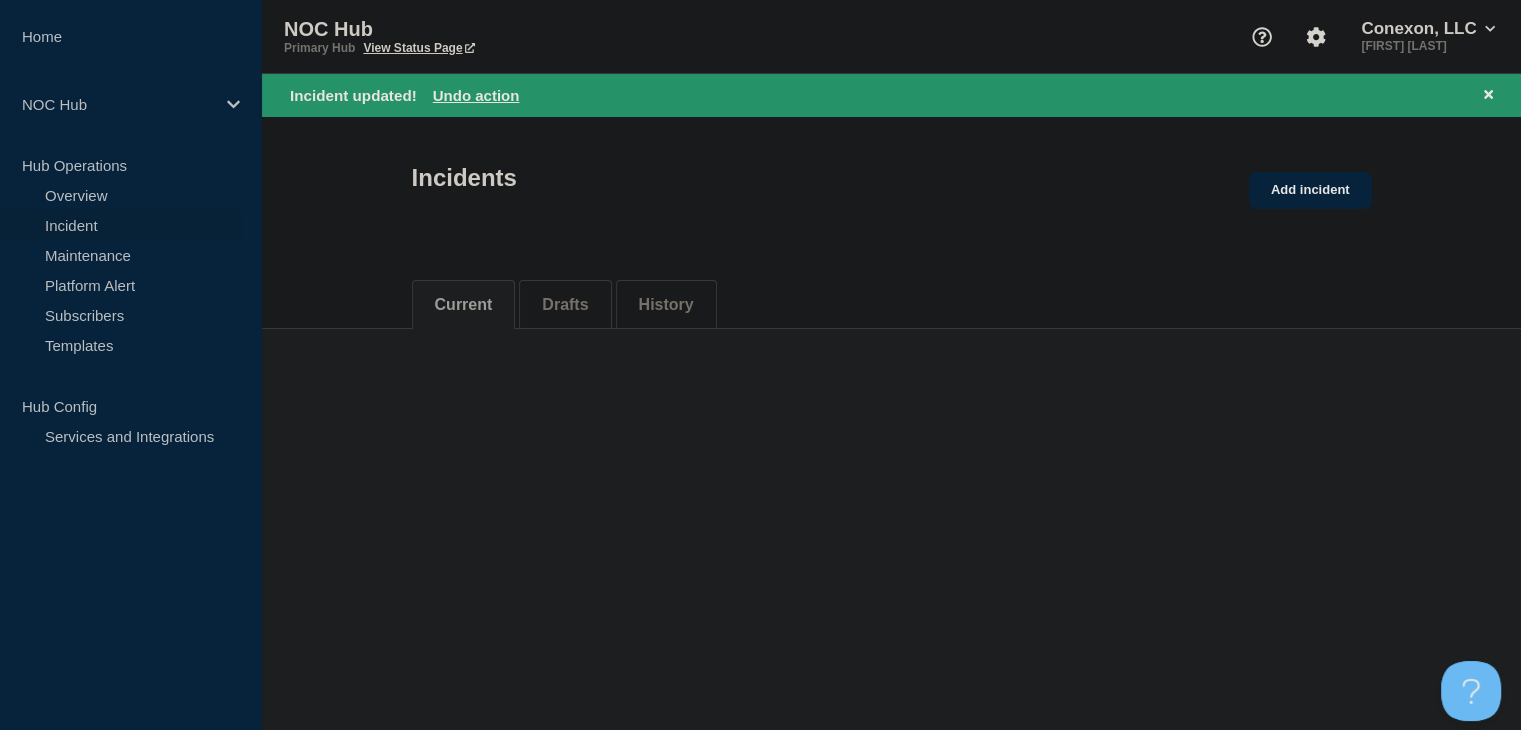 scroll, scrollTop: 0, scrollLeft: 0, axis: both 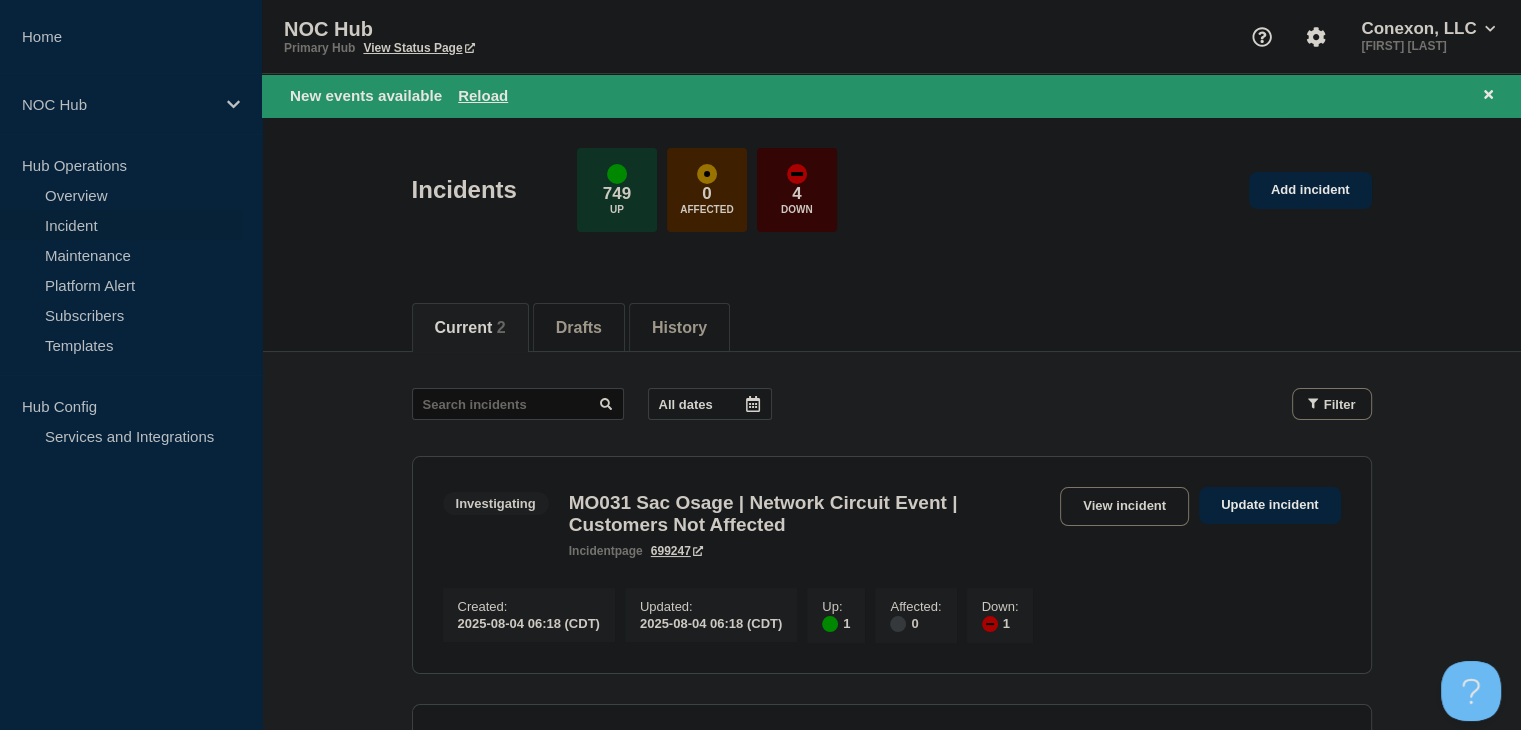 click on "New events available Reload" at bounding box center (891, 95) 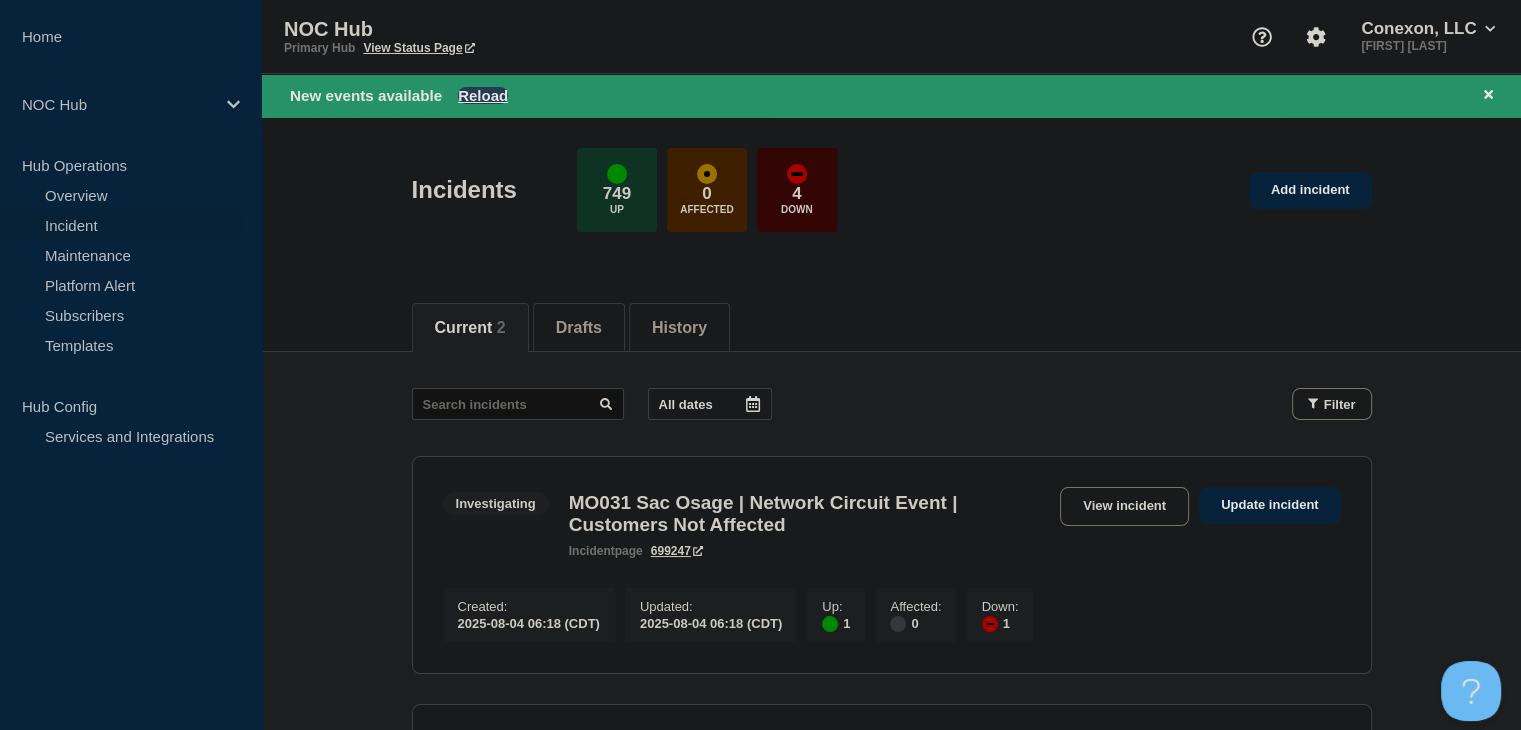 click on "Reload" at bounding box center (483, 95) 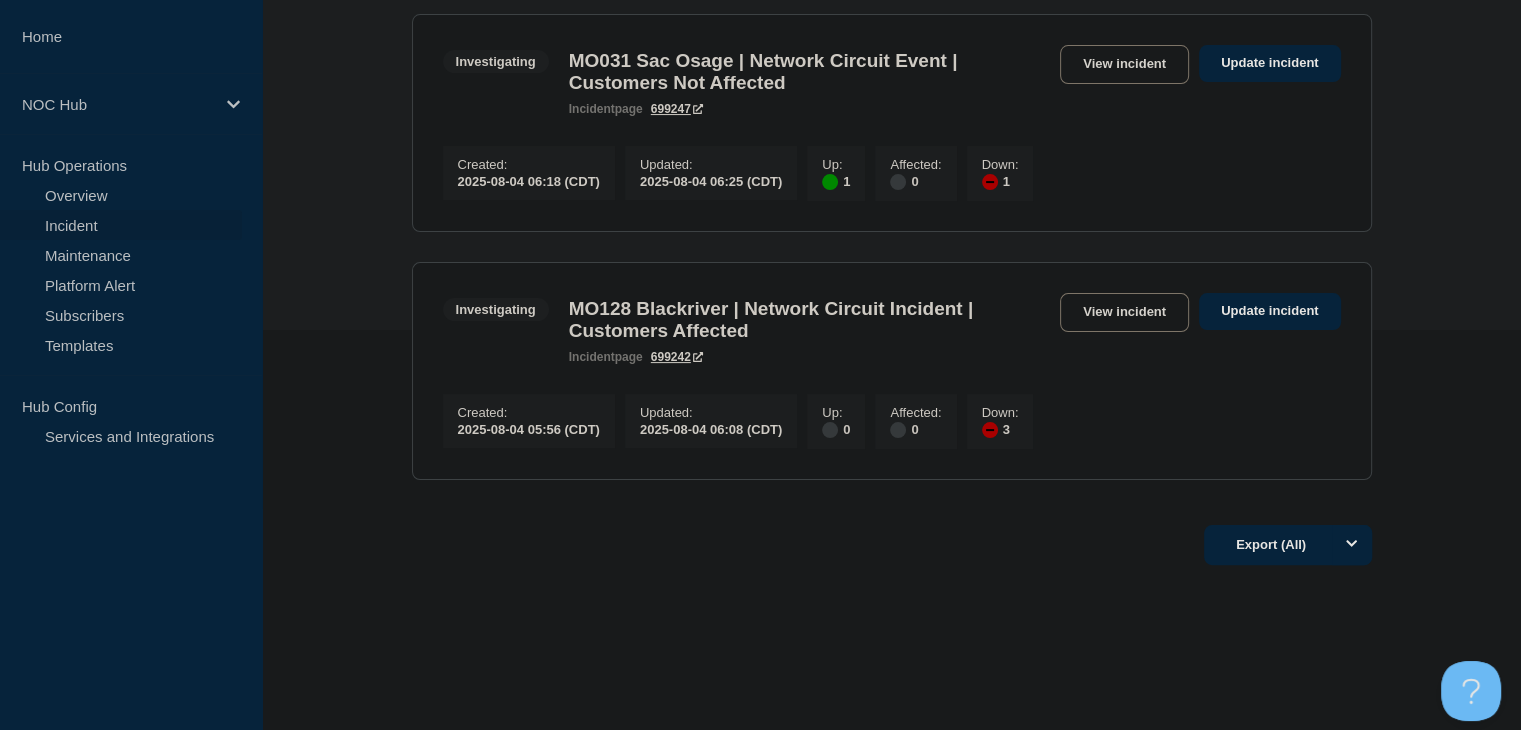scroll, scrollTop: 0, scrollLeft: 0, axis: both 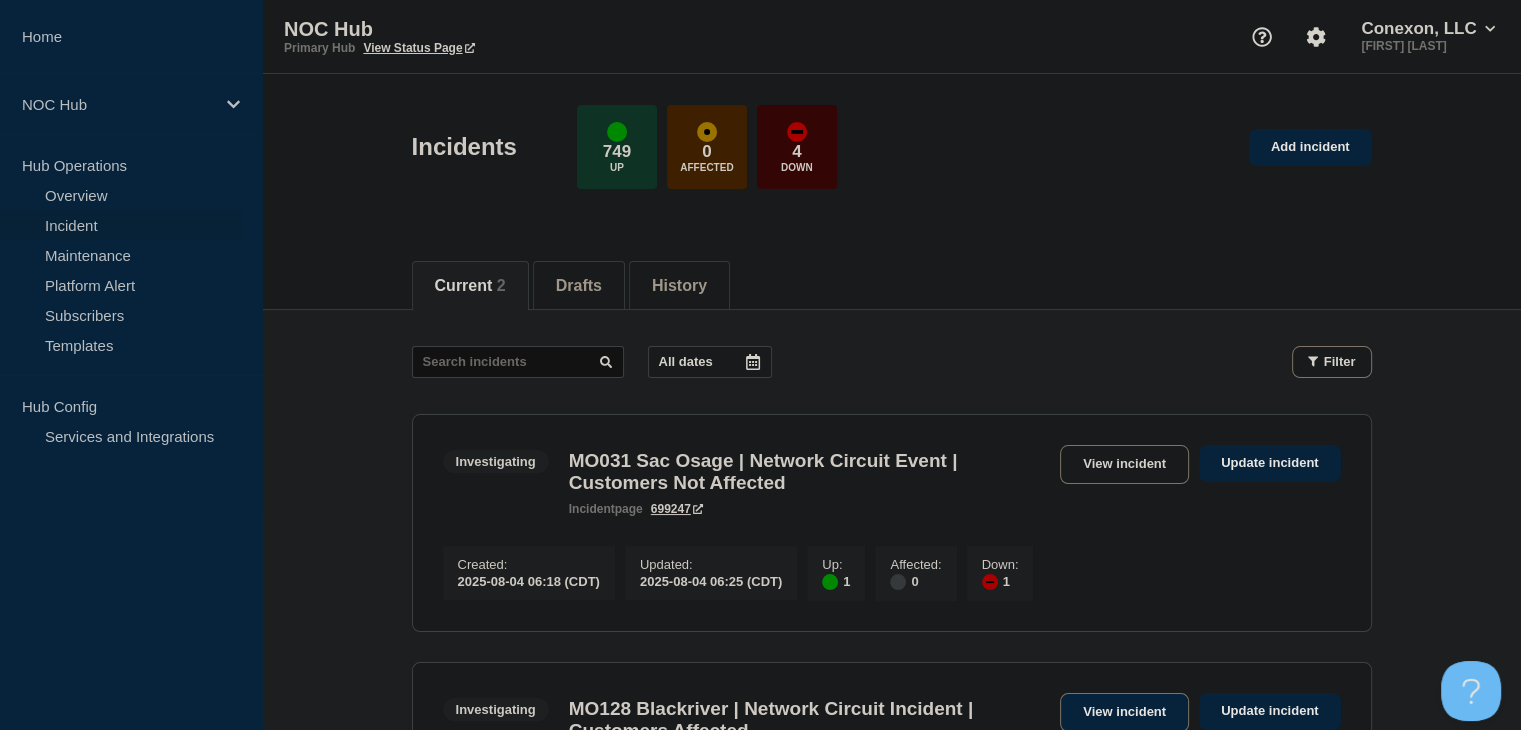 click on "View incident" at bounding box center [1124, 712] 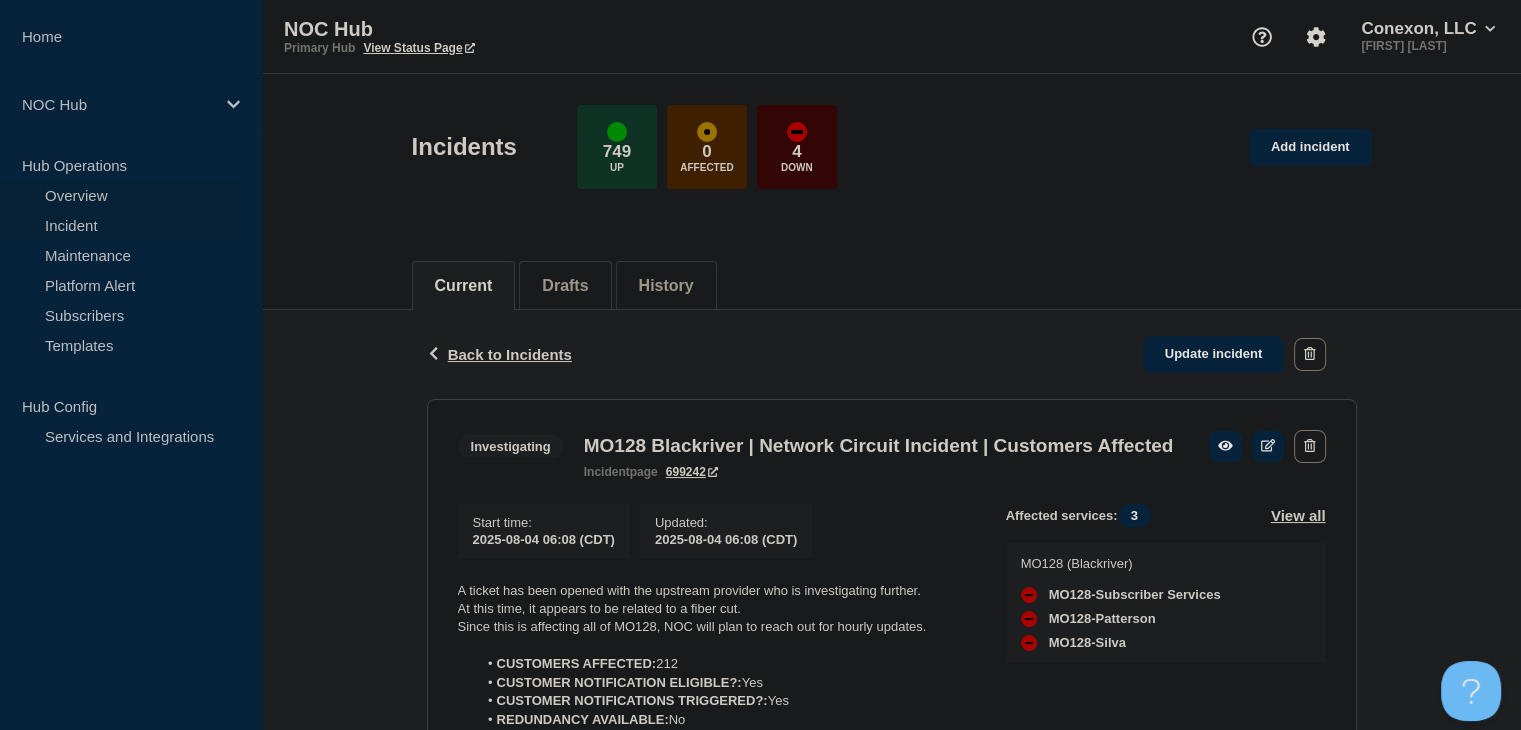 click on "Overview" at bounding box center [121, 195] 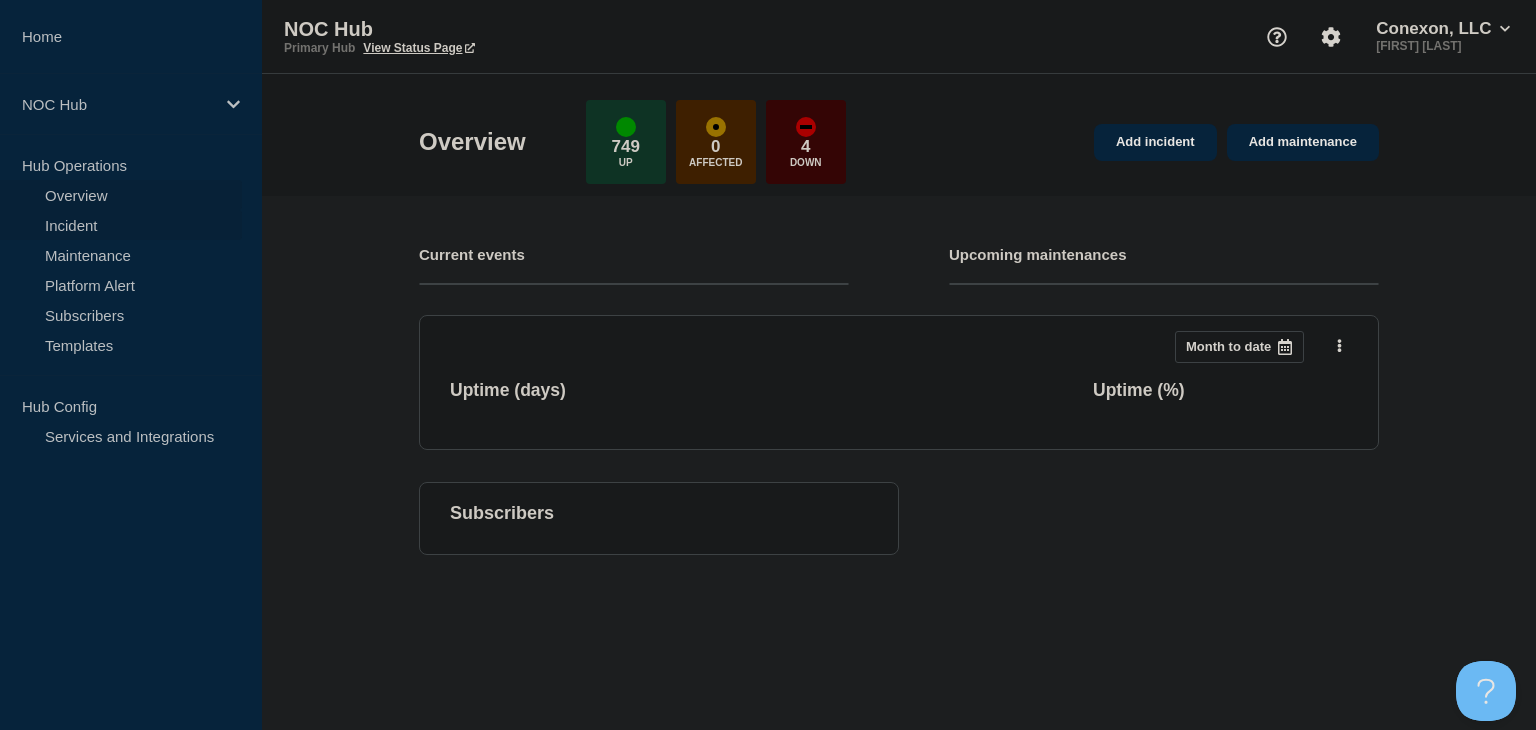 click on "Incident" at bounding box center (121, 225) 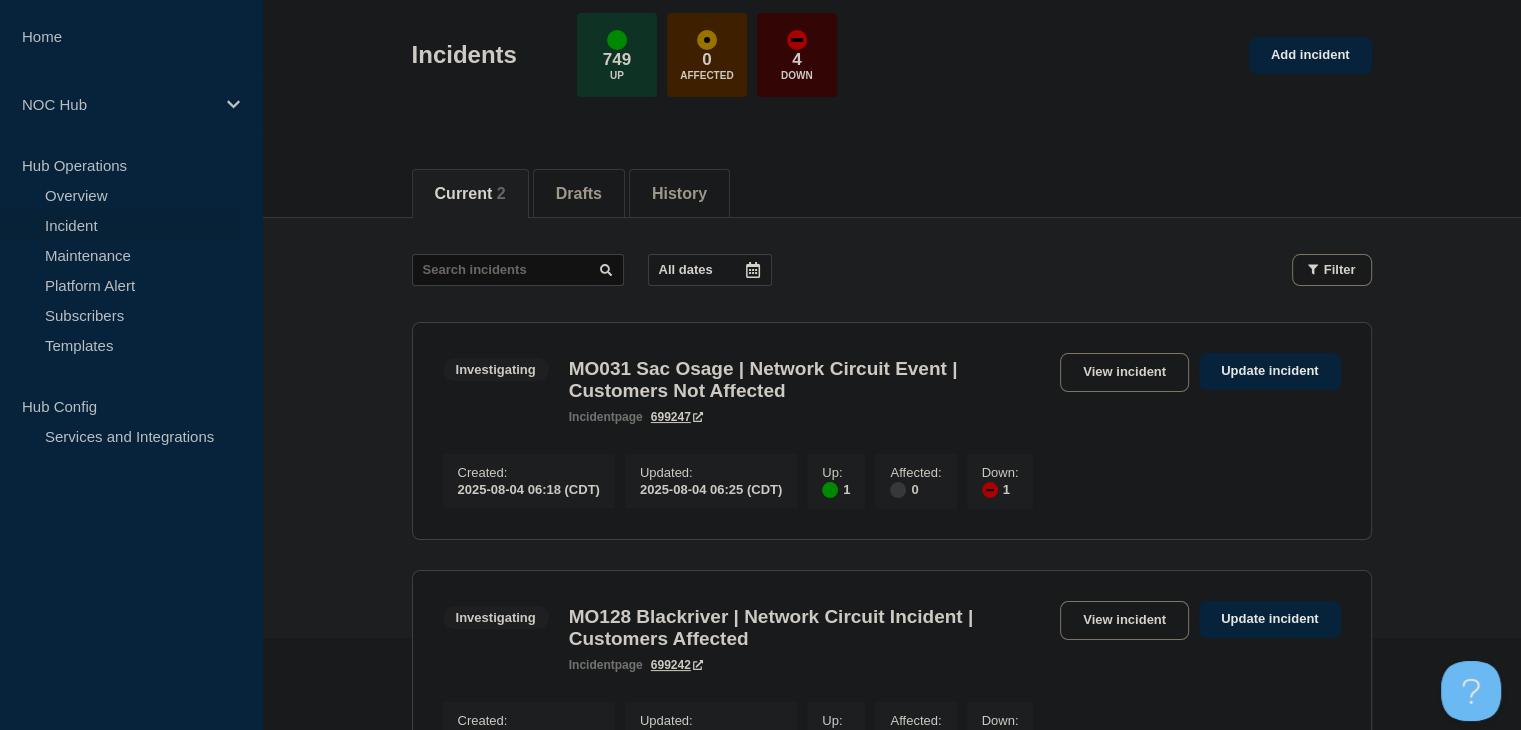 scroll, scrollTop: 300, scrollLeft: 0, axis: vertical 